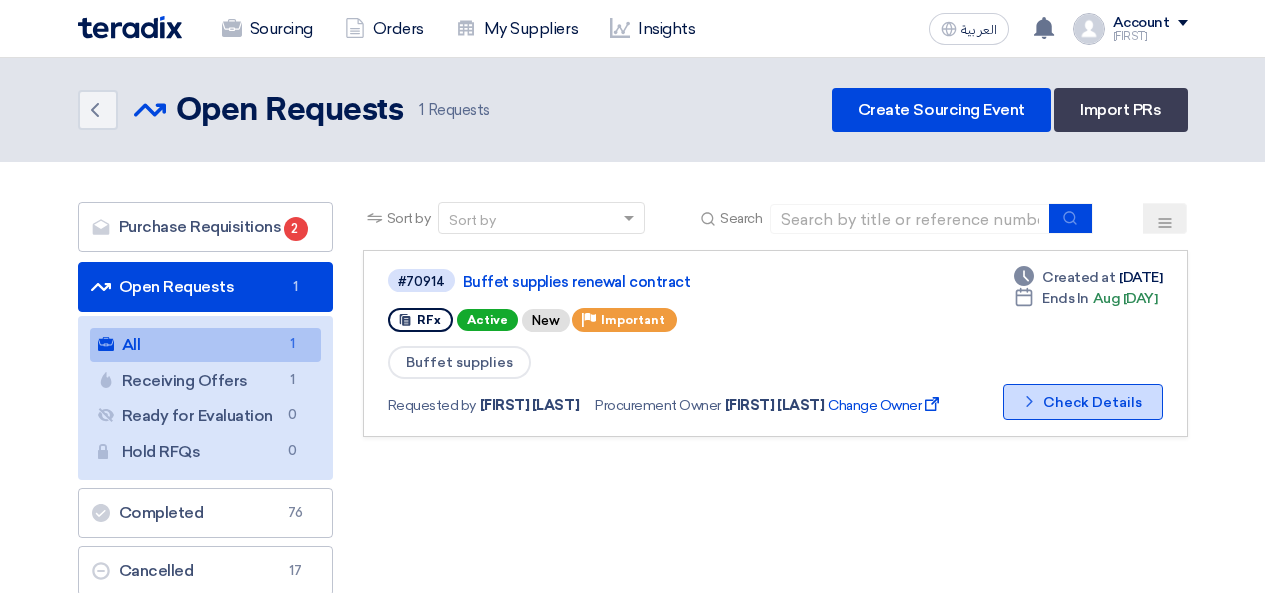 scroll, scrollTop: 0, scrollLeft: 0, axis: both 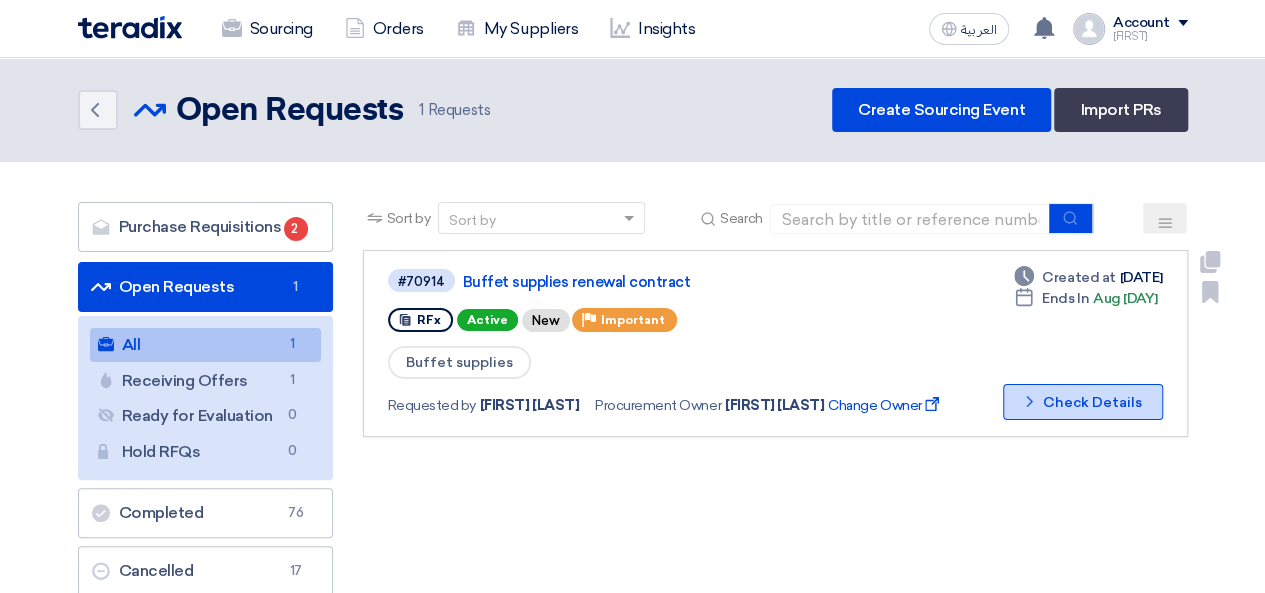 click on "Check details
Check Details" 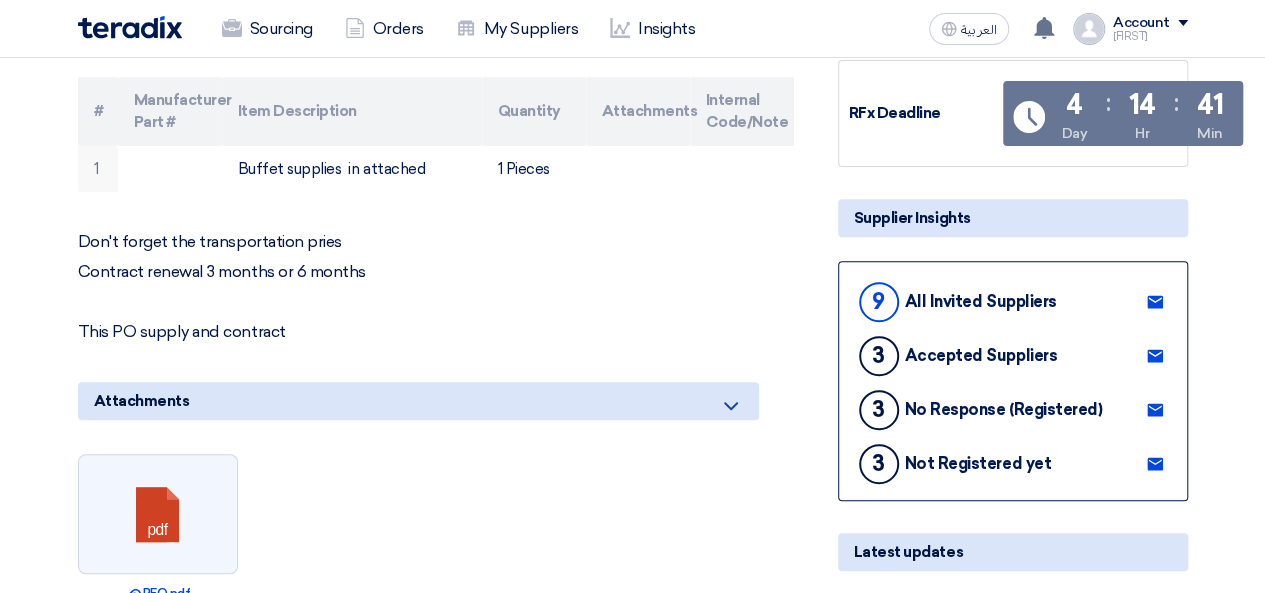 scroll, scrollTop: 0, scrollLeft: 0, axis: both 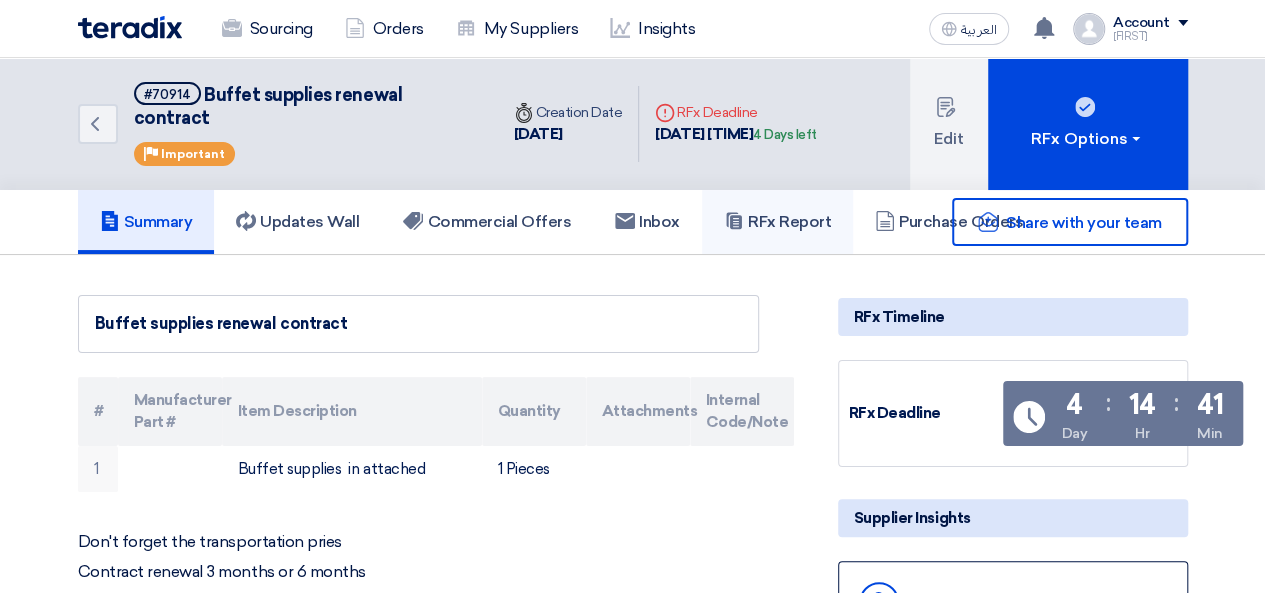 click on "RFx Report" 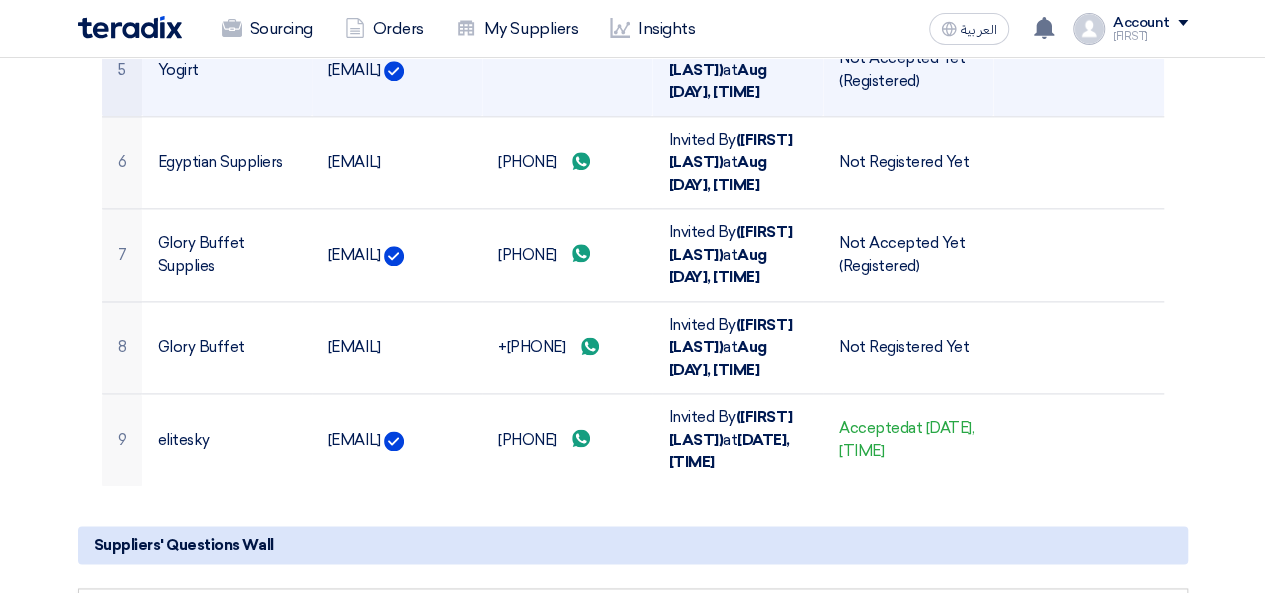 scroll, scrollTop: 1000, scrollLeft: 0, axis: vertical 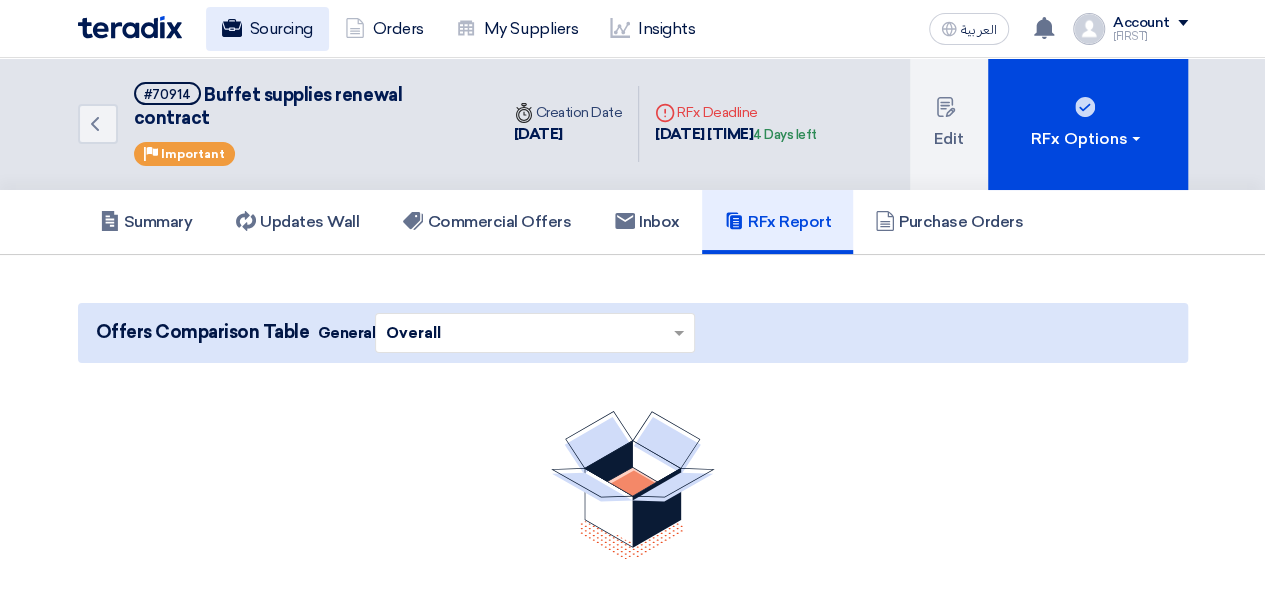 click on "Sourcing" 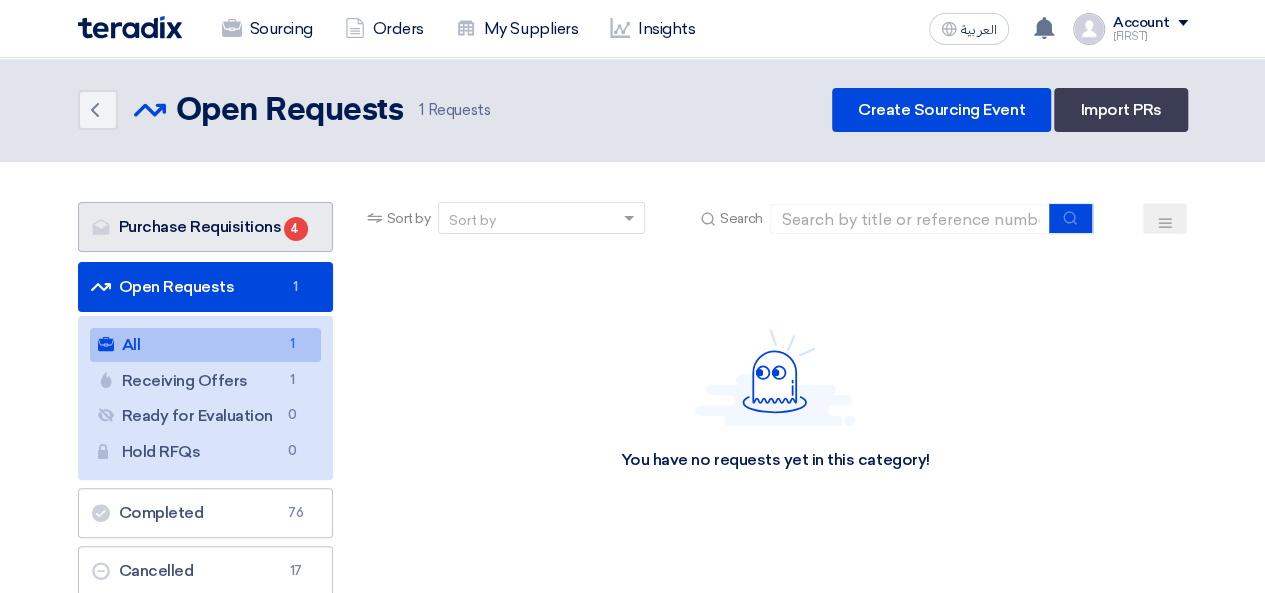 click on "4" 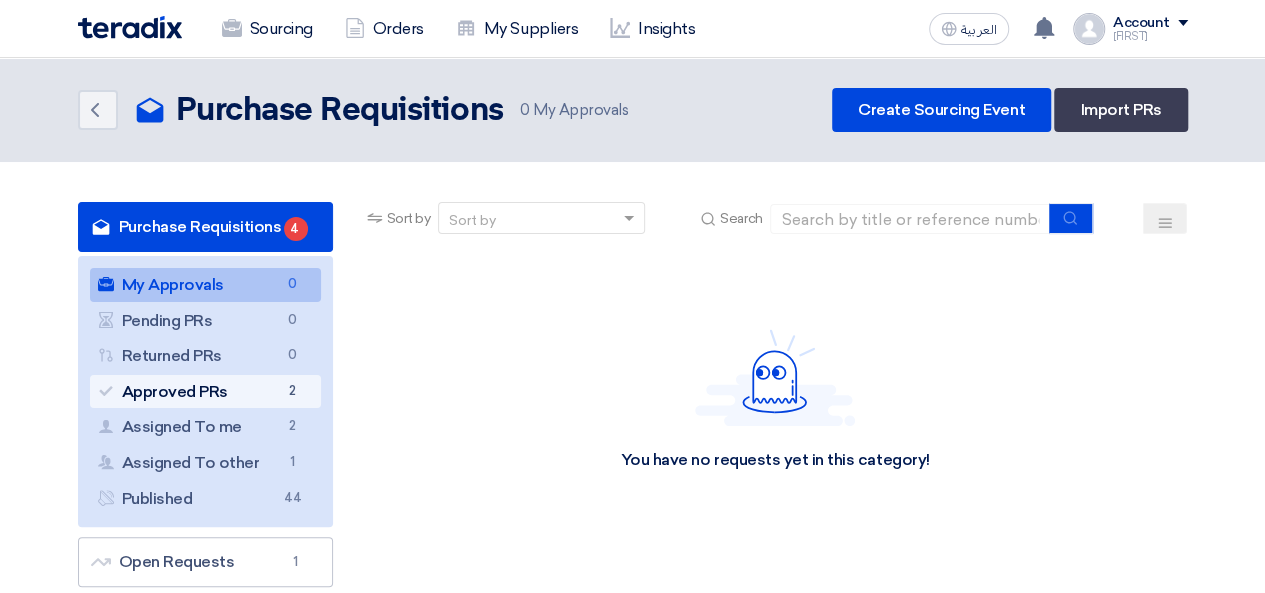 click on "Approved PRs
Approved PRs
2" 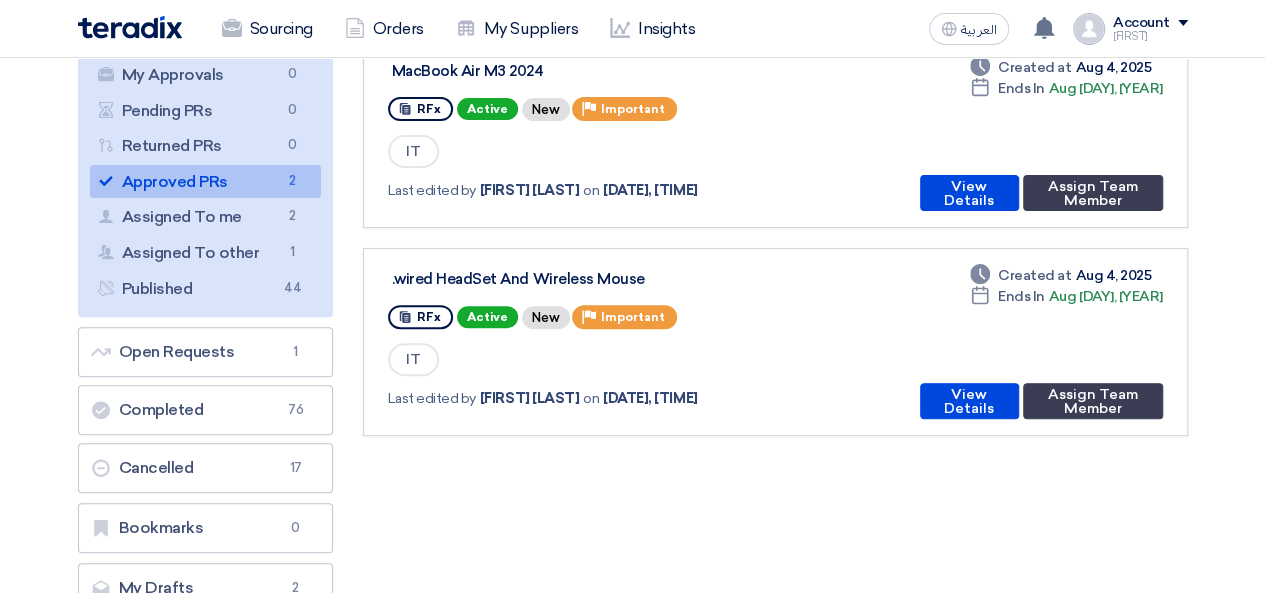 scroll, scrollTop: 100, scrollLeft: 0, axis: vertical 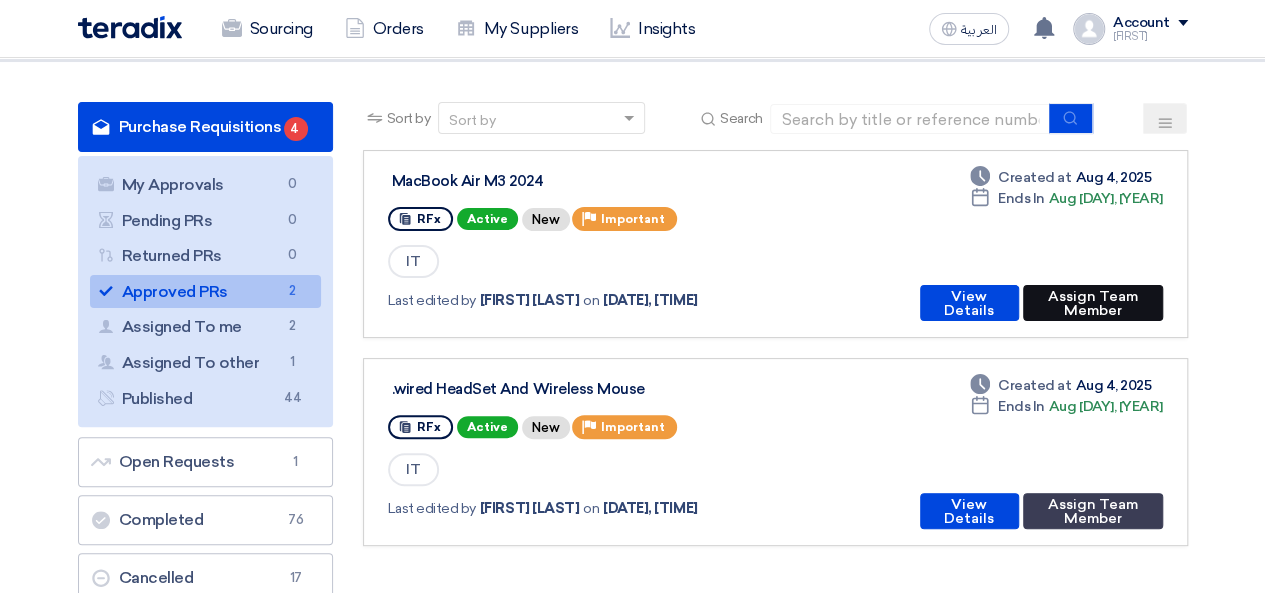 click on "Assign Team Member" 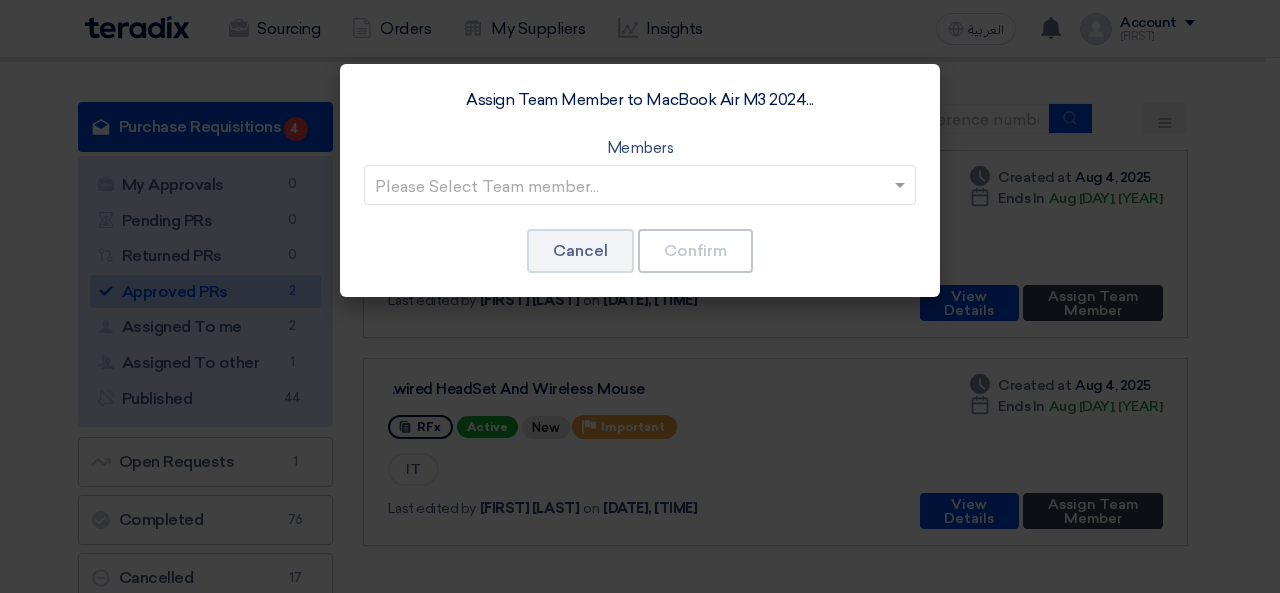 click 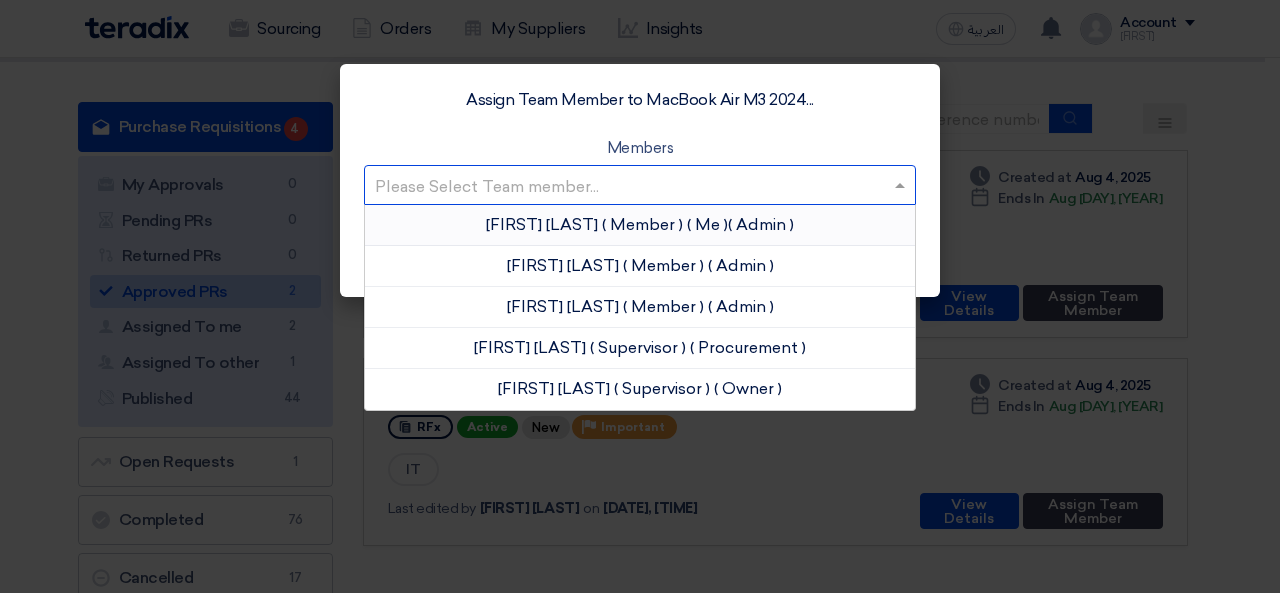 click on "[FIRST] [LAST]" at bounding box center [542, 224] 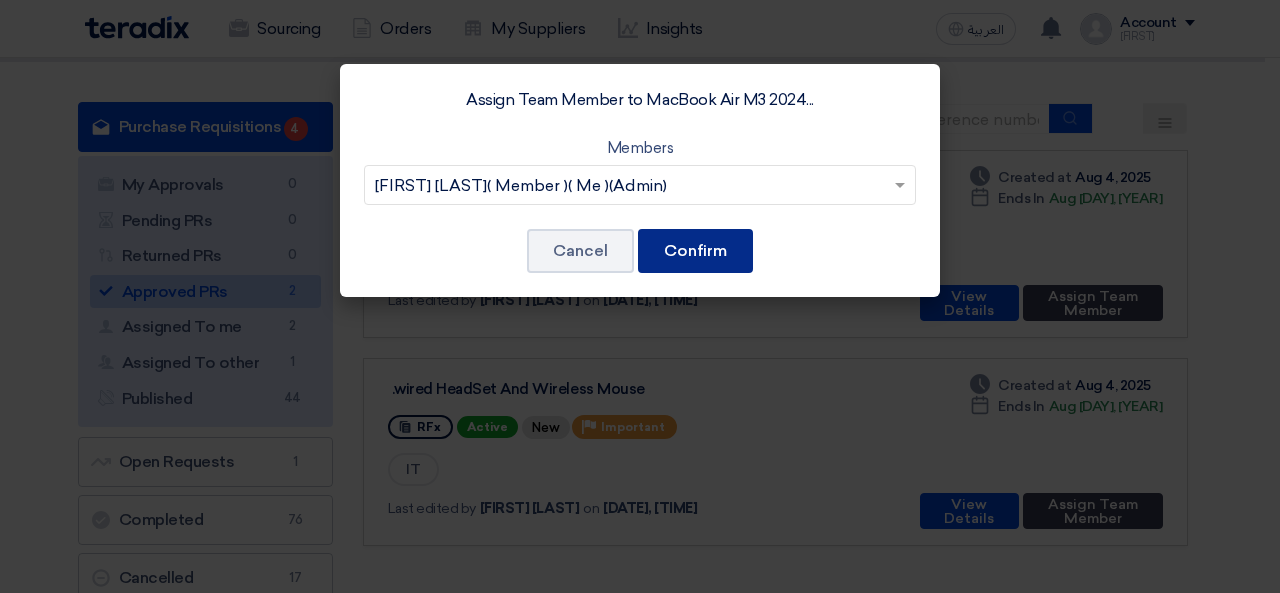 click on "Confirm" 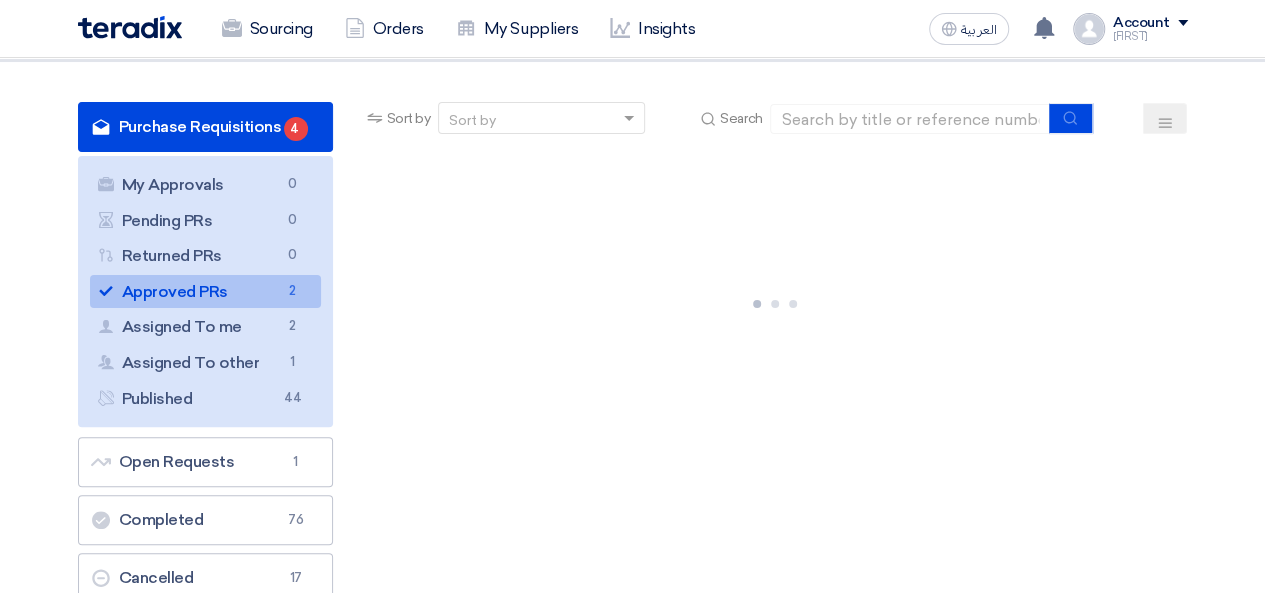 scroll, scrollTop: 0, scrollLeft: 0, axis: both 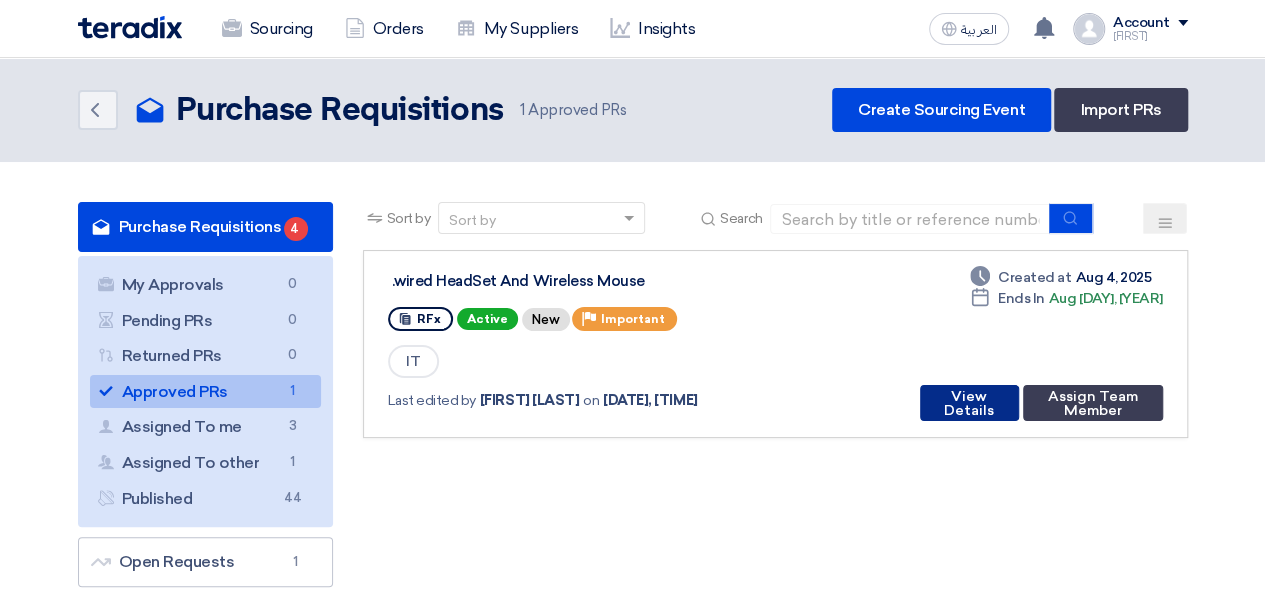 click on "View Details" 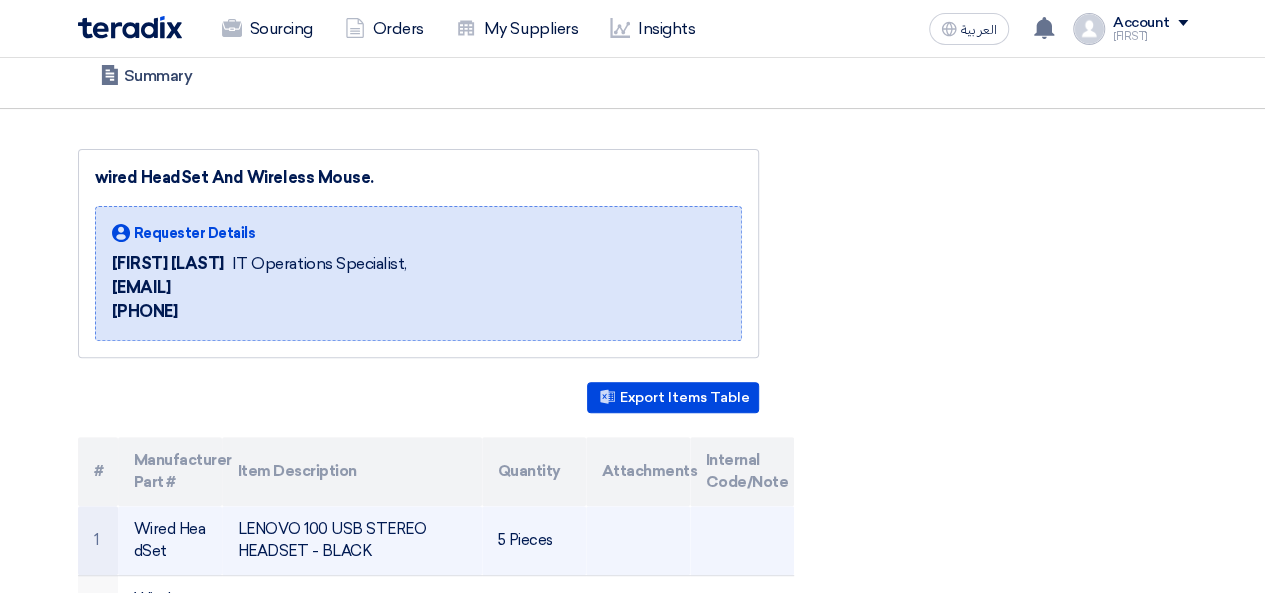 scroll, scrollTop: 0, scrollLeft: 0, axis: both 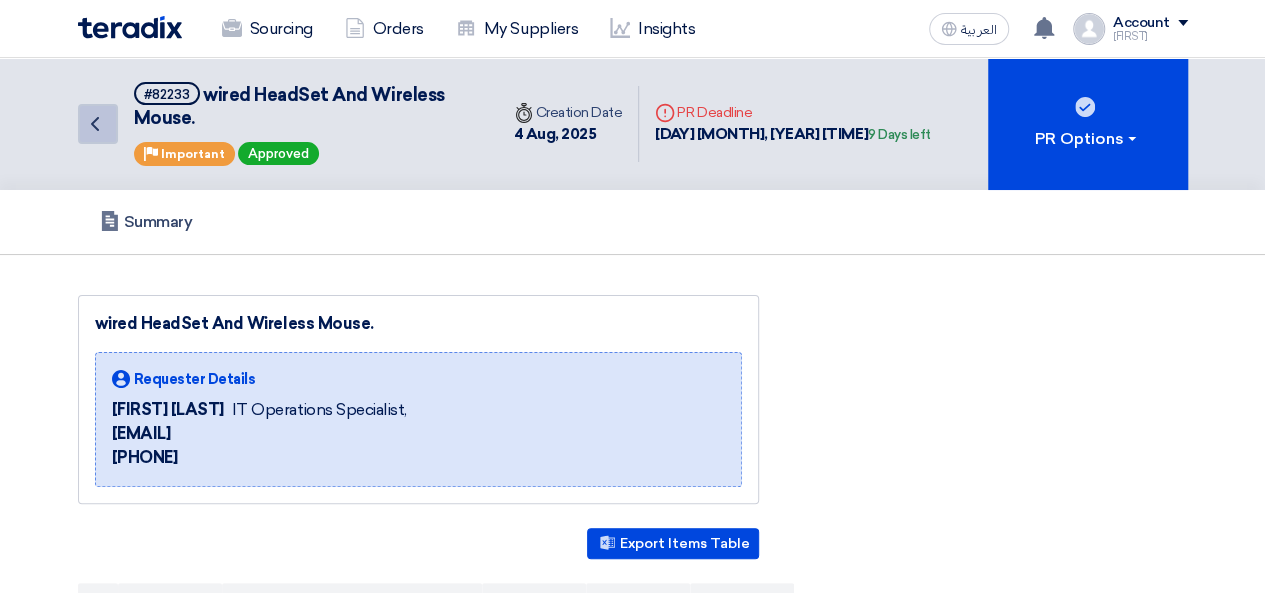 click on "Back" 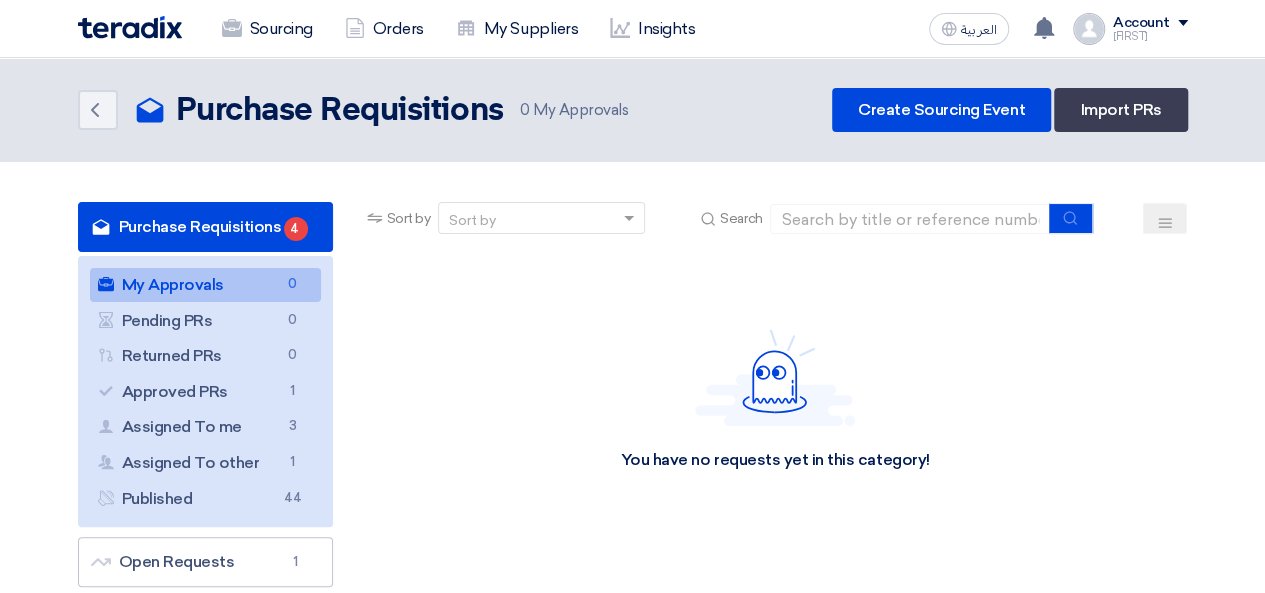 click on "Purchase Requisitions
Purchase Requisitions
4" 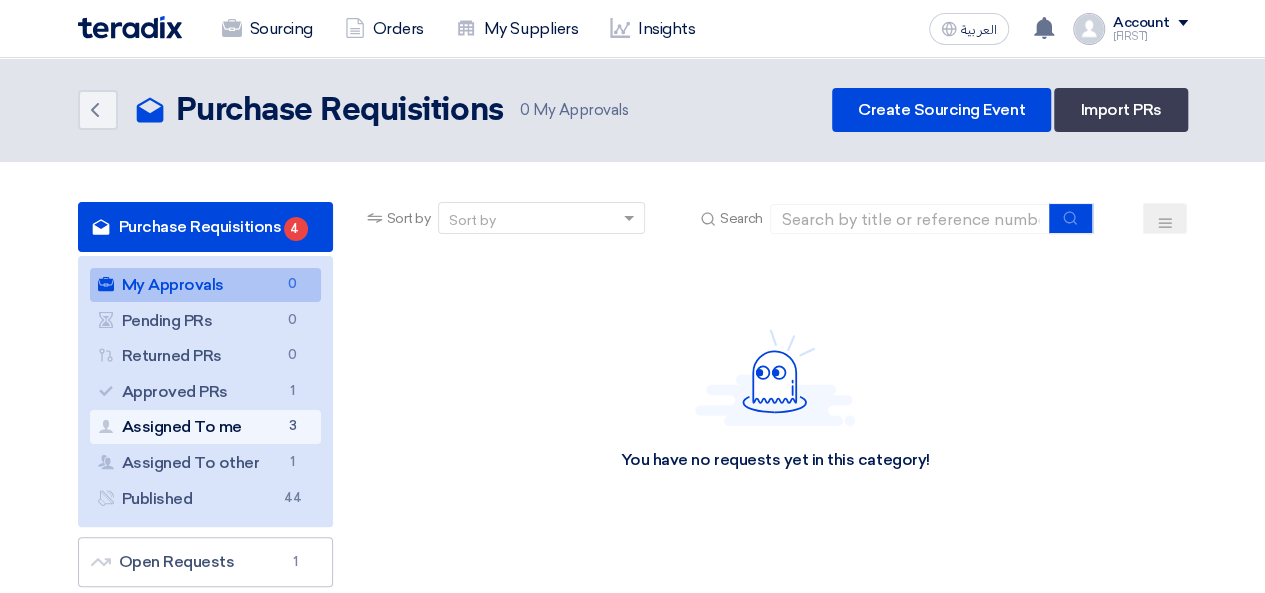 click on "3" 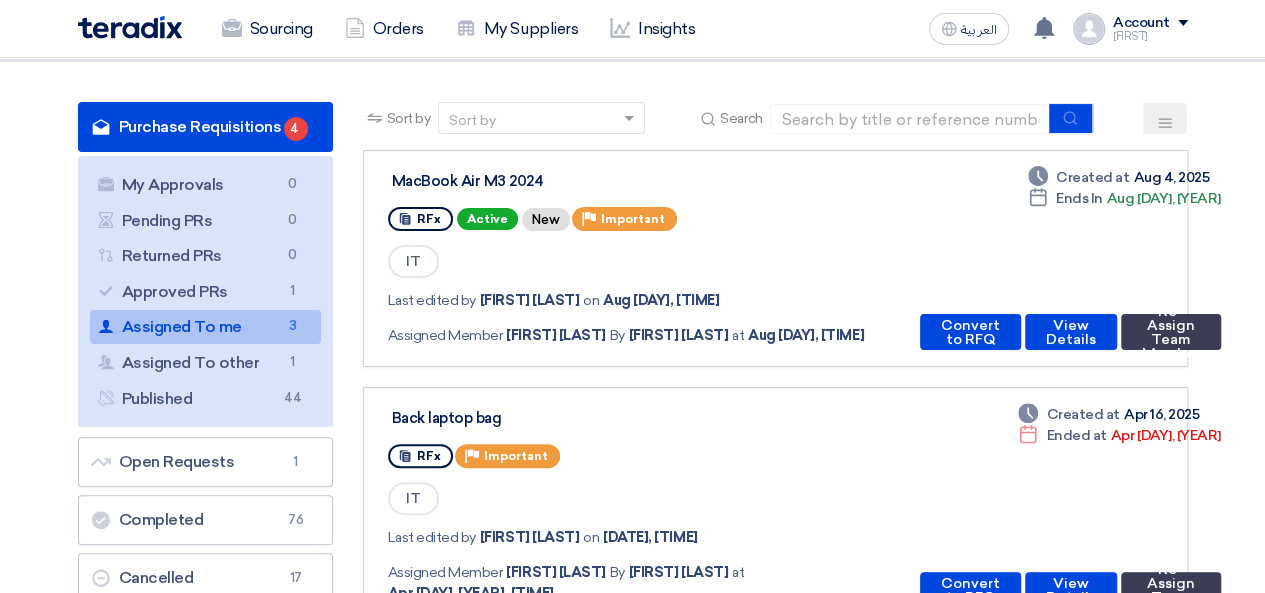 scroll, scrollTop: 100, scrollLeft: 0, axis: vertical 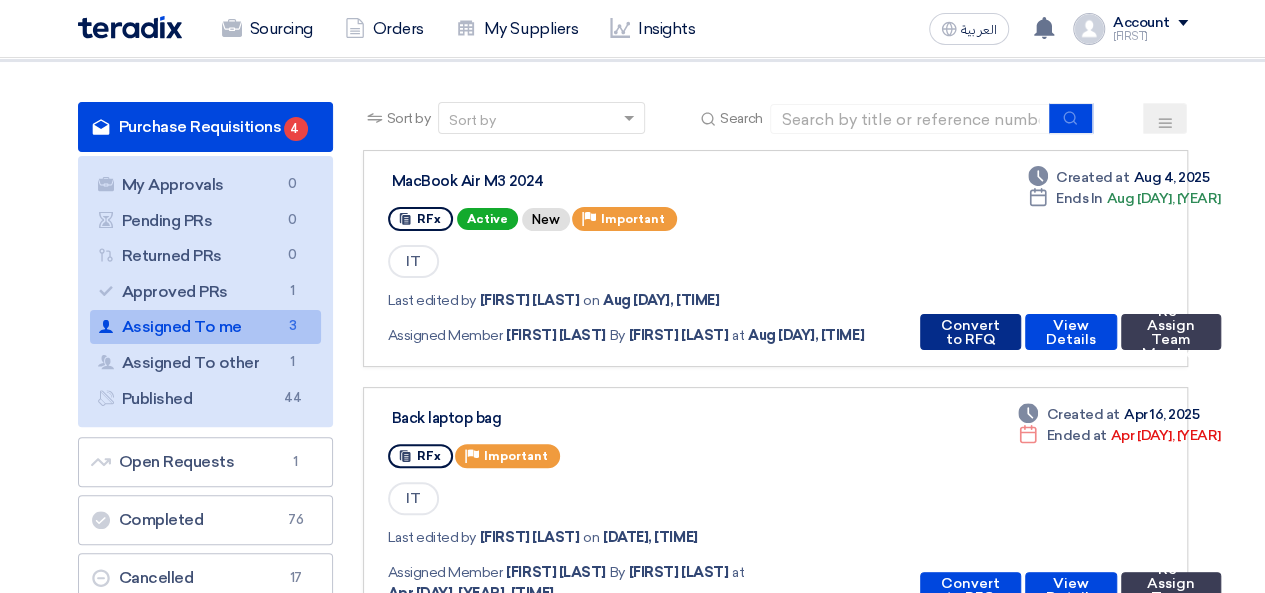 click on "Convert to RFQ" 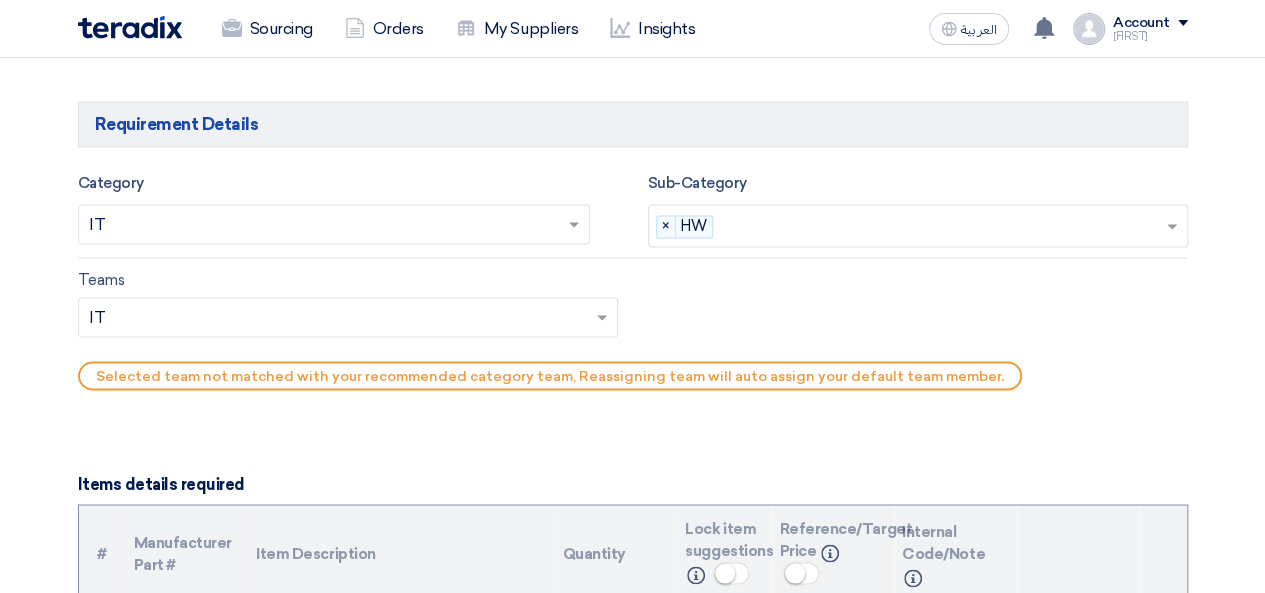 scroll, scrollTop: 1500, scrollLeft: 0, axis: vertical 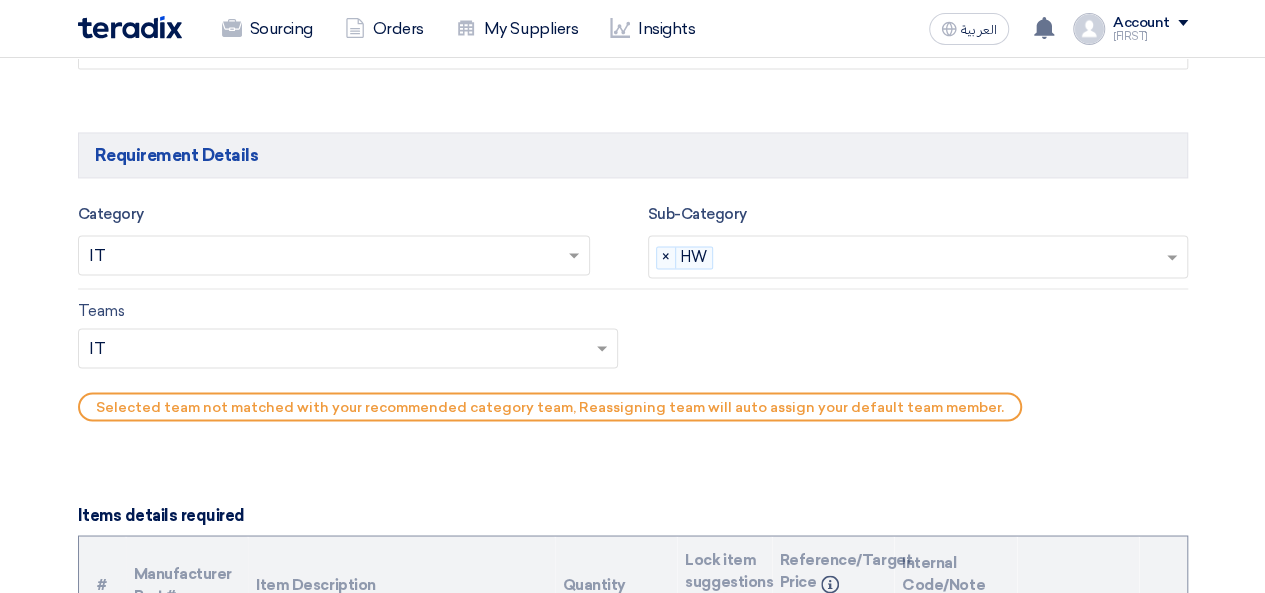 click at bounding box center [943, 258] 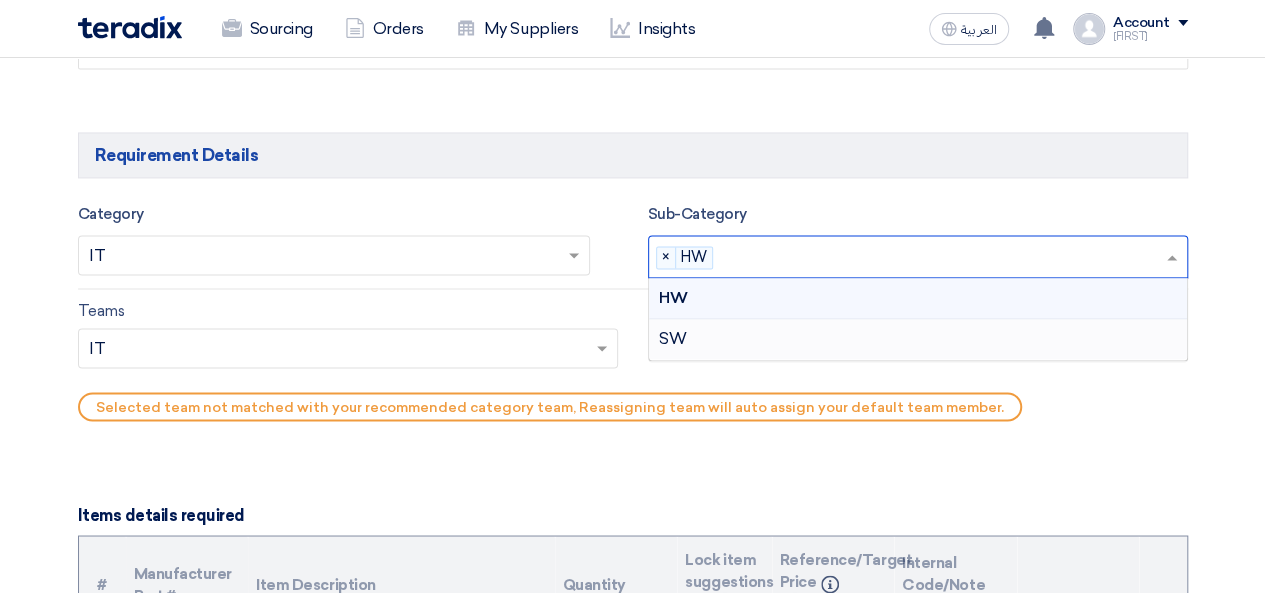 click on "SW" at bounding box center [918, 339] 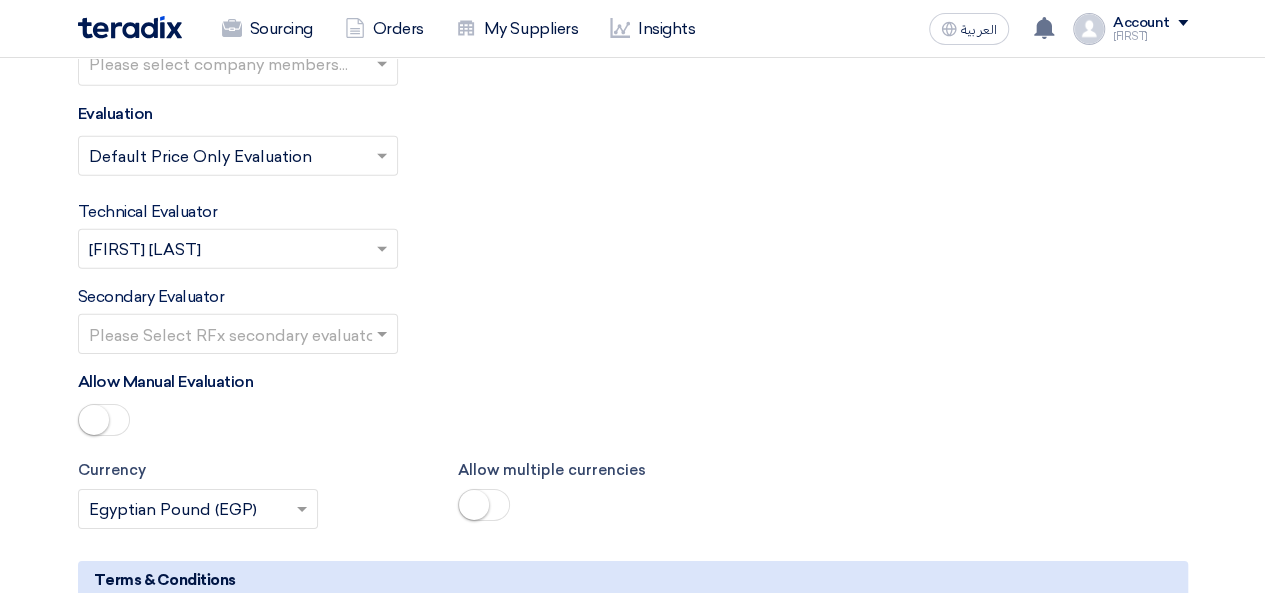 scroll, scrollTop: 2800, scrollLeft: 0, axis: vertical 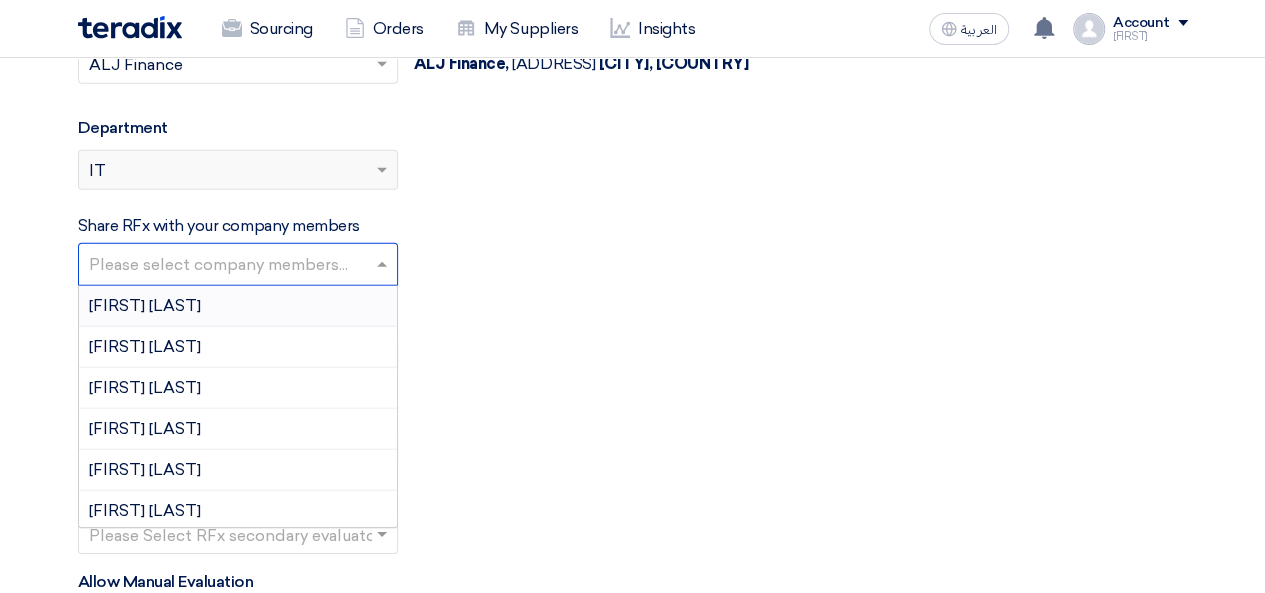 click at bounding box center [240, 266] 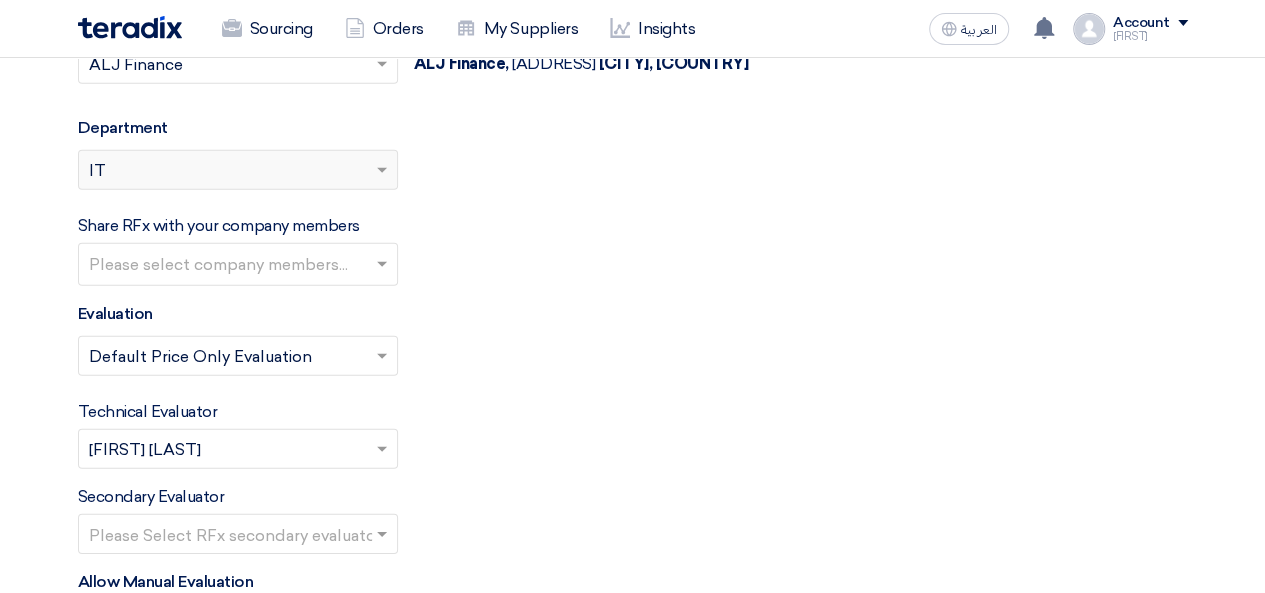 click on "Basic Information
RFx Title
MacBook Air M3 2024
RFx Type
Normal RFQ
Sealed RFQ
RFP
Deadline to receive quotations
[DATE]
Pick a date
Time
Increment hours
05
Decrement hours
:
00 PM" 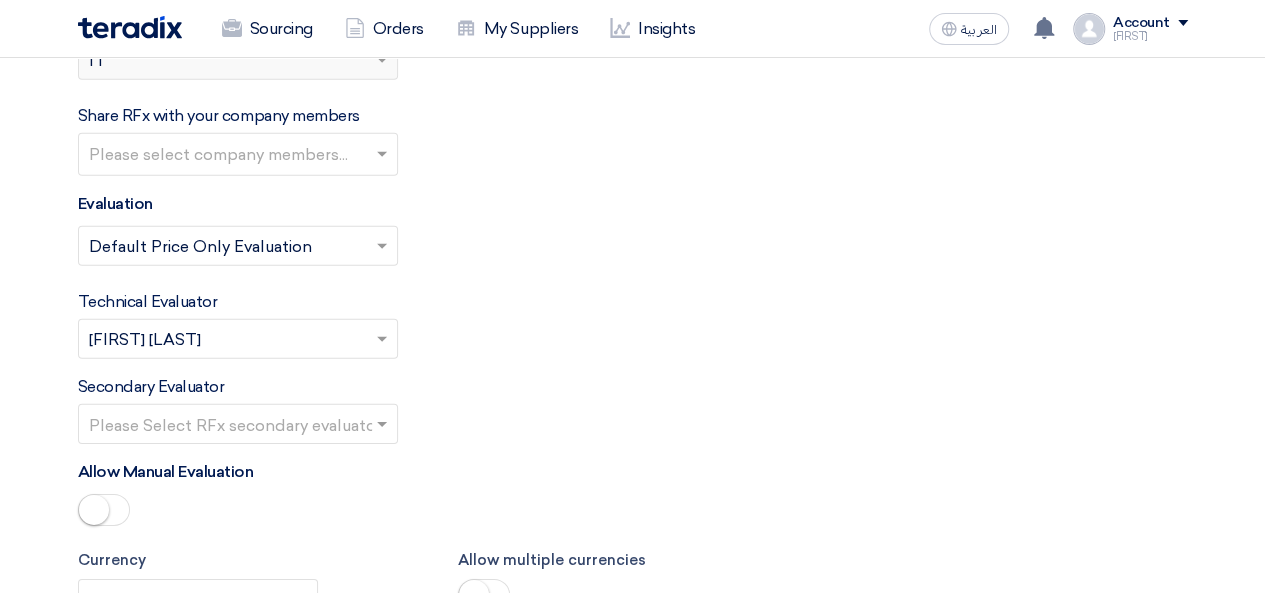 scroll, scrollTop: 3000, scrollLeft: 0, axis: vertical 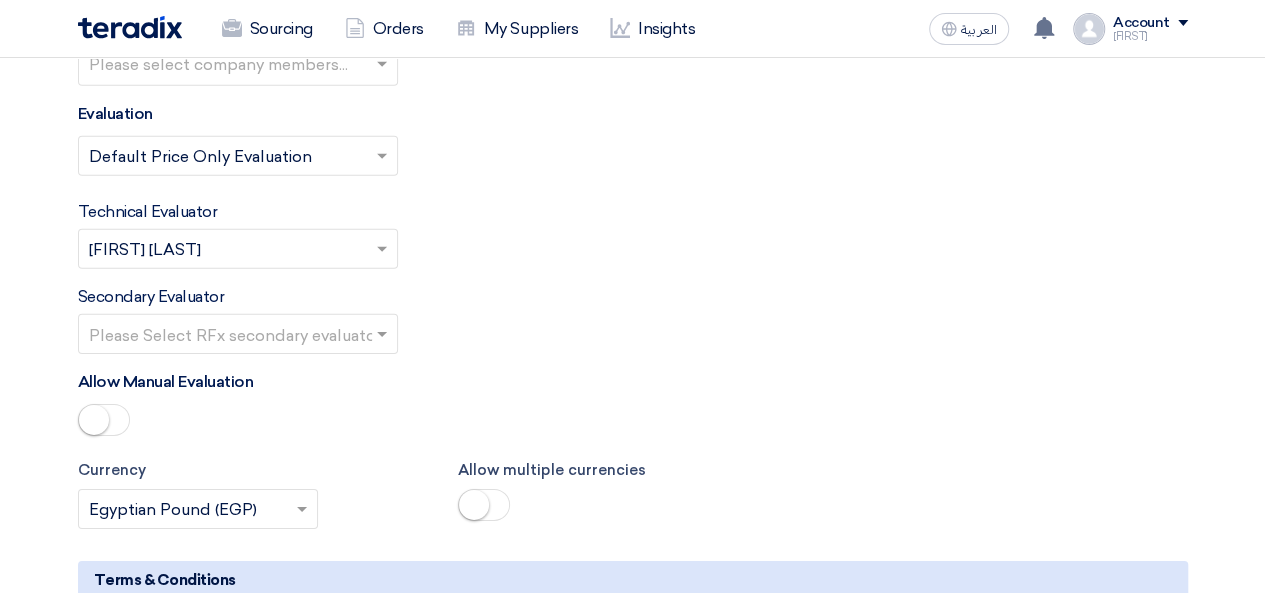 click at bounding box center [228, 335] 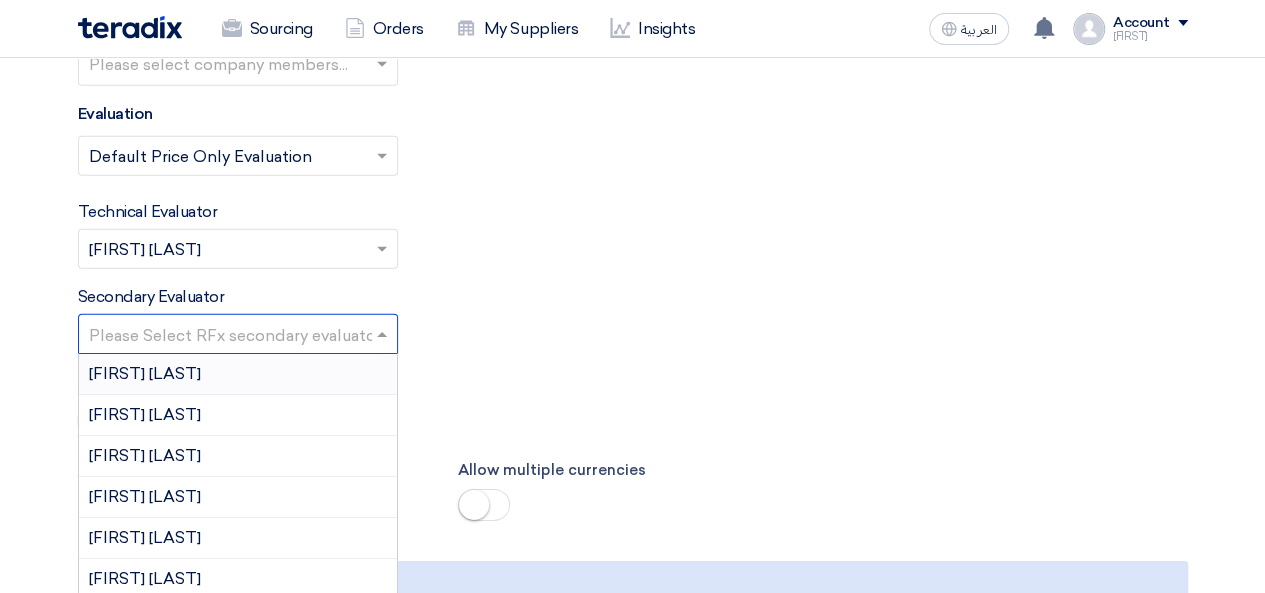 click on "[FIRST] [LAST]" at bounding box center [238, 374] 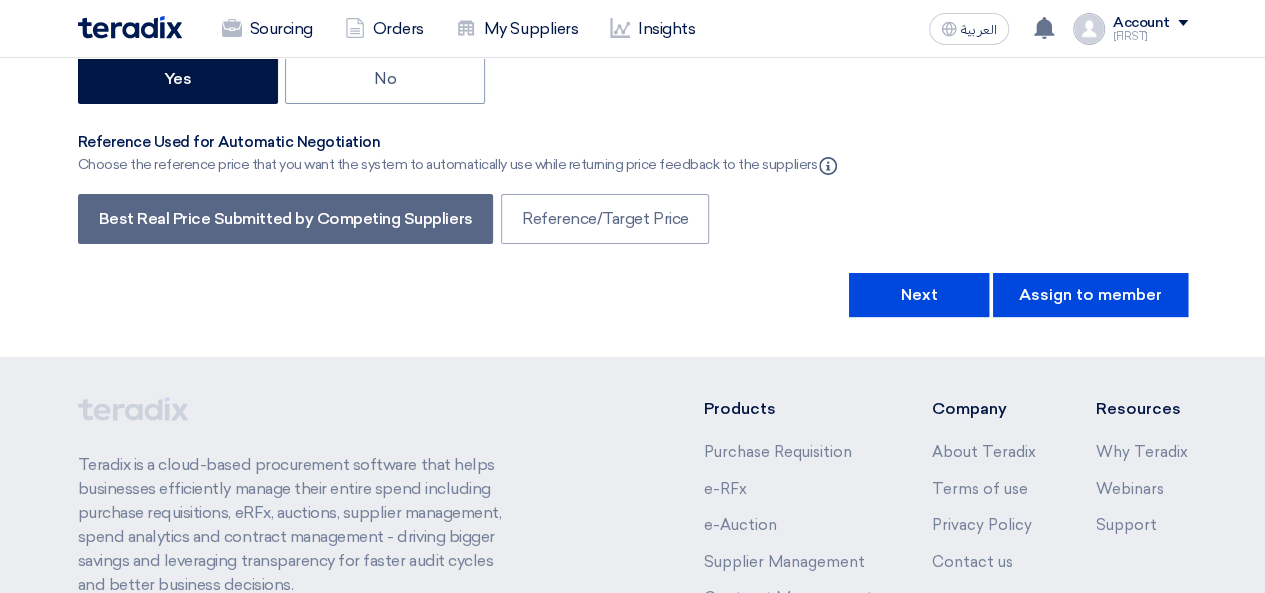 scroll, scrollTop: 3900, scrollLeft: 0, axis: vertical 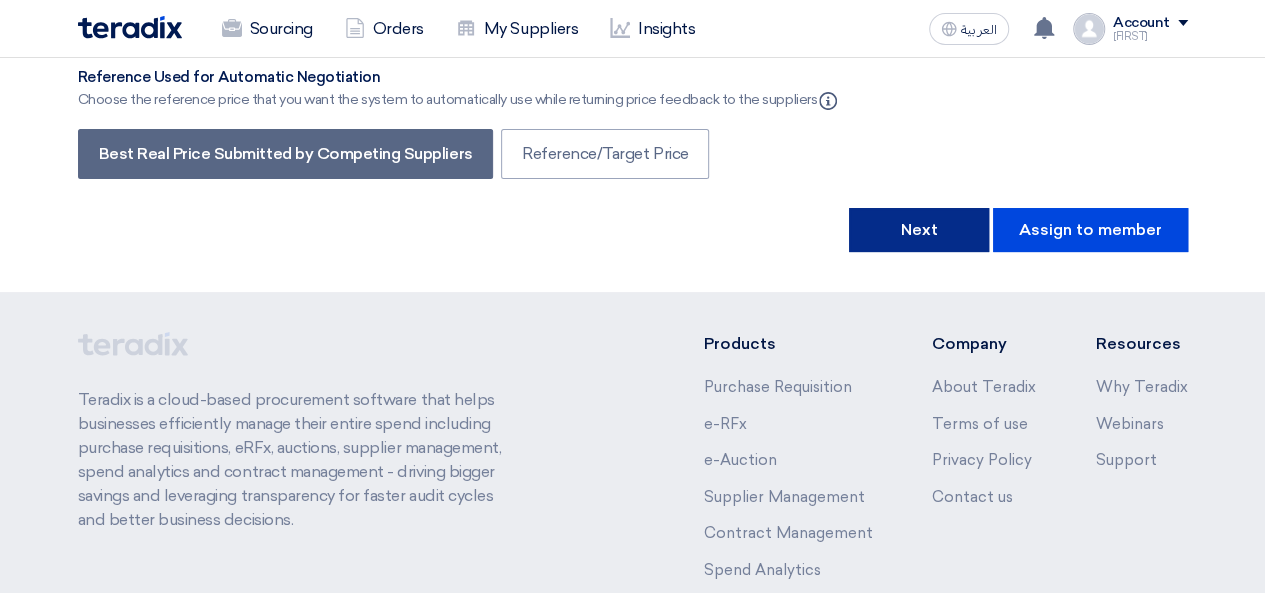 click on "Next" 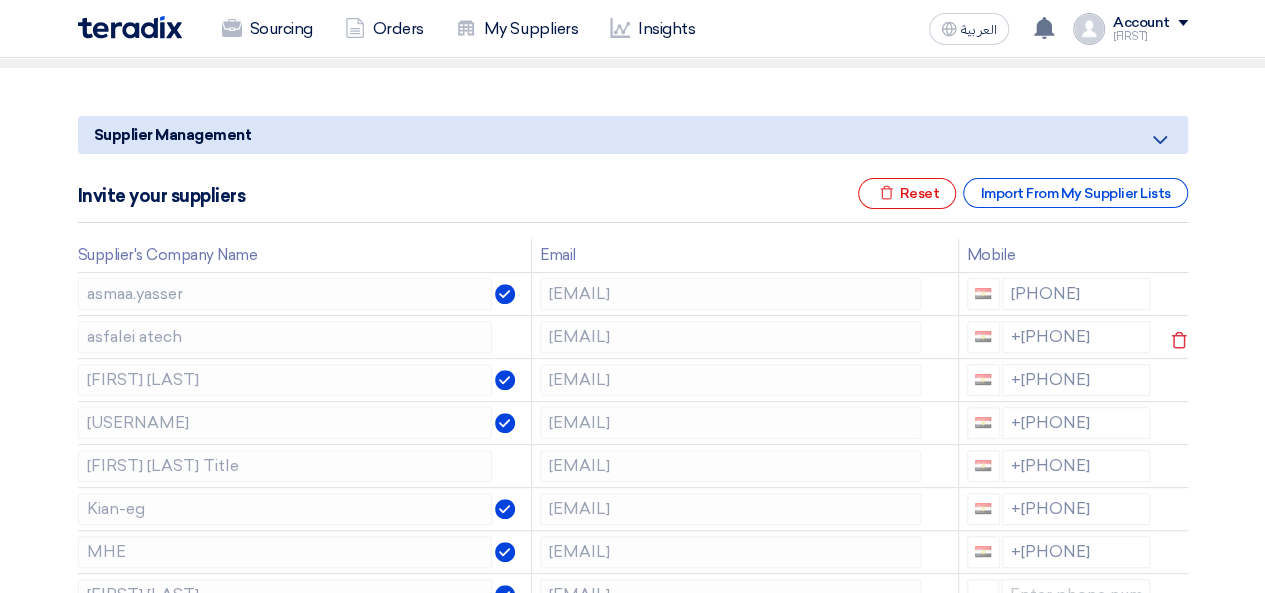 scroll, scrollTop: 200, scrollLeft: 0, axis: vertical 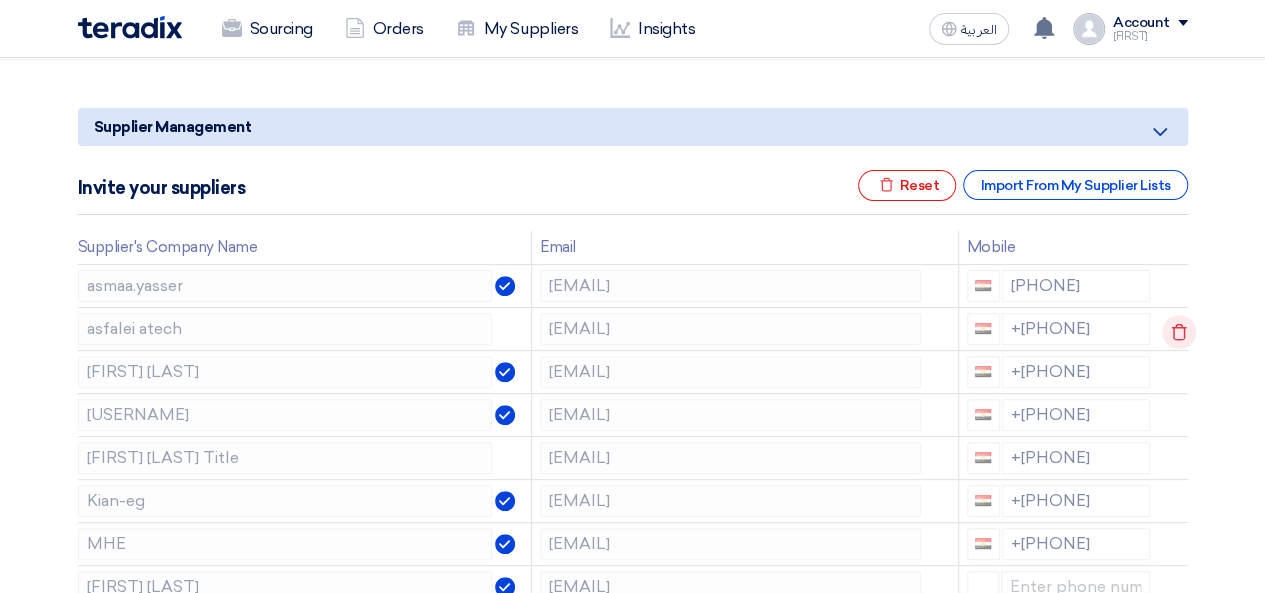 click 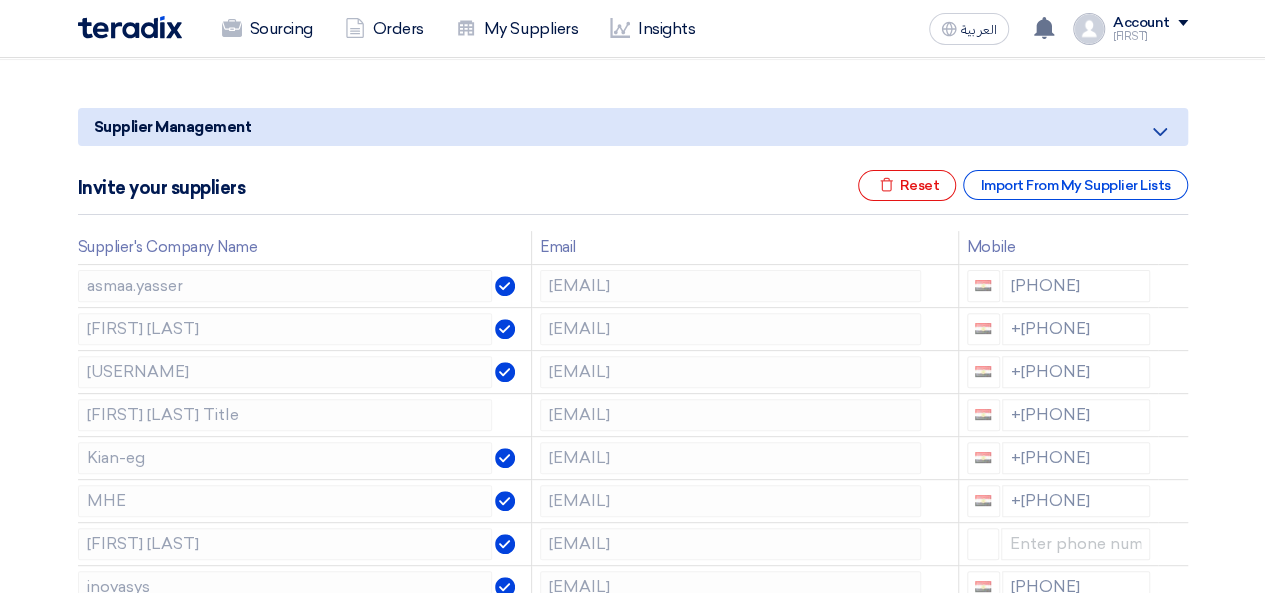 scroll, scrollTop: 300, scrollLeft: 0, axis: vertical 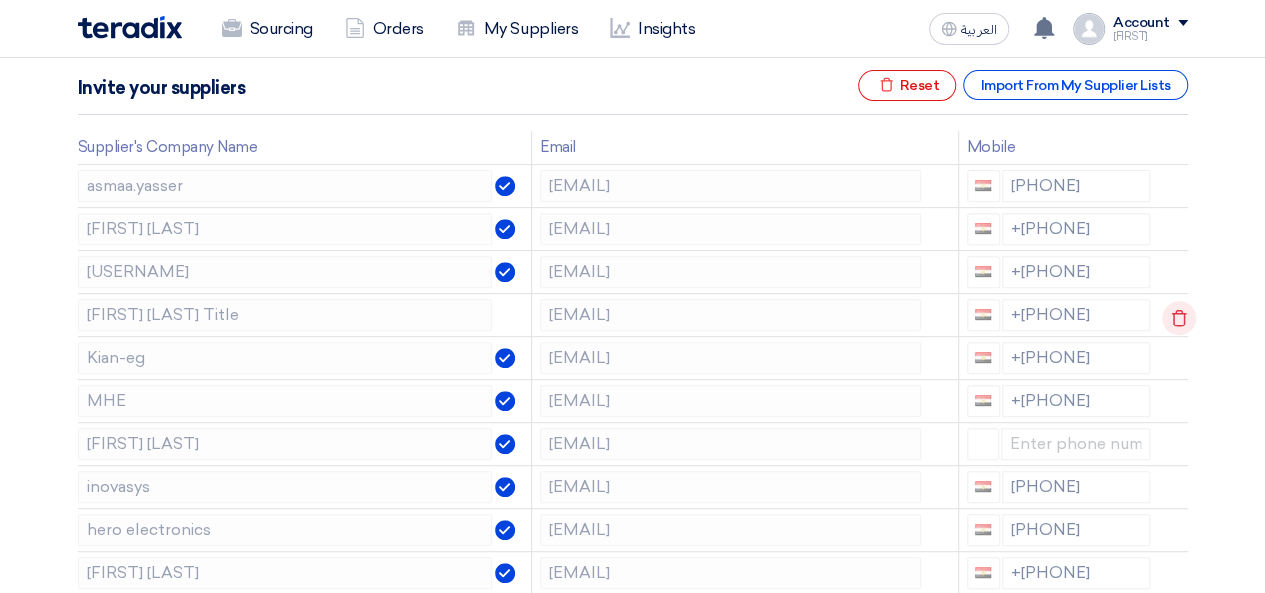 click 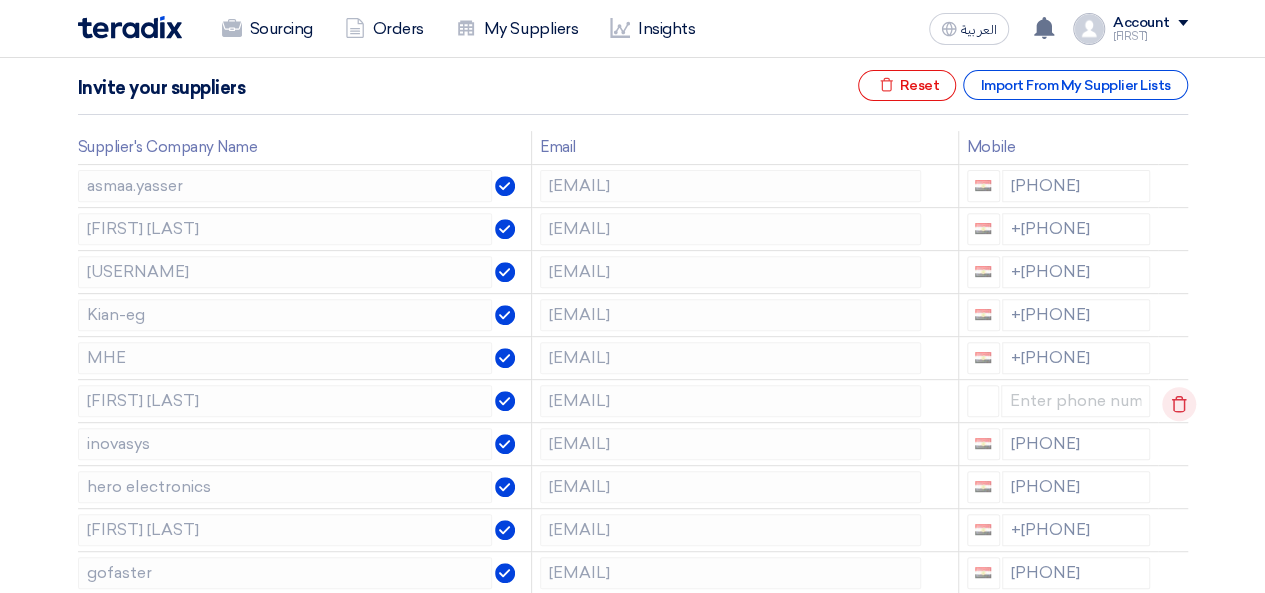 click 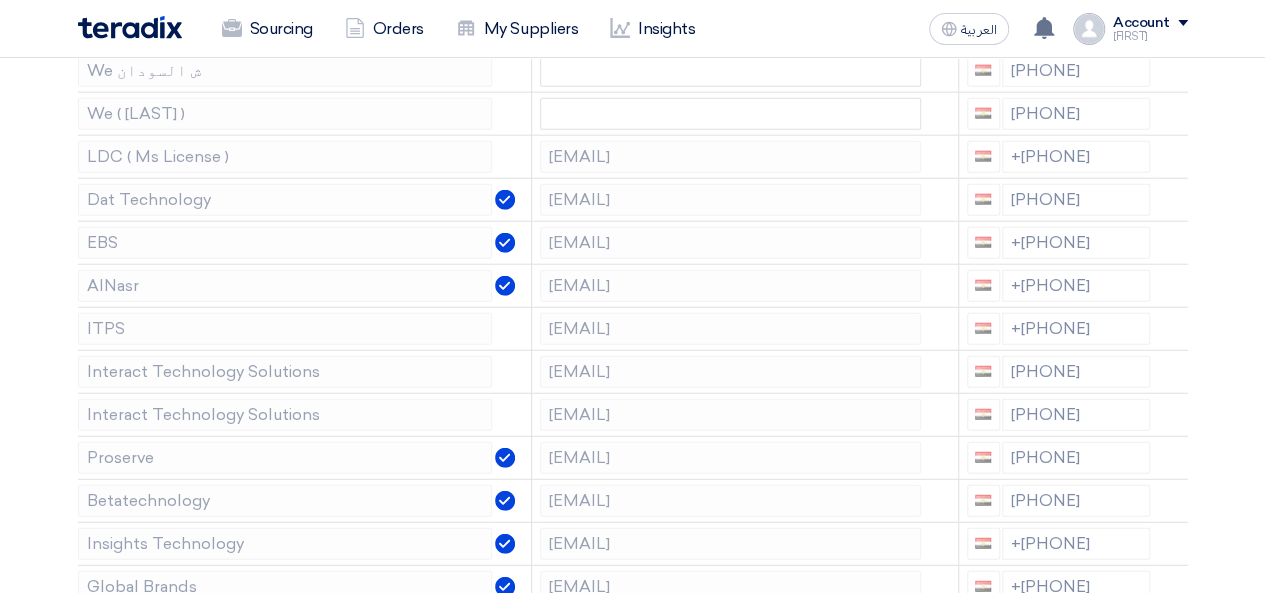 scroll, scrollTop: 2400, scrollLeft: 0, axis: vertical 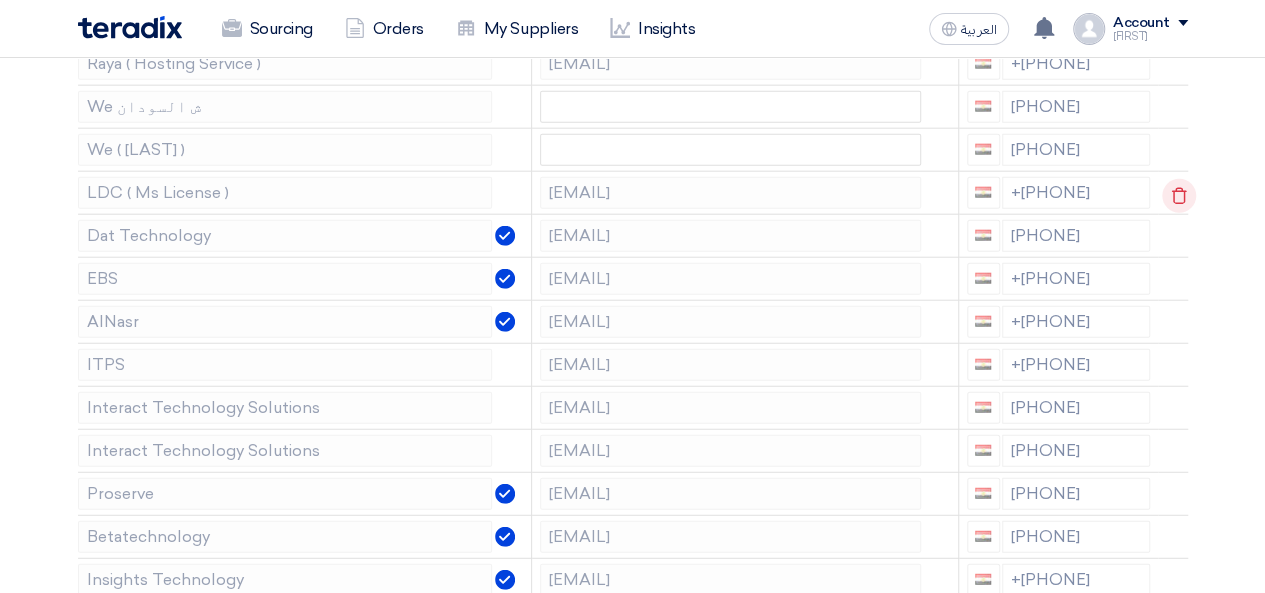 click 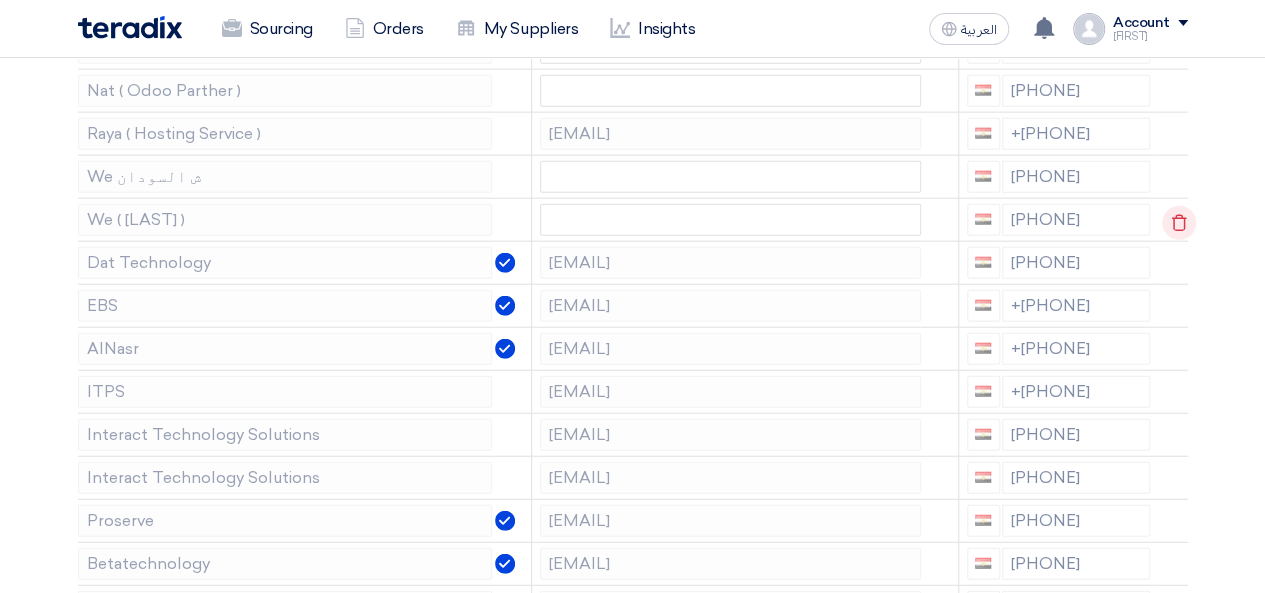 scroll, scrollTop: 2300, scrollLeft: 0, axis: vertical 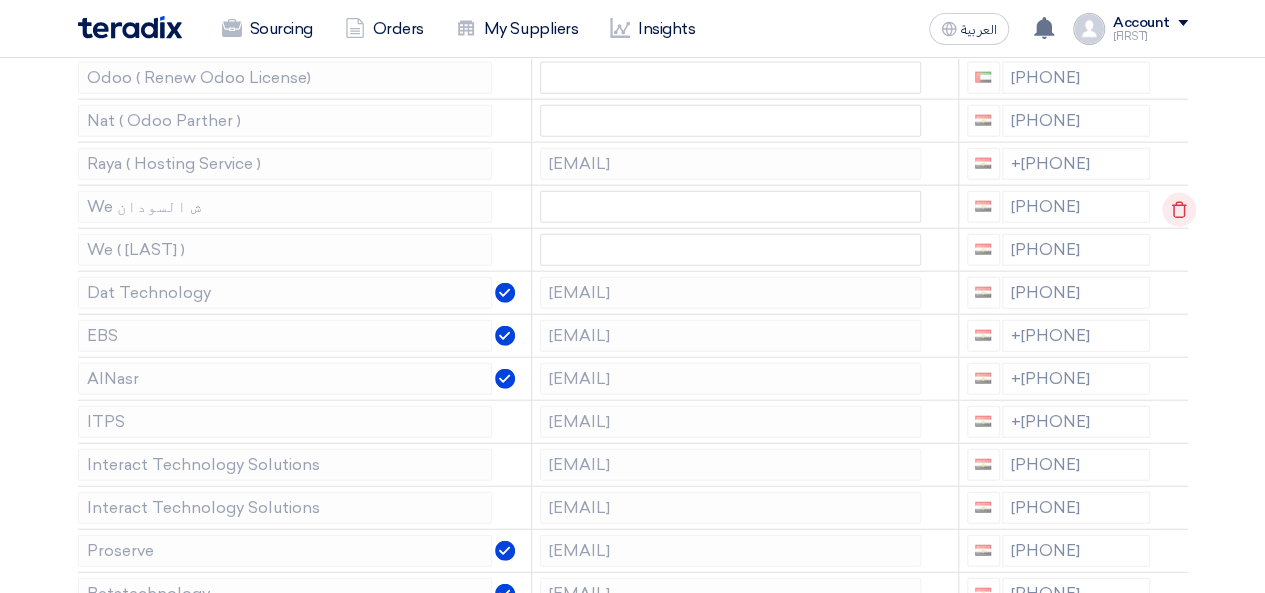 click 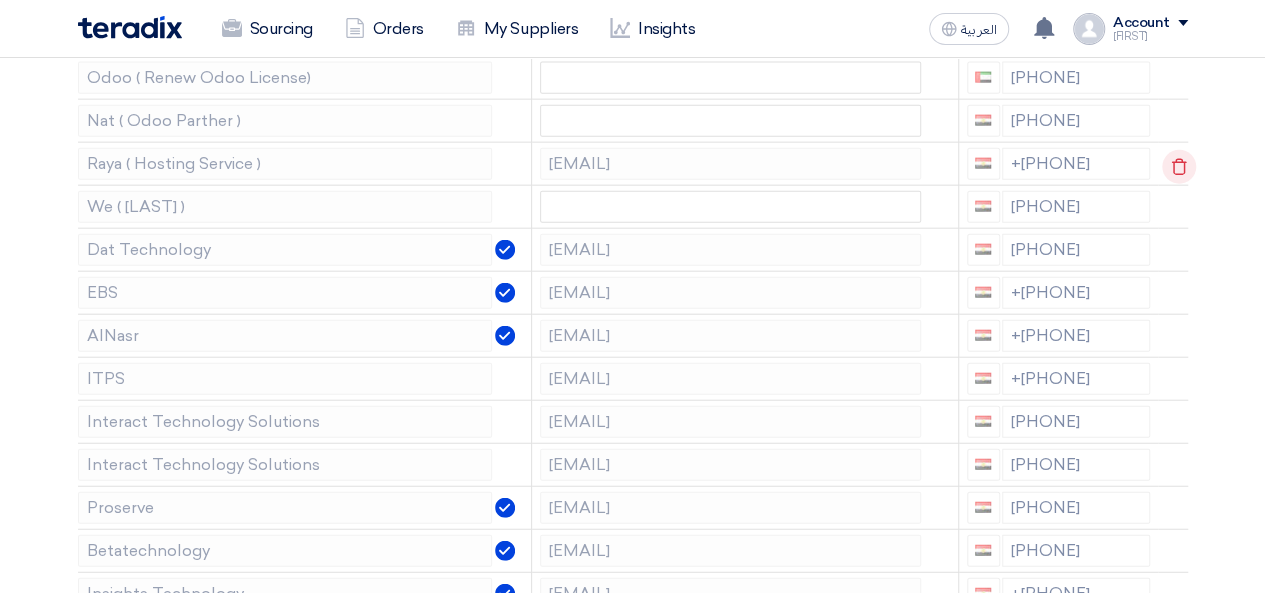 click 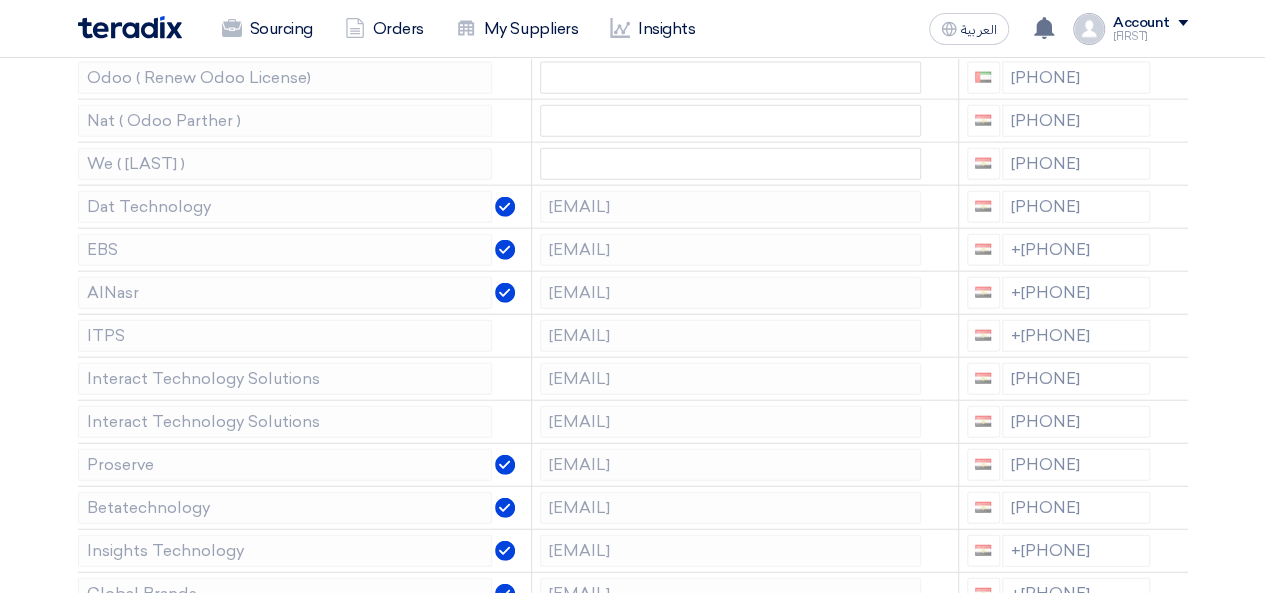 click 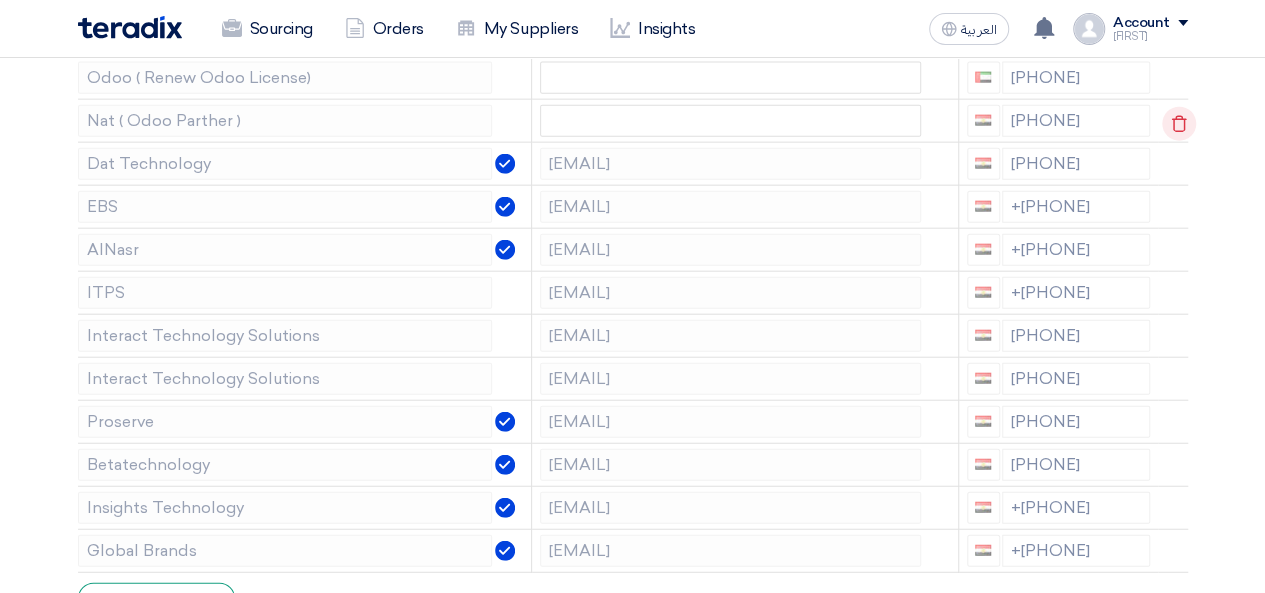 click 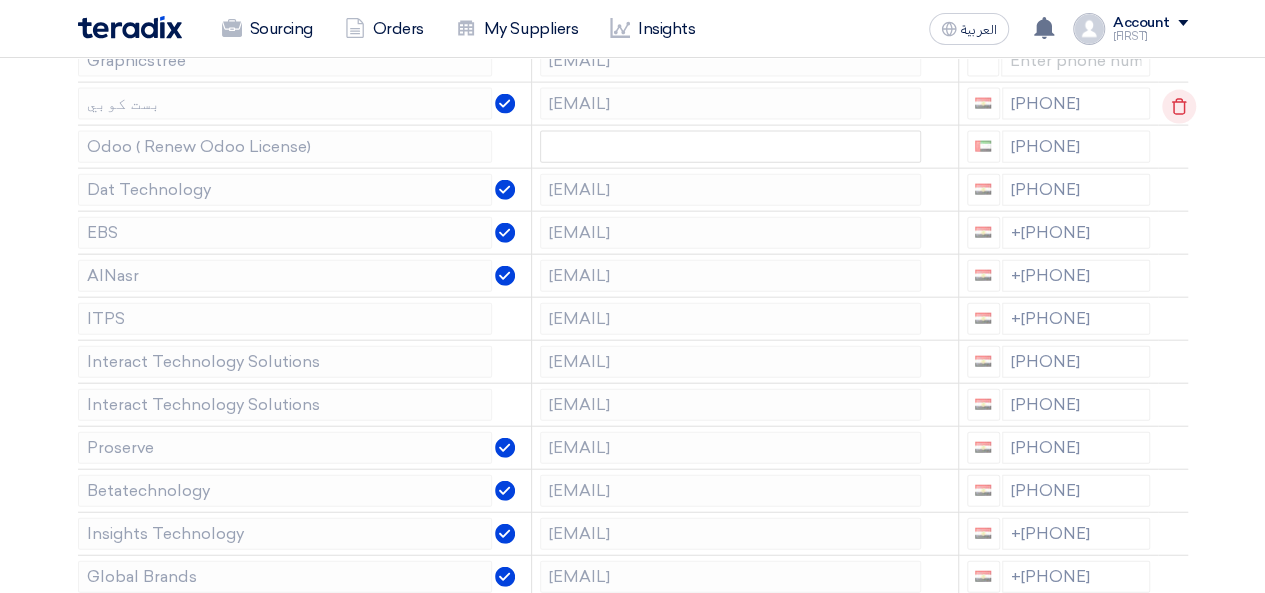 scroll, scrollTop: 2200, scrollLeft: 0, axis: vertical 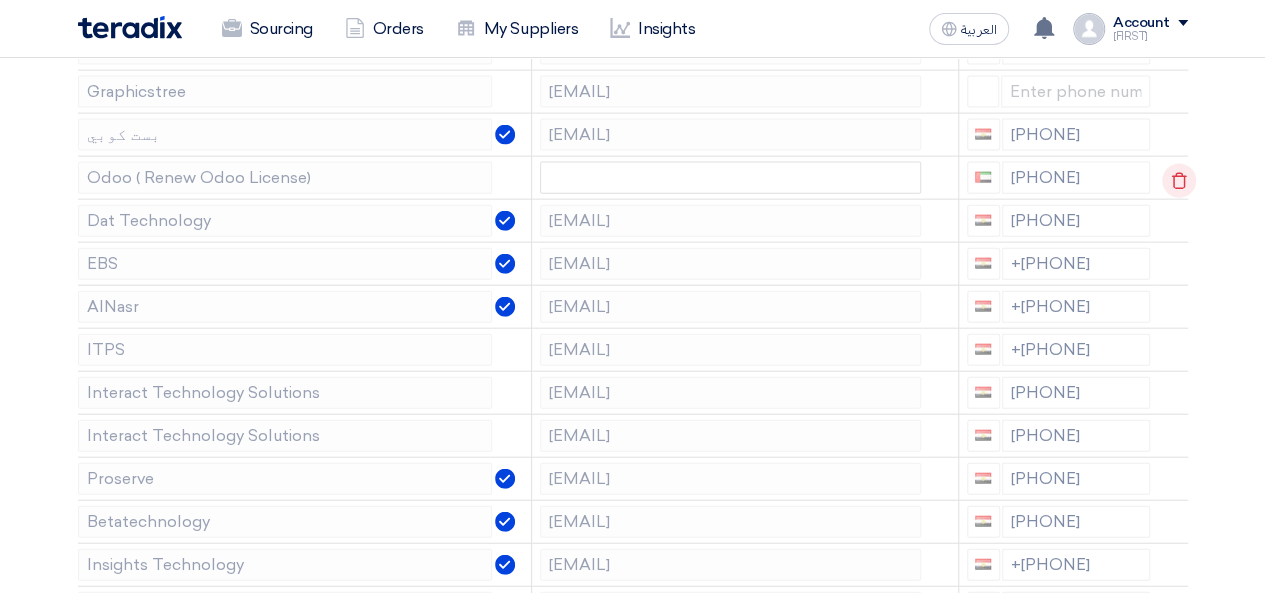 click 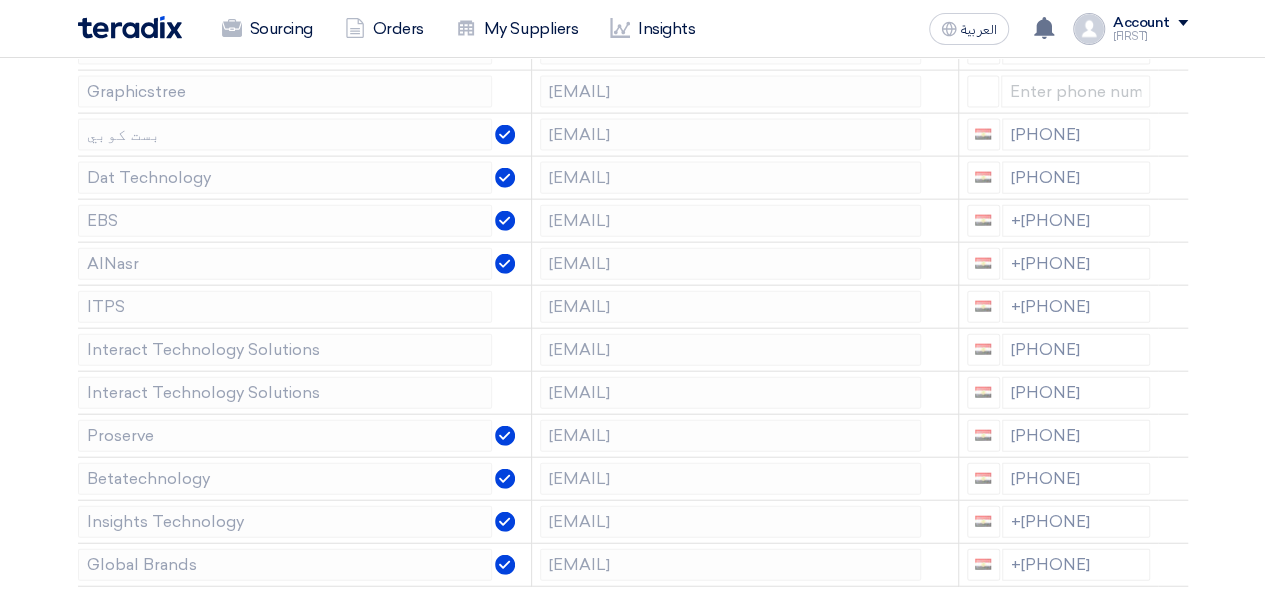 scroll, scrollTop: 2100, scrollLeft: 0, axis: vertical 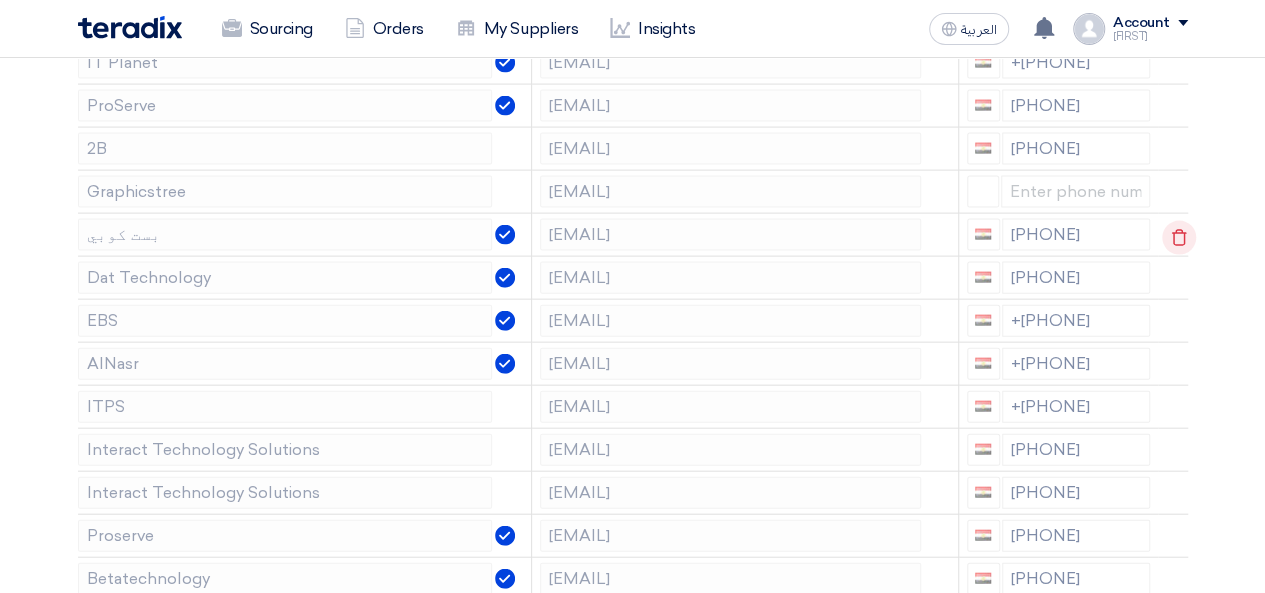 click 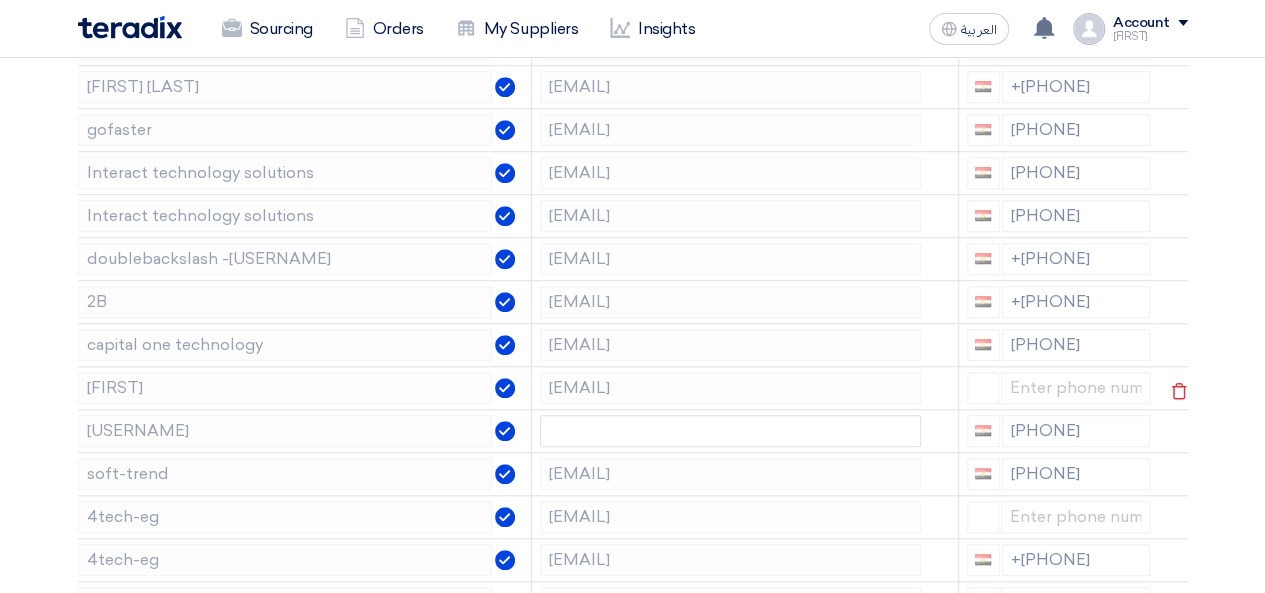 scroll, scrollTop: 800, scrollLeft: 0, axis: vertical 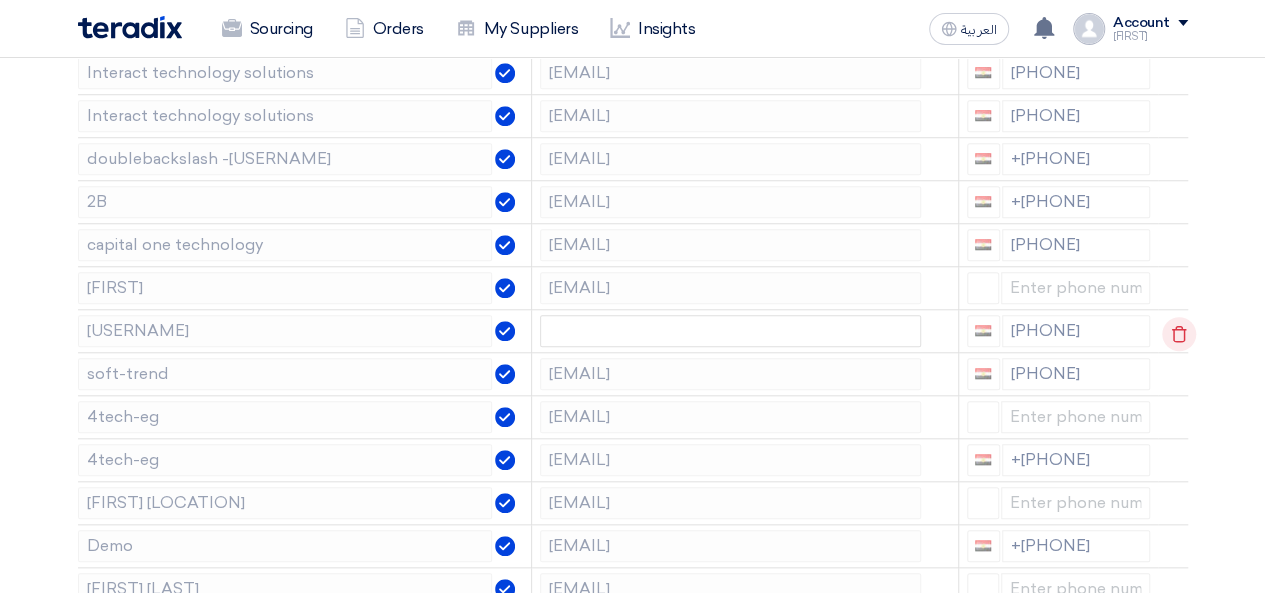 click 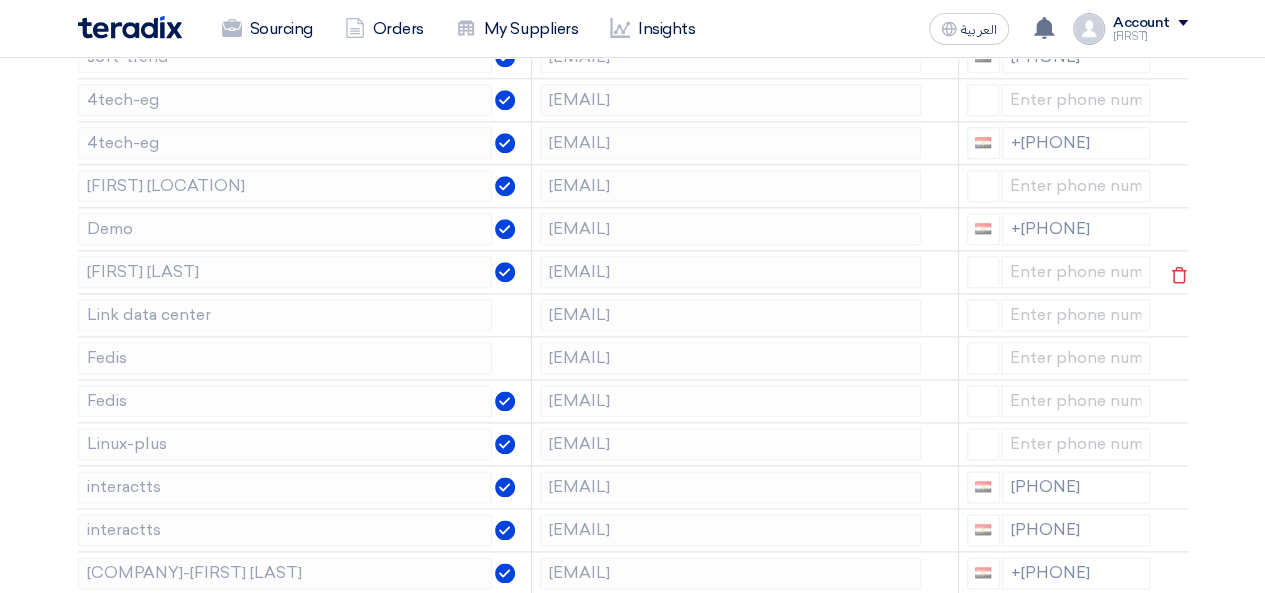 scroll, scrollTop: 1100, scrollLeft: 0, axis: vertical 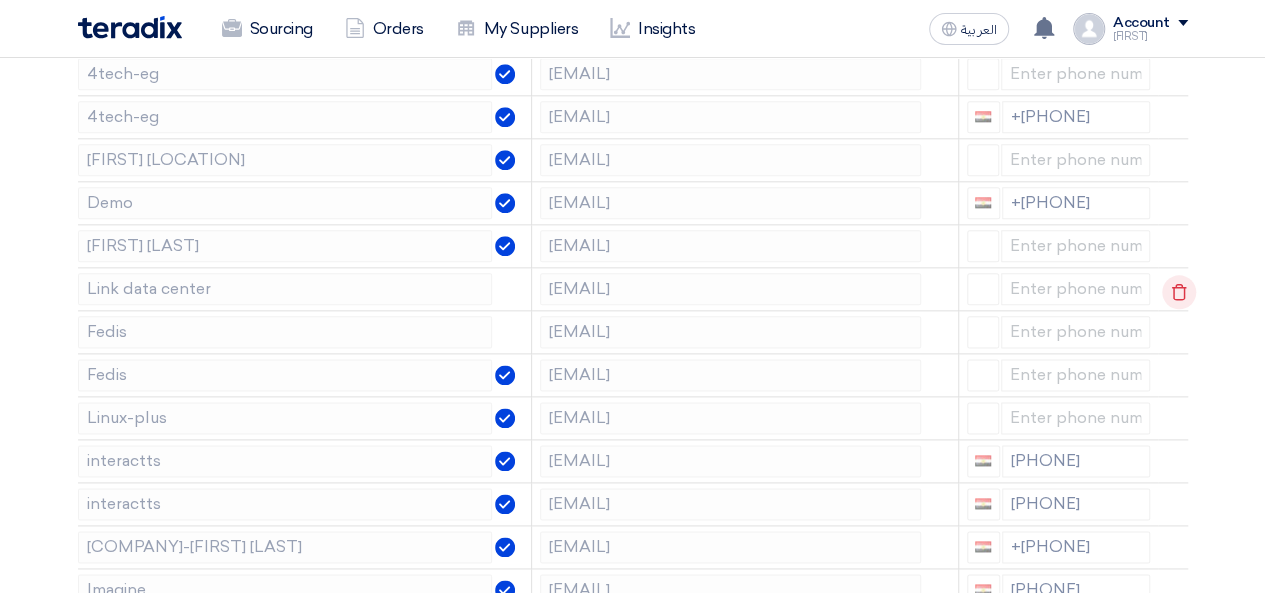 click 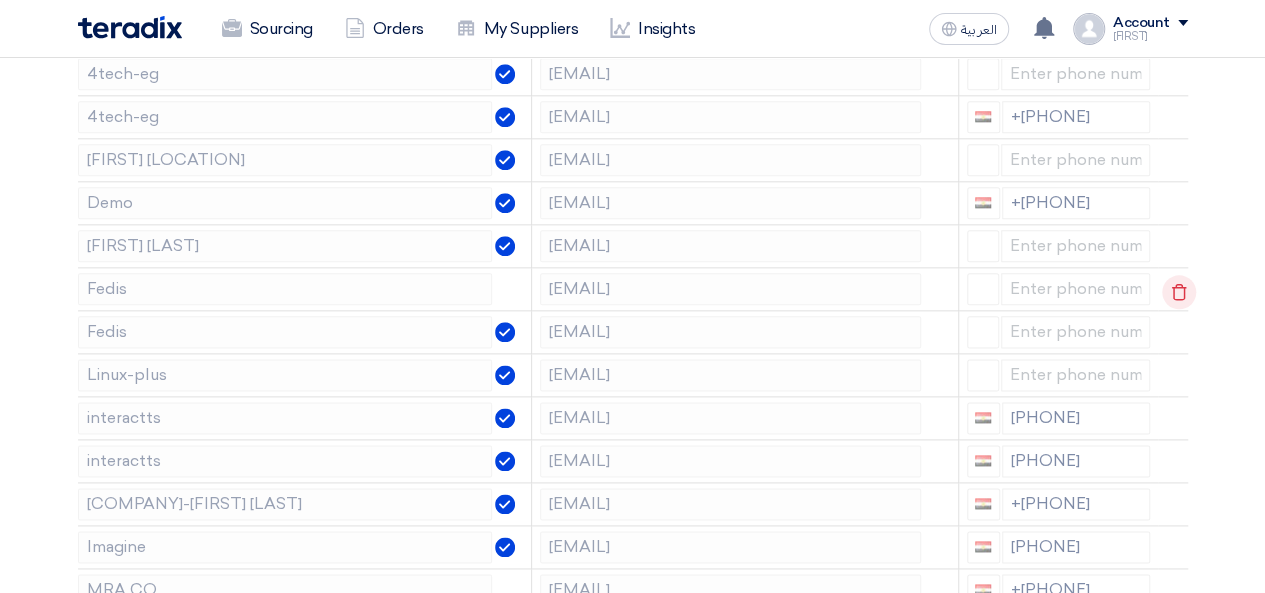 click 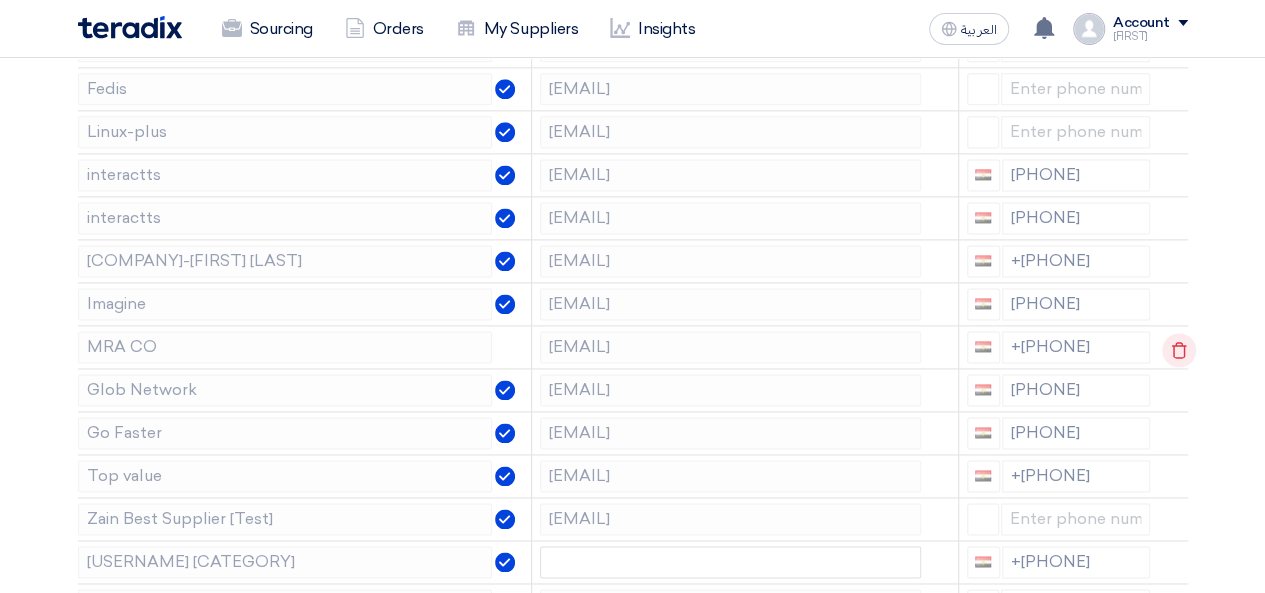 scroll, scrollTop: 1400, scrollLeft: 0, axis: vertical 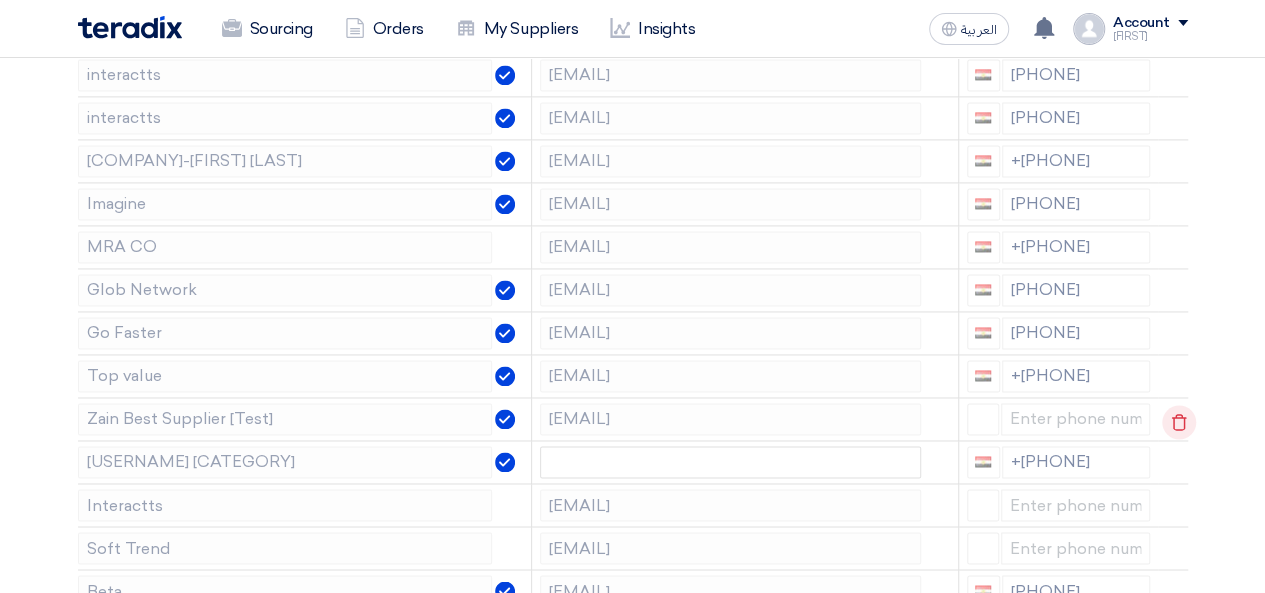 click 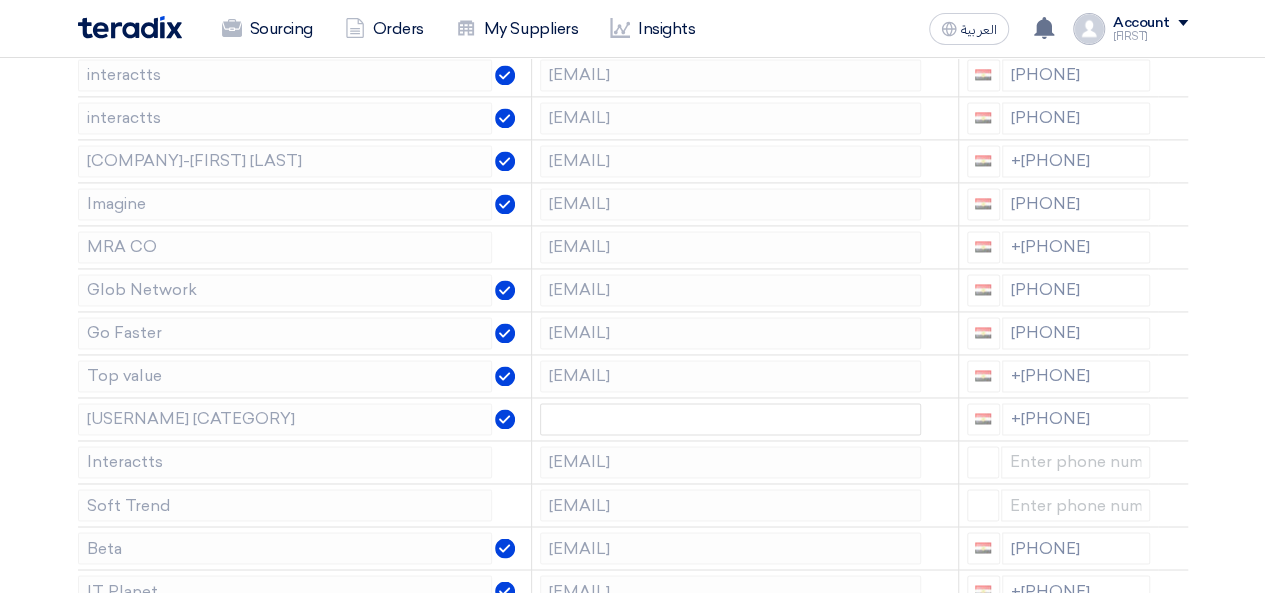 click 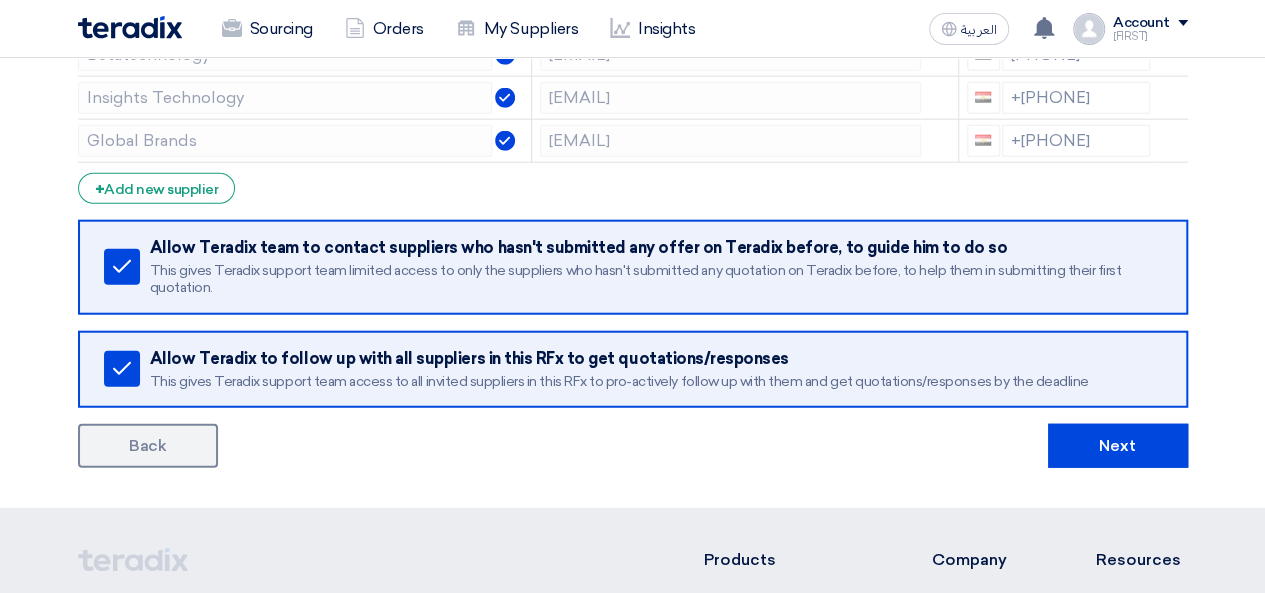 scroll, scrollTop: 2600, scrollLeft: 0, axis: vertical 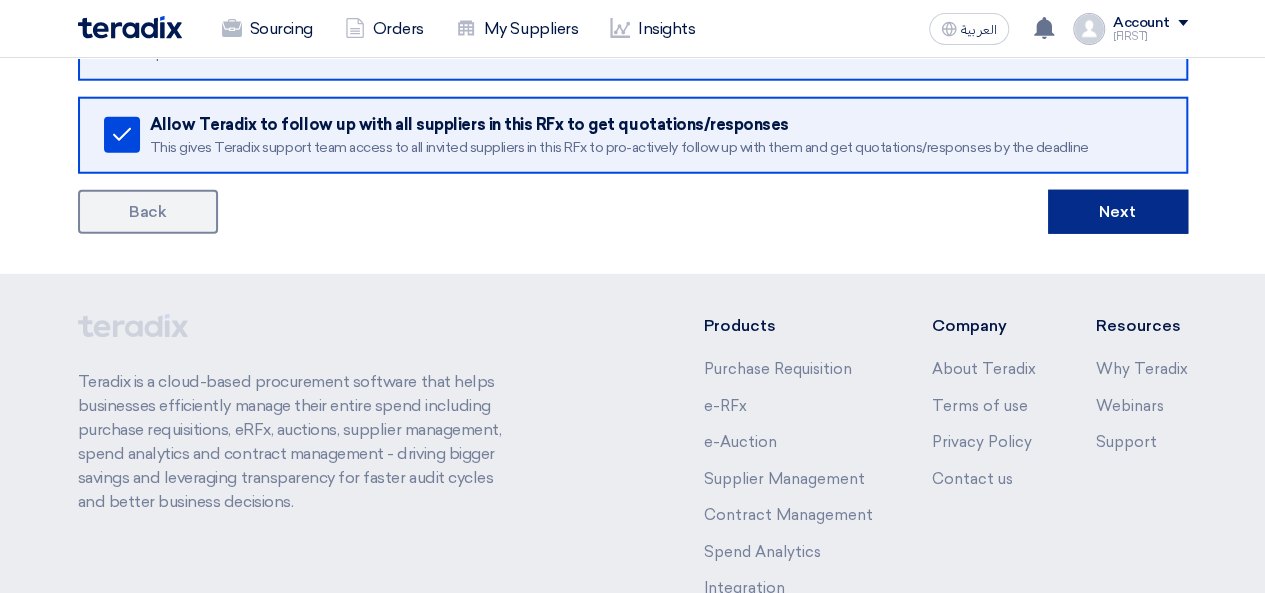 click on "Next" 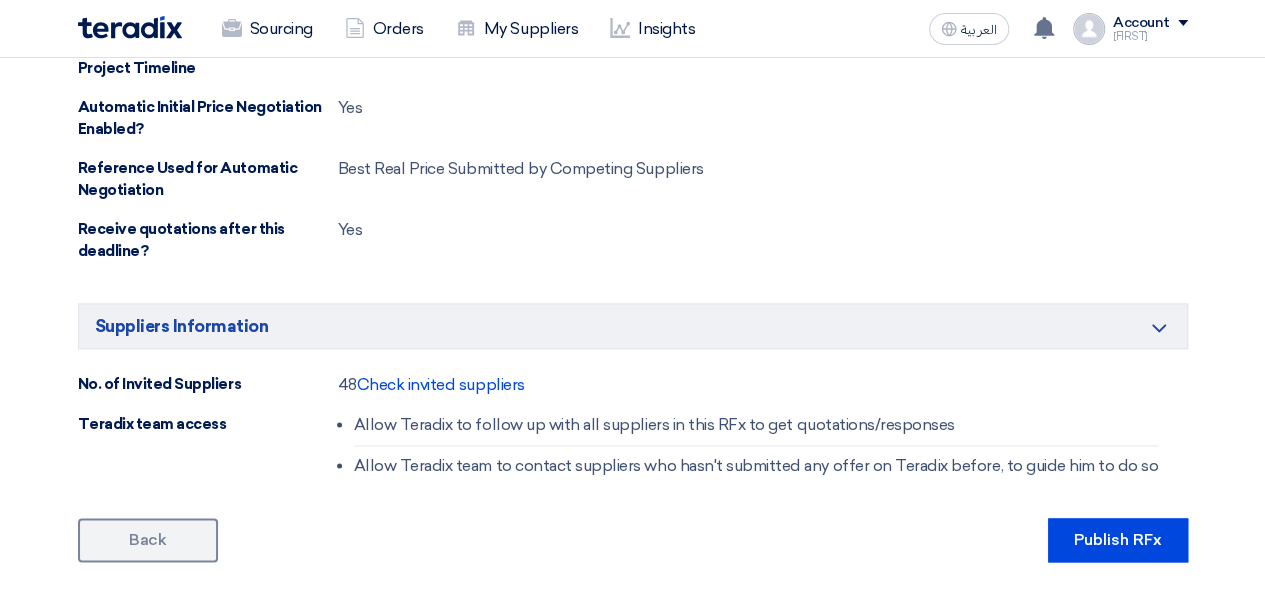 scroll, scrollTop: 1500, scrollLeft: 0, axis: vertical 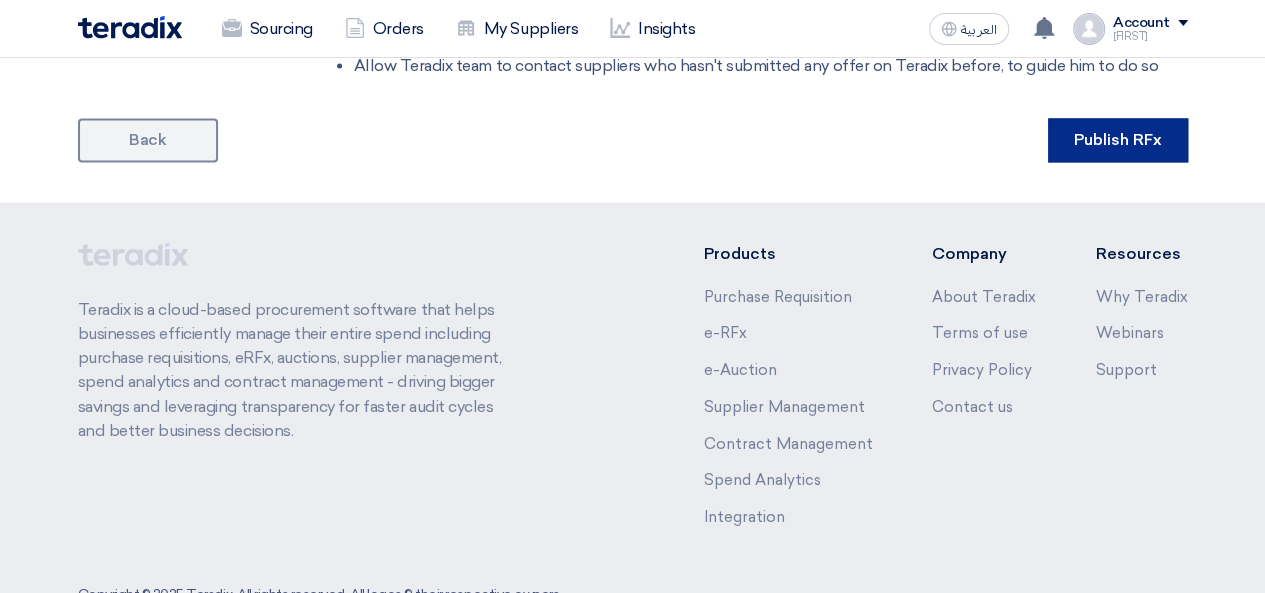 click on "Publish RFx" 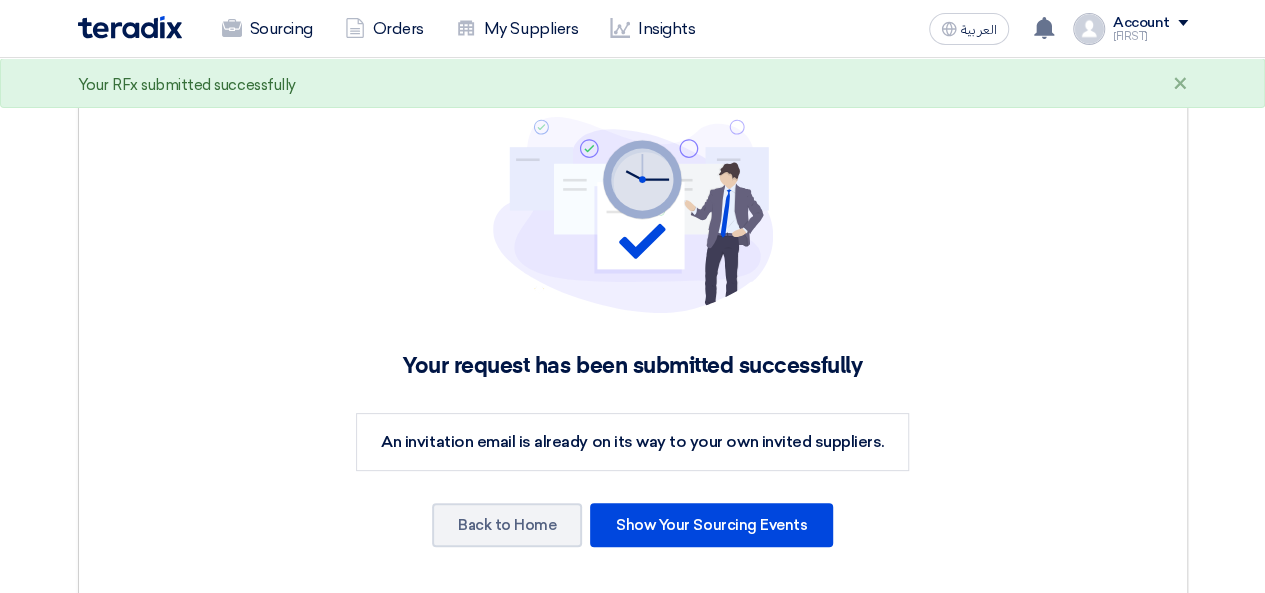 scroll, scrollTop: 400, scrollLeft: 0, axis: vertical 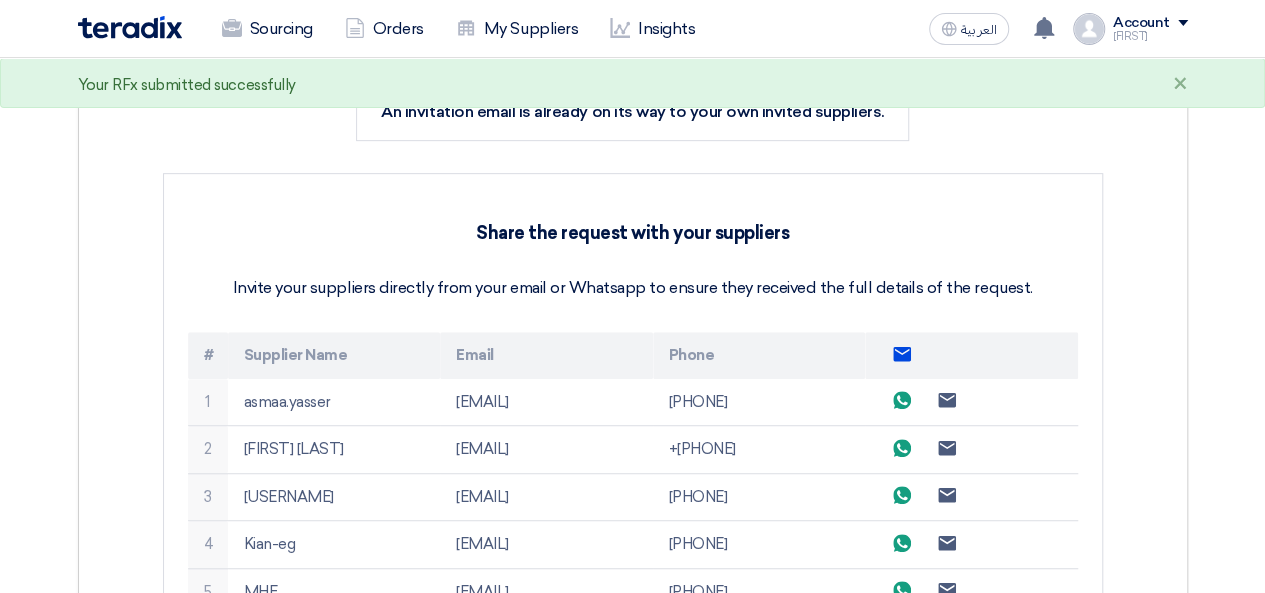 click on "...
1
[EMAIL]
+[PHONE]
[FIRST] [LAST]" 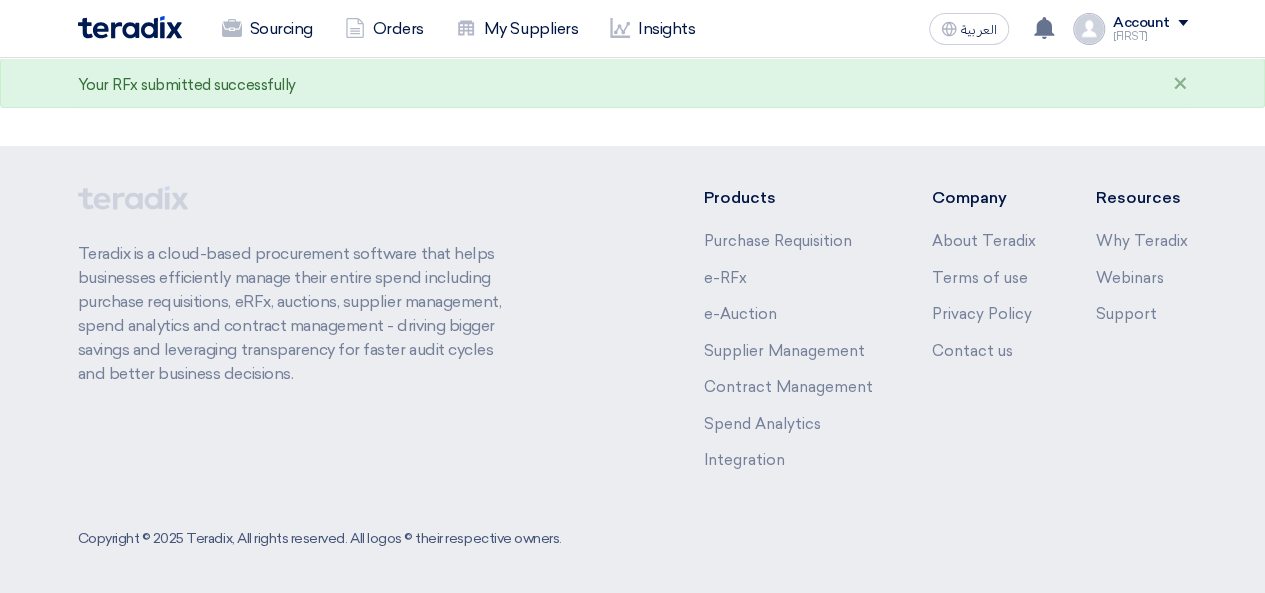 scroll, scrollTop: 3811, scrollLeft: 0, axis: vertical 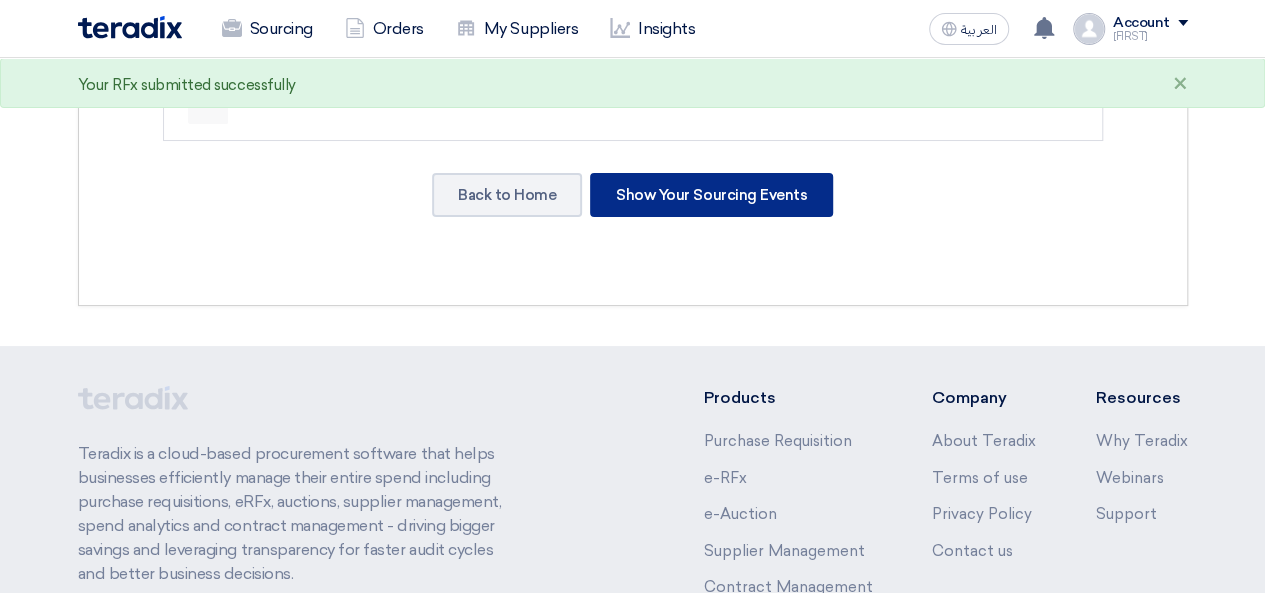 click on "Show Your Sourcing Events" 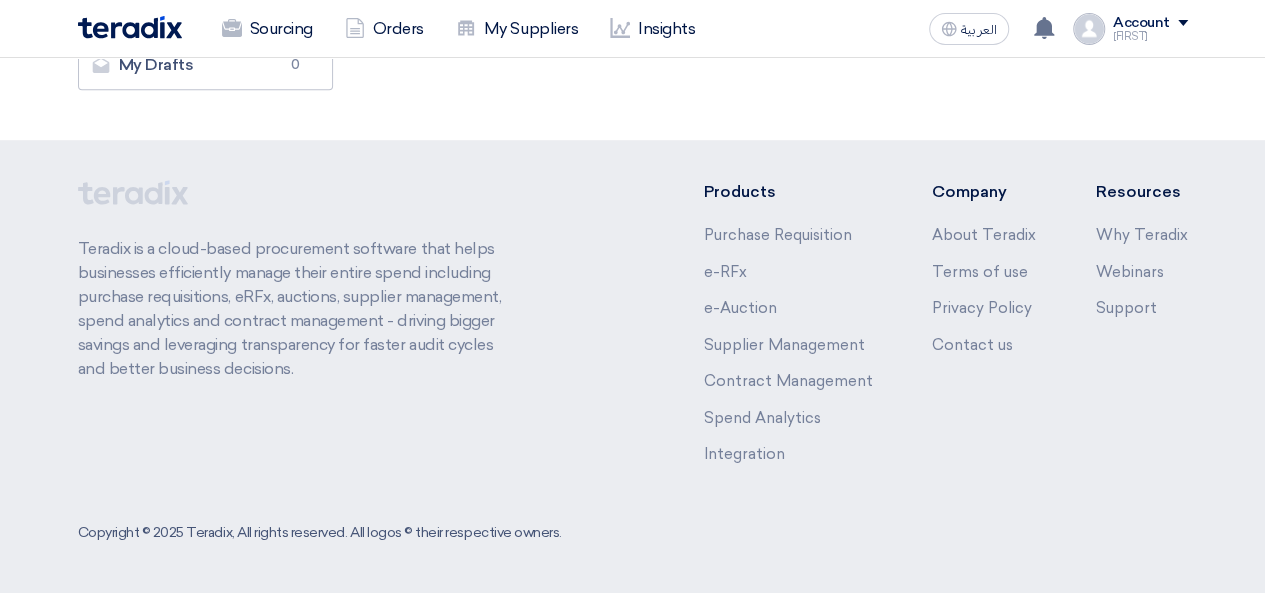 scroll, scrollTop: 0, scrollLeft: 0, axis: both 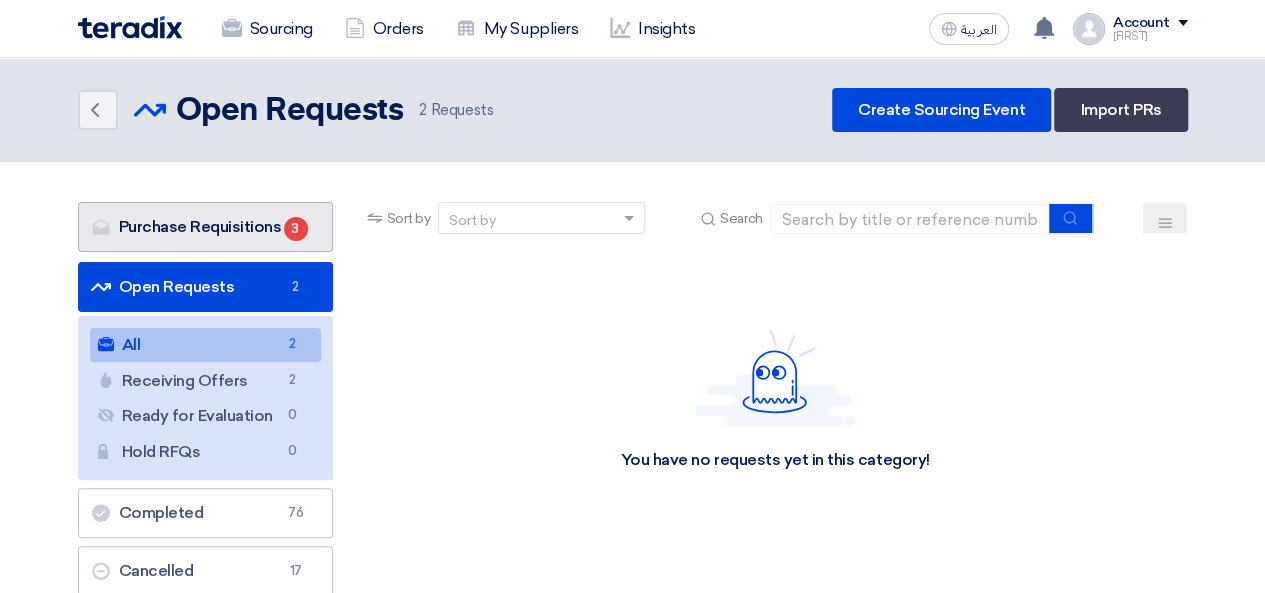 click on "...
...
3" 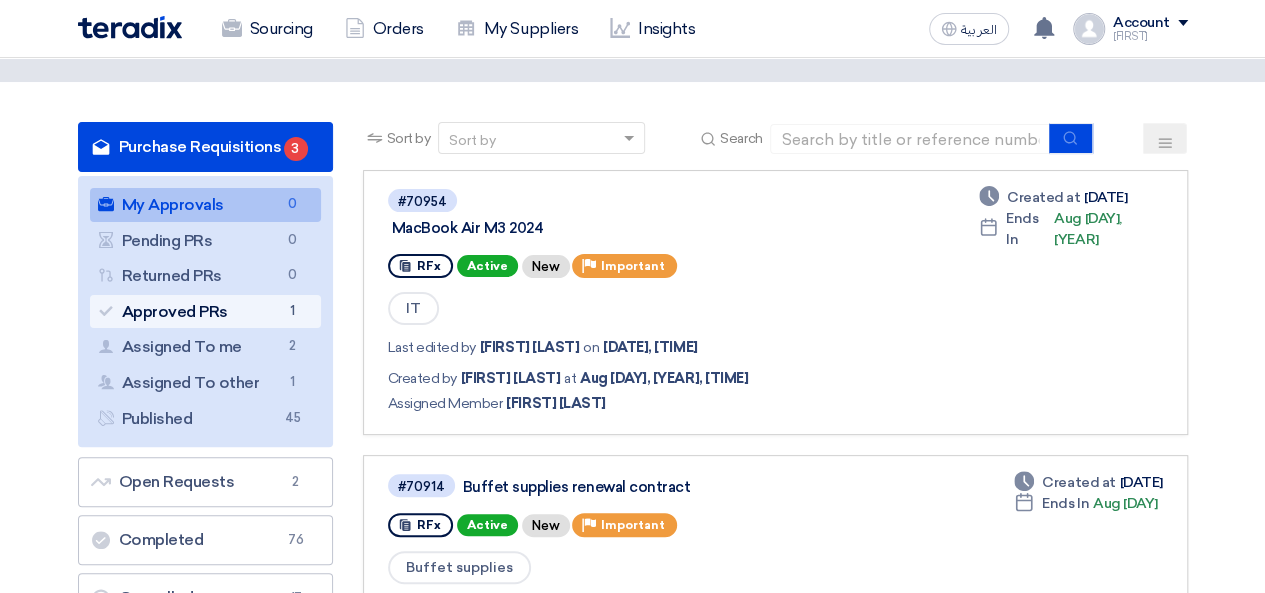 scroll, scrollTop: 0, scrollLeft: 0, axis: both 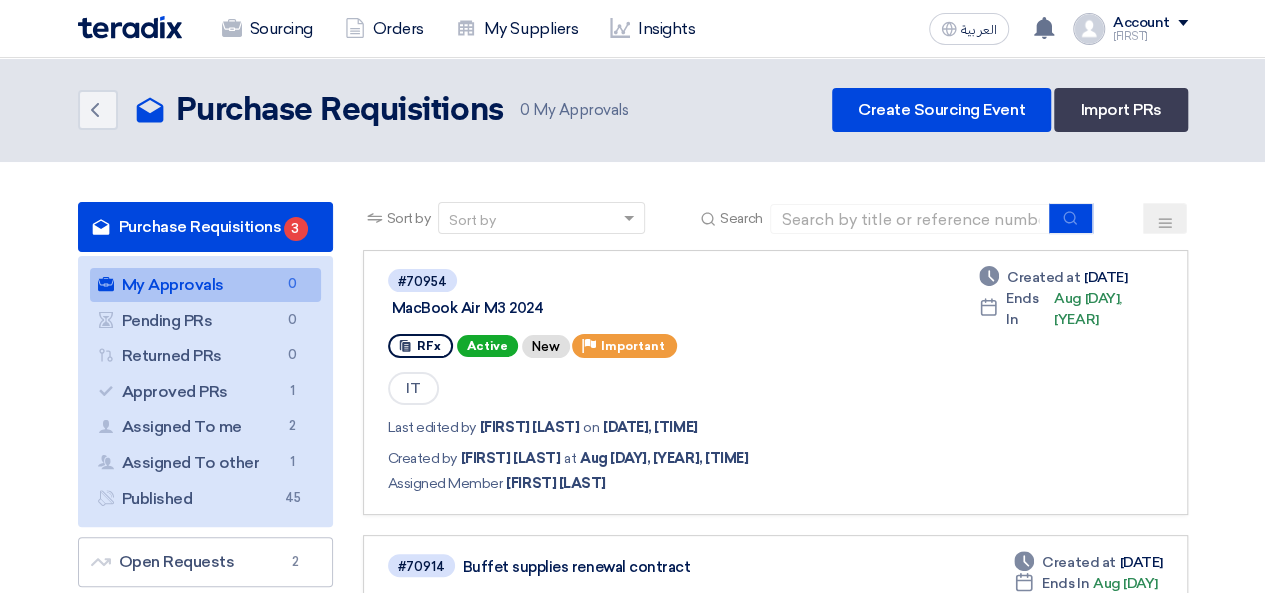 click on "...
...
3" 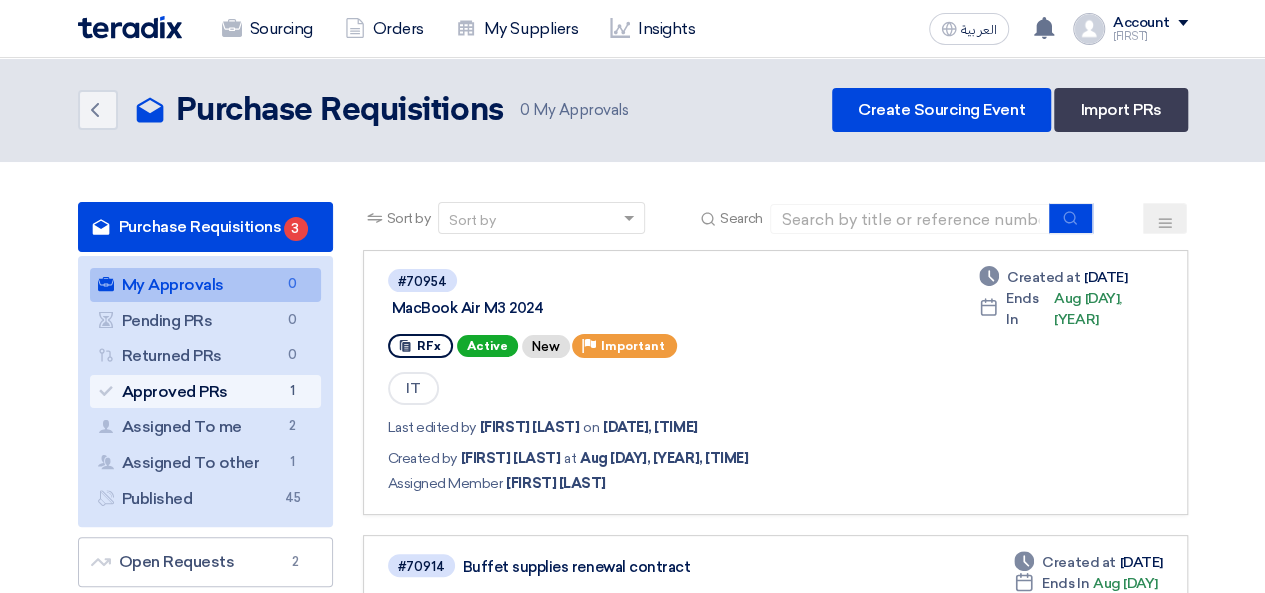click on "...
...
1" 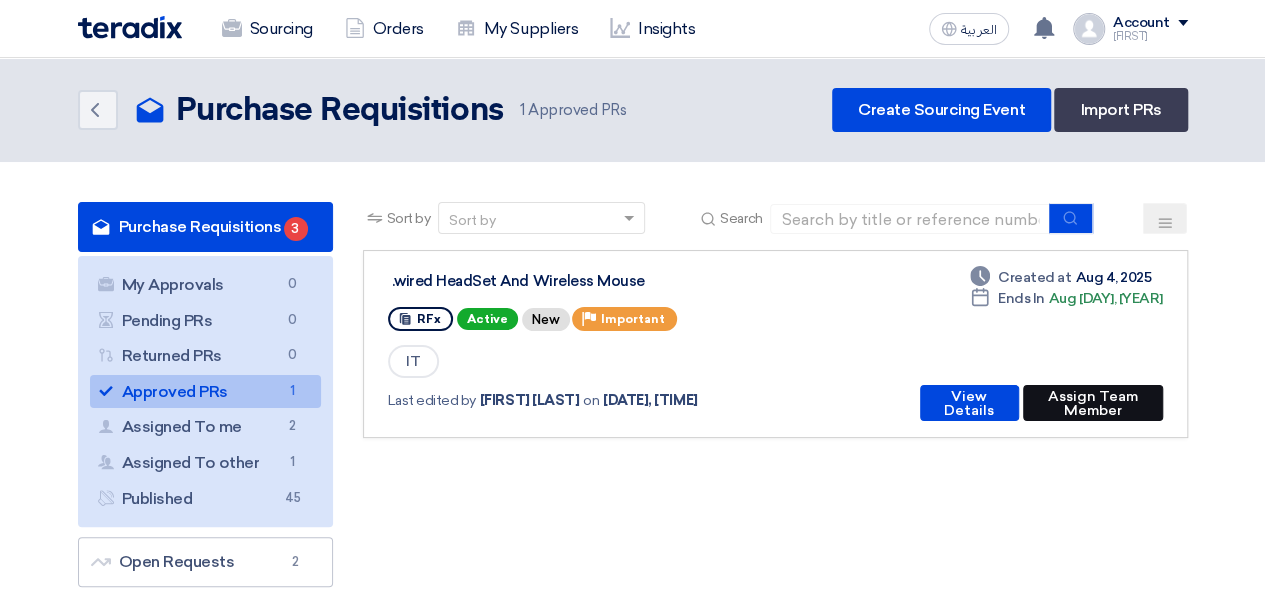 click on "Assign Team Member" 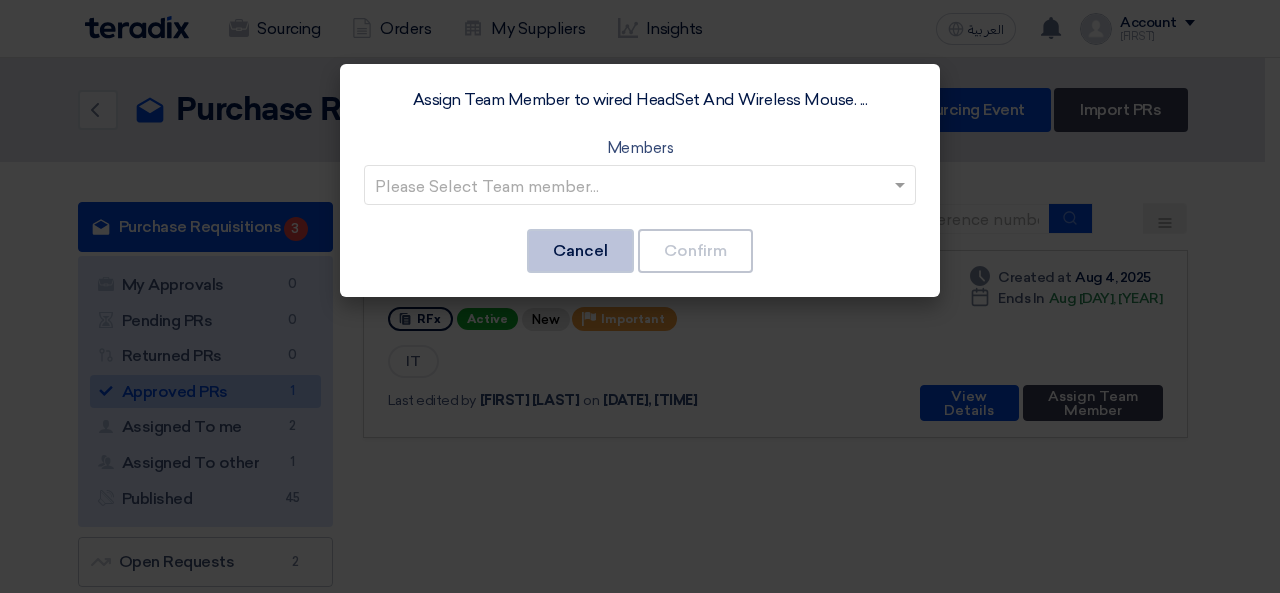 click on "Cancel" 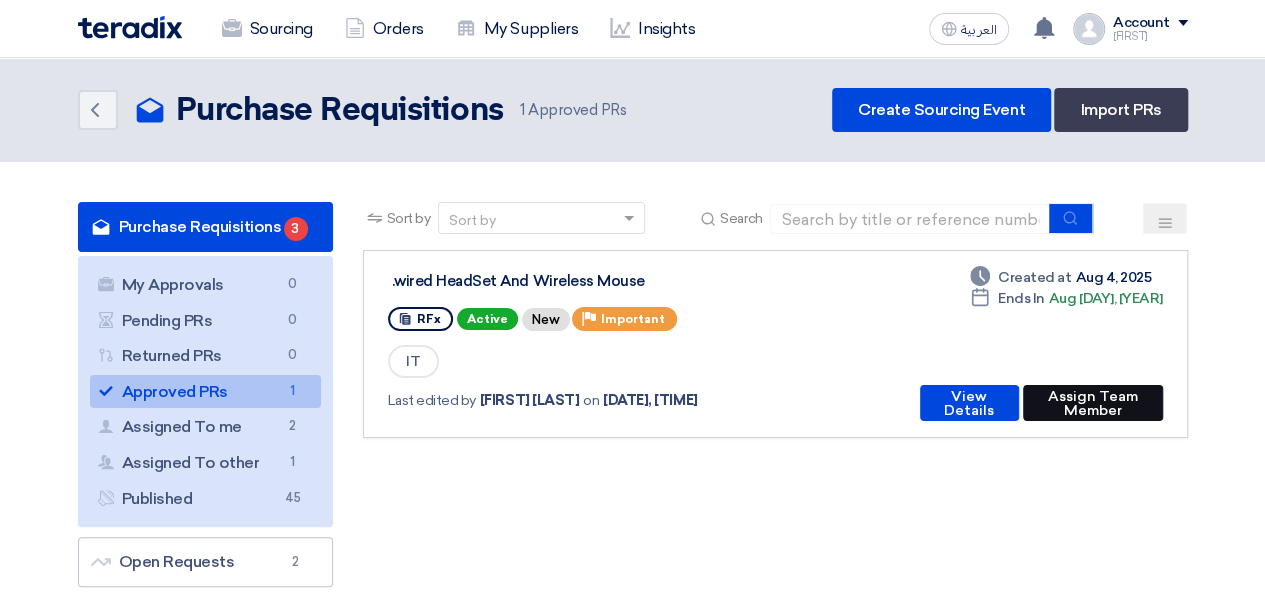 click on "Assign Team Member" 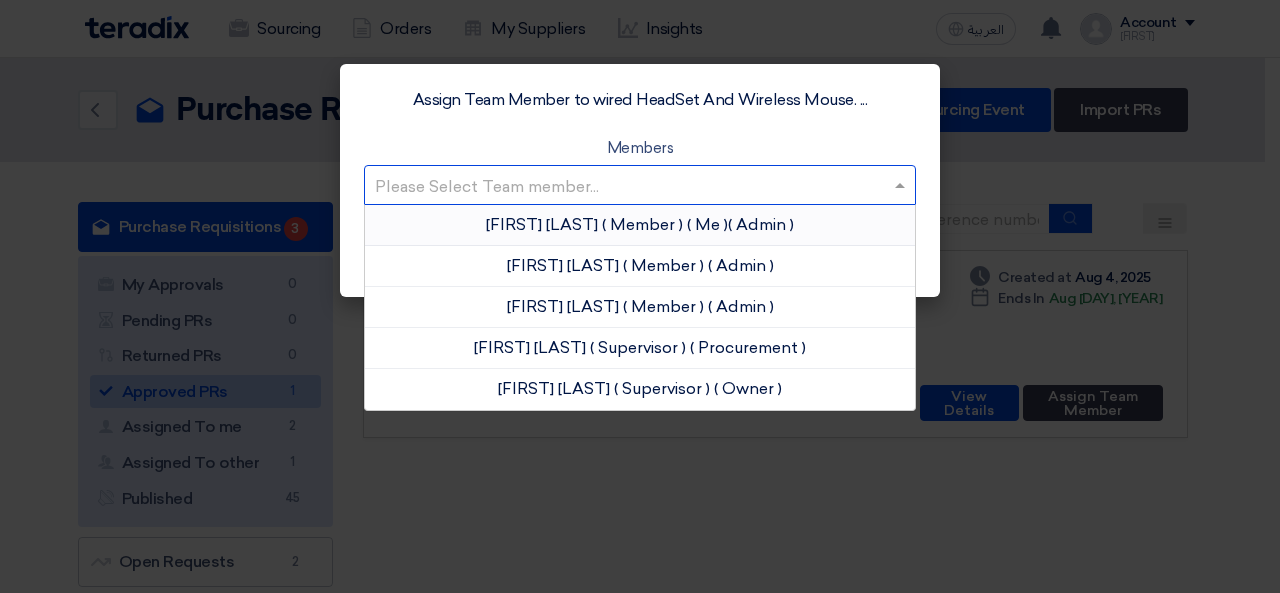 click 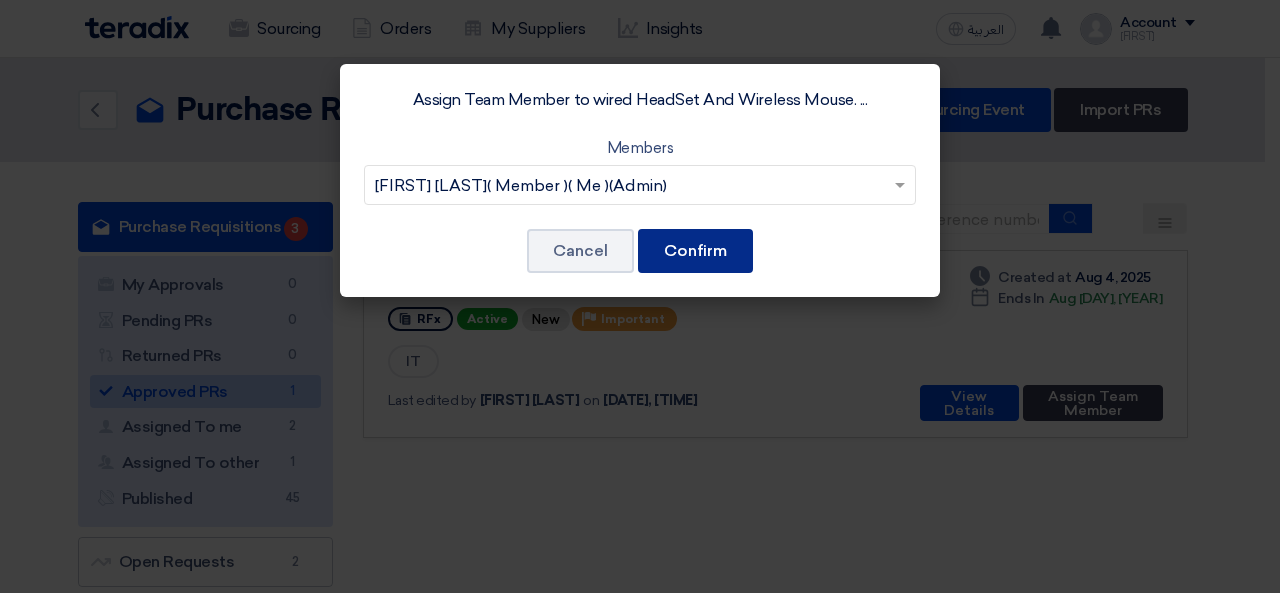 click on "Confirm" 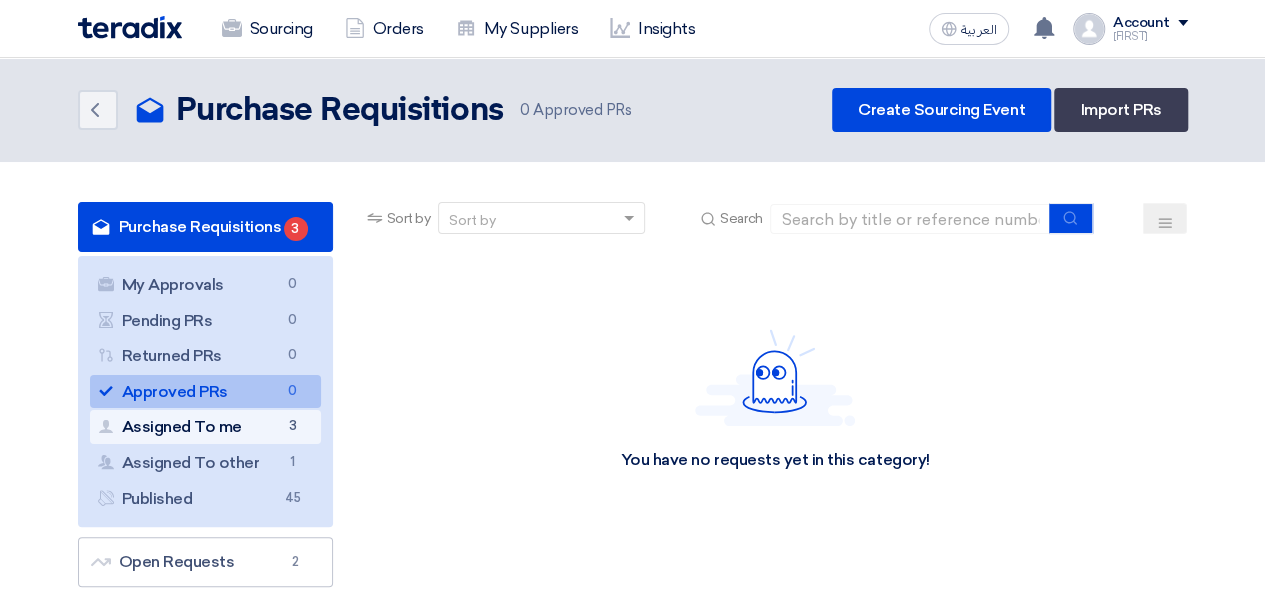 click on "...
3" 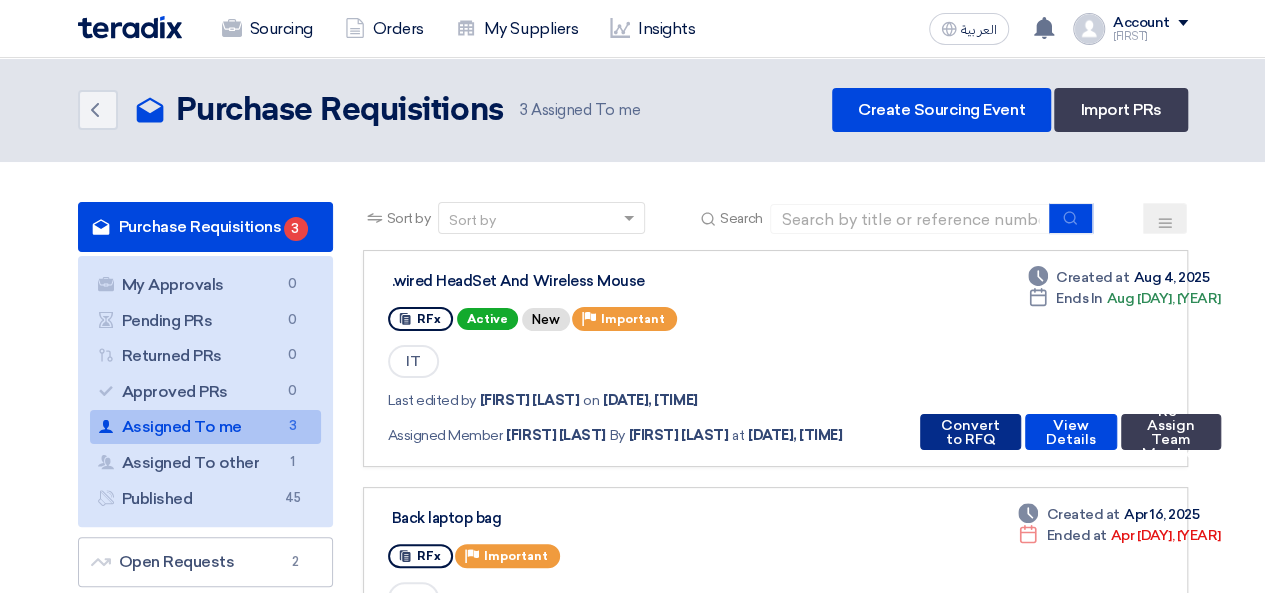 click on "Convert to RFQ" 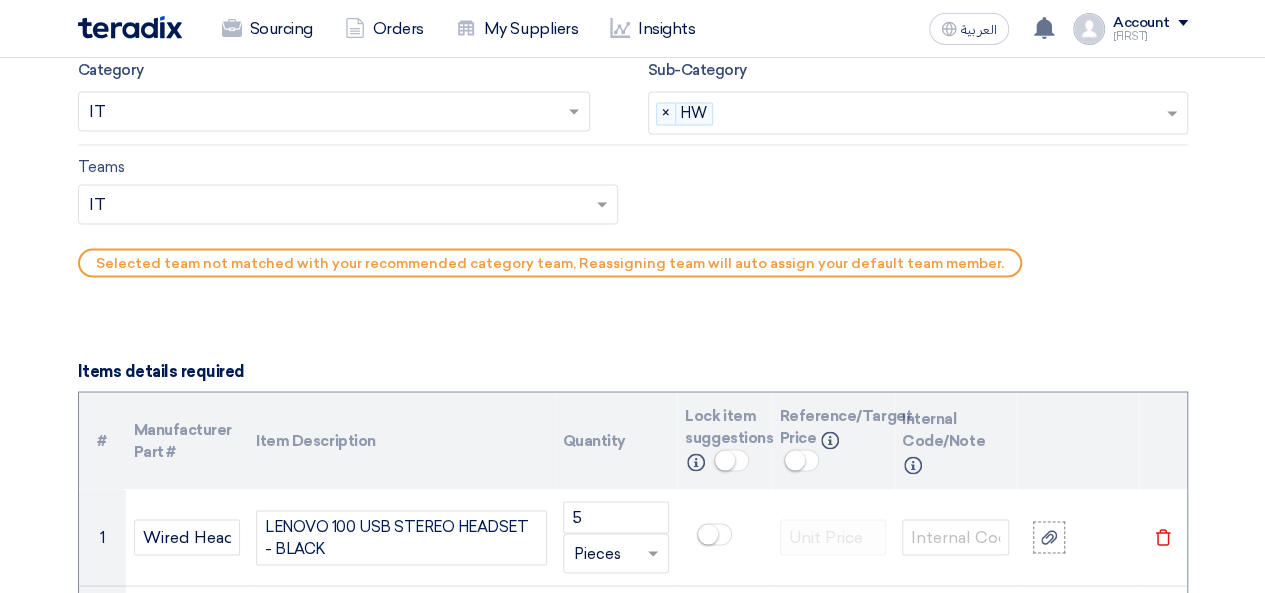 scroll, scrollTop: 1600, scrollLeft: 0, axis: vertical 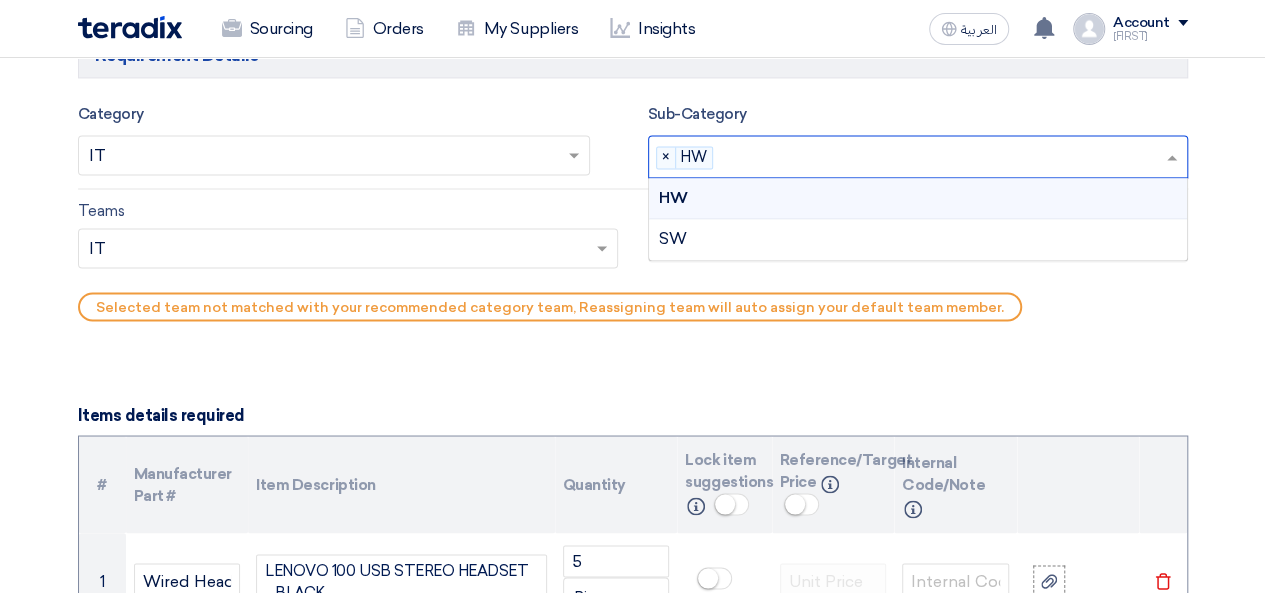 click at bounding box center (943, 158) 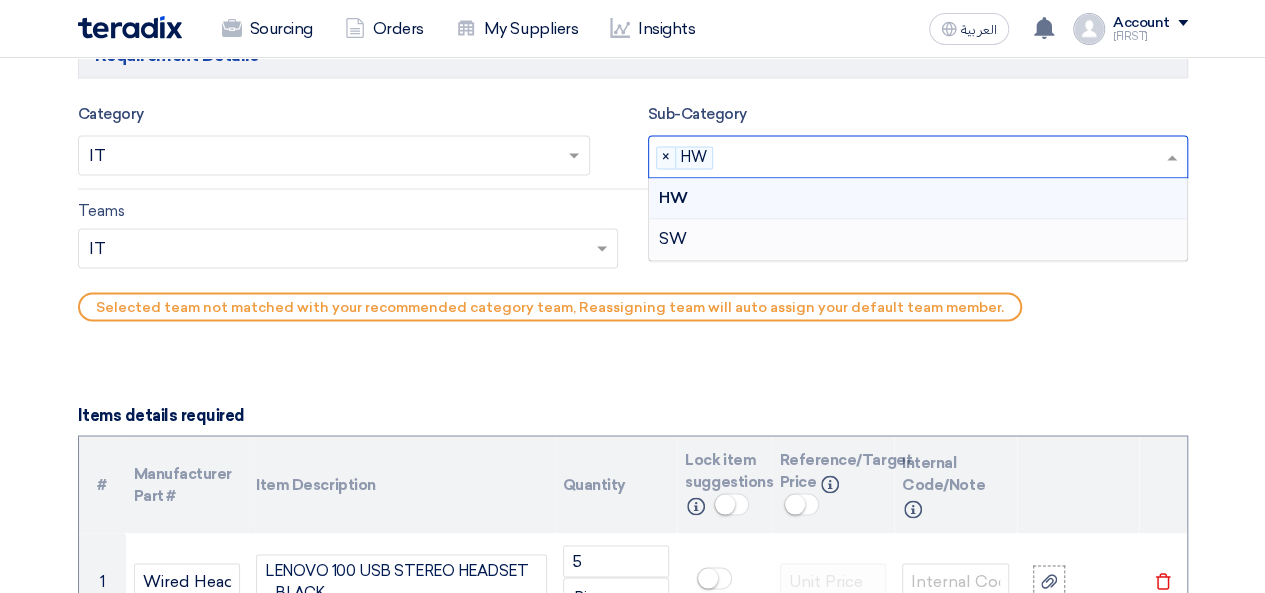 click on "SW" at bounding box center (918, 239) 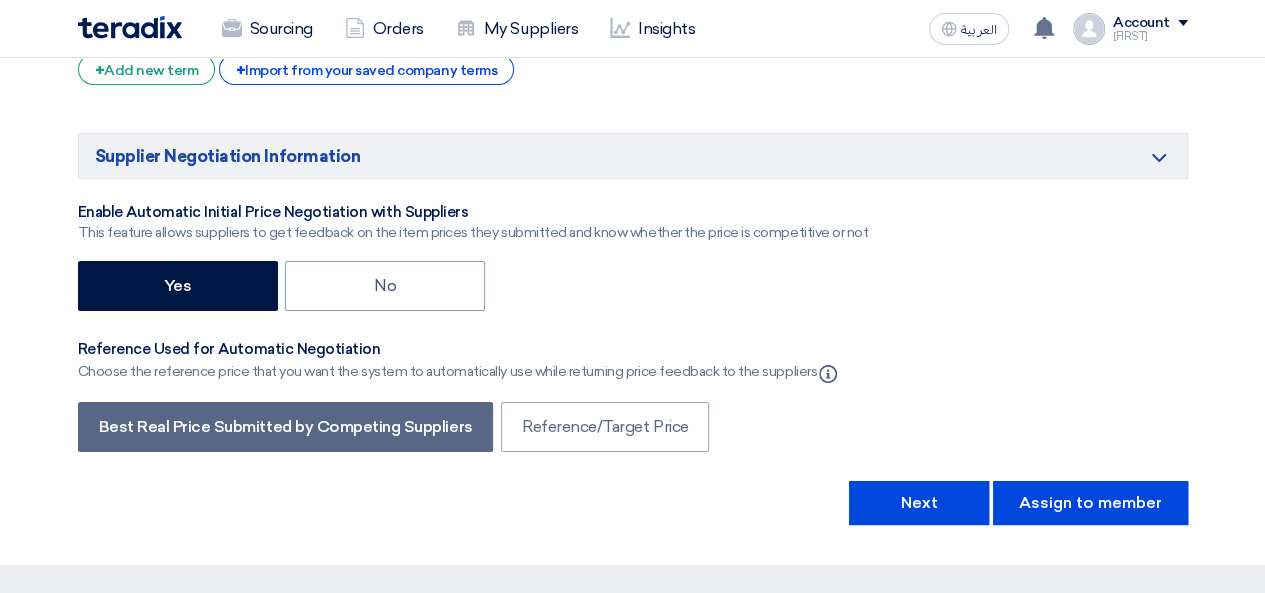 scroll, scrollTop: 3734, scrollLeft: 0, axis: vertical 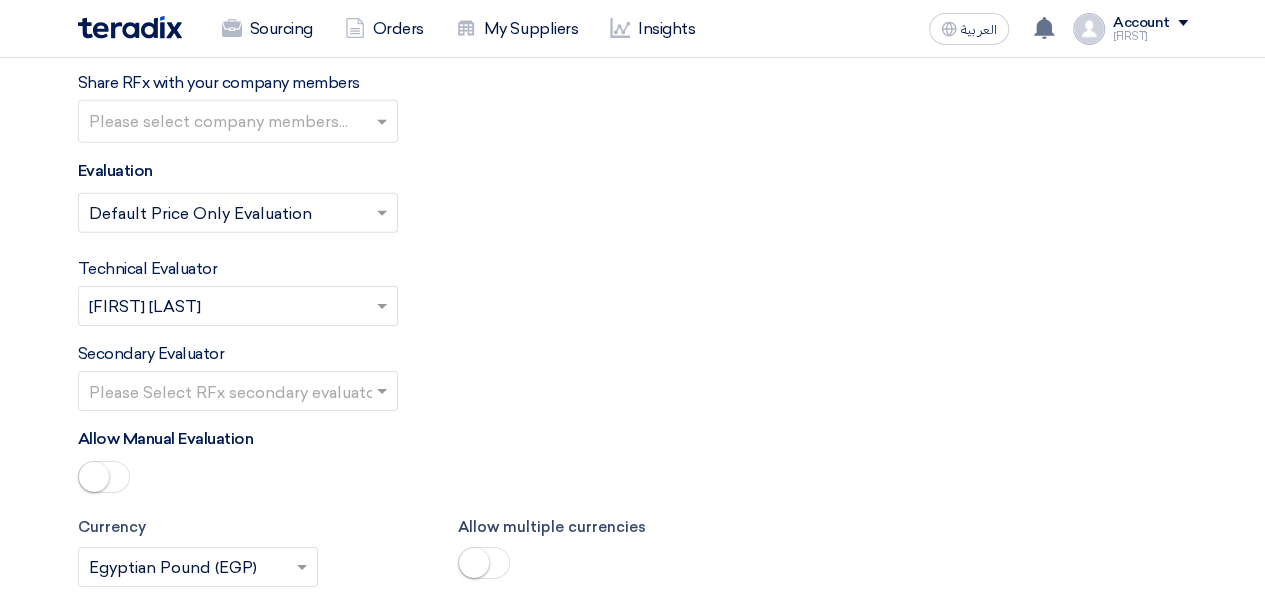 click at bounding box center (228, 393) 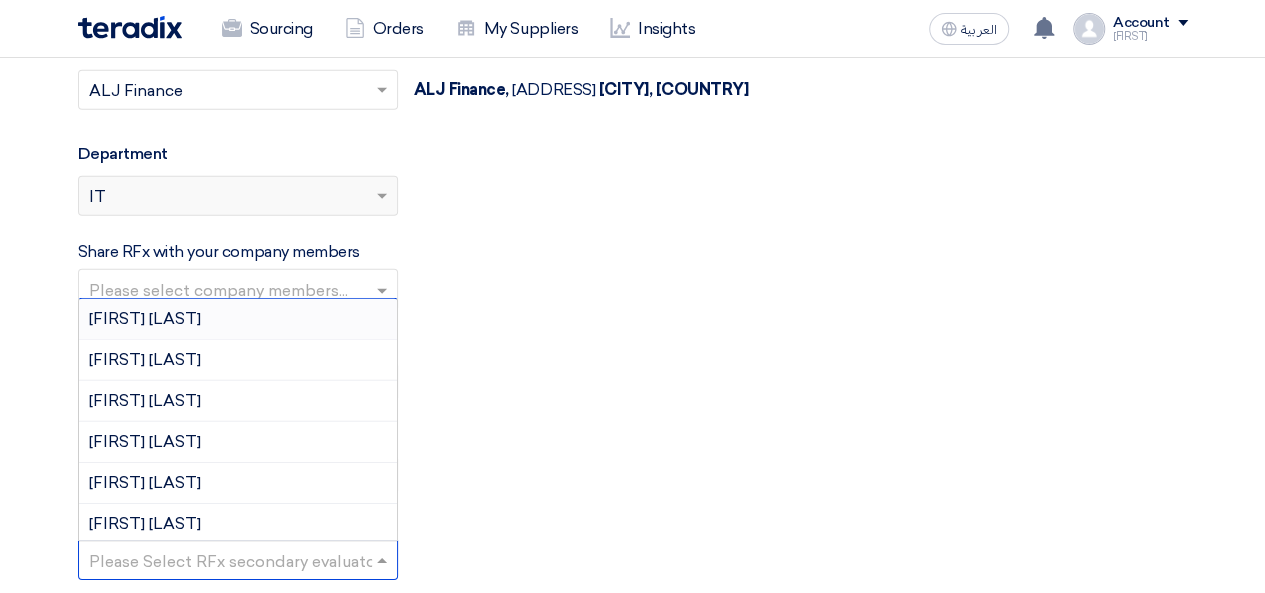 scroll, scrollTop: 2834, scrollLeft: 0, axis: vertical 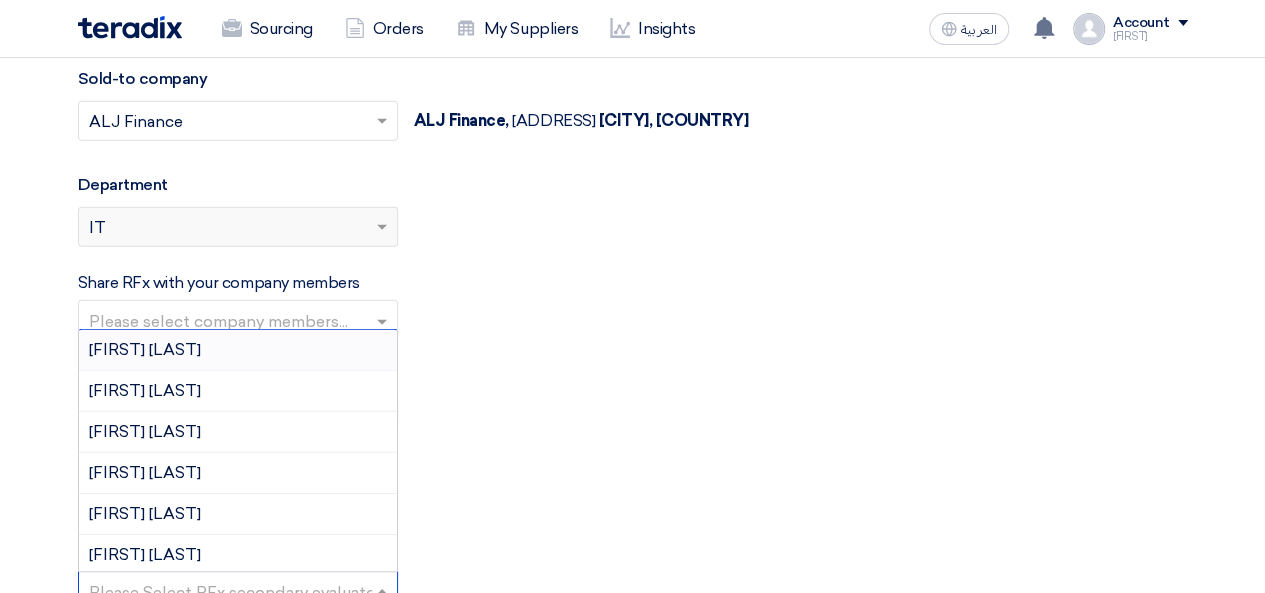 click on "[FIRST] [LAST]" at bounding box center [238, 350] 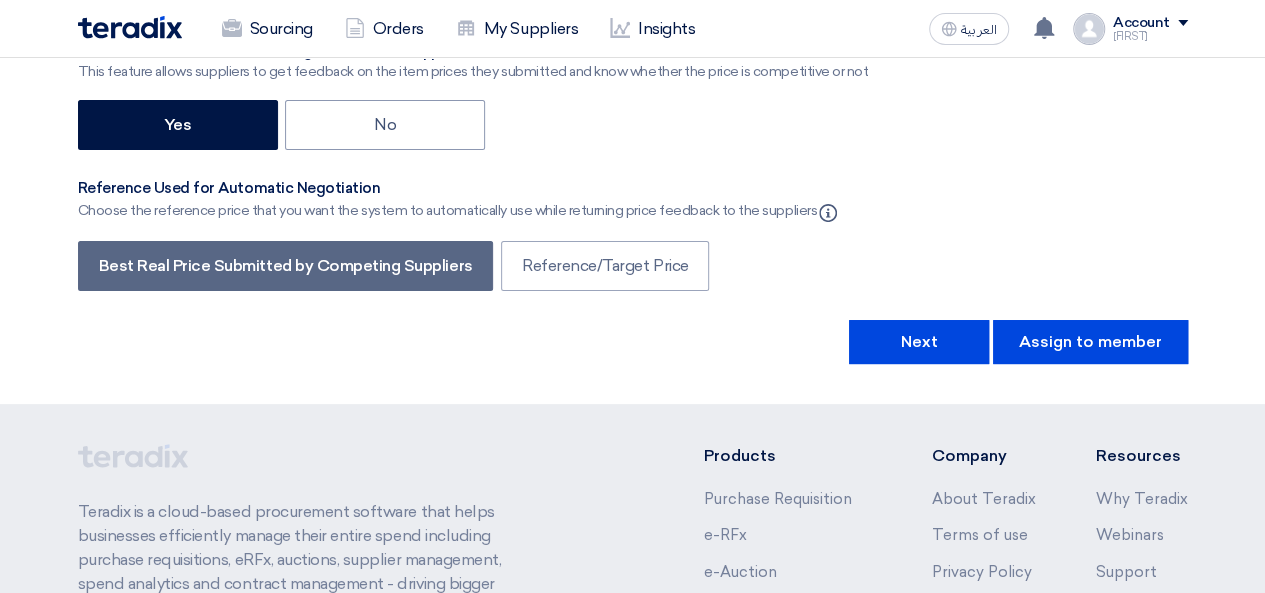 scroll, scrollTop: 3900, scrollLeft: 0, axis: vertical 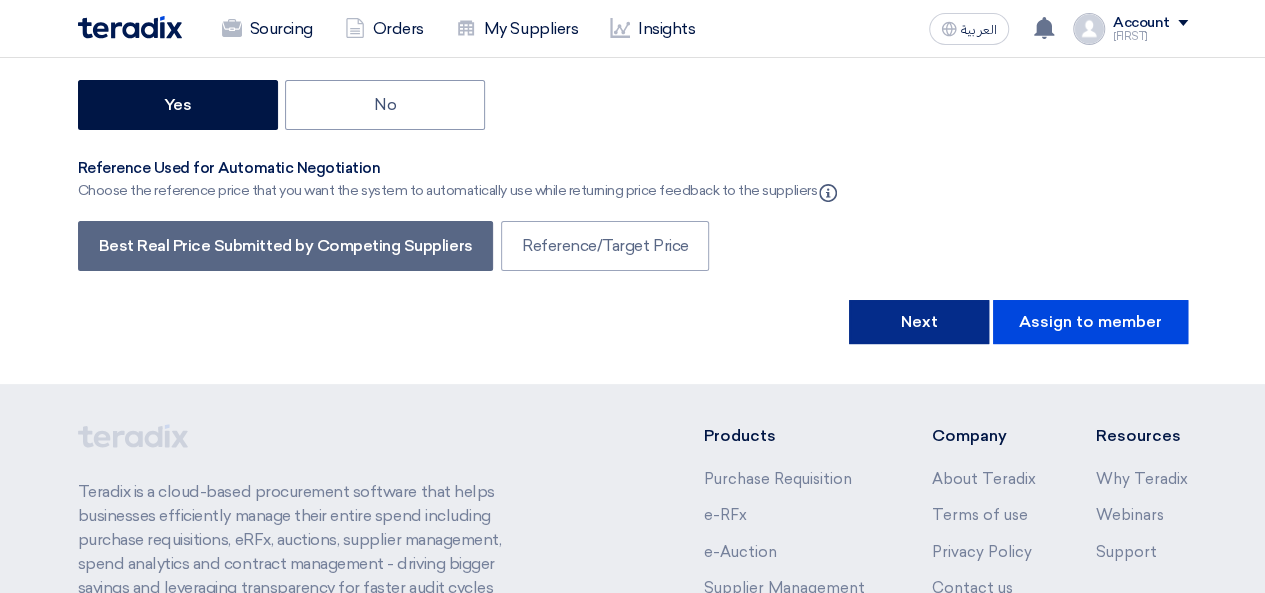click on "Next" 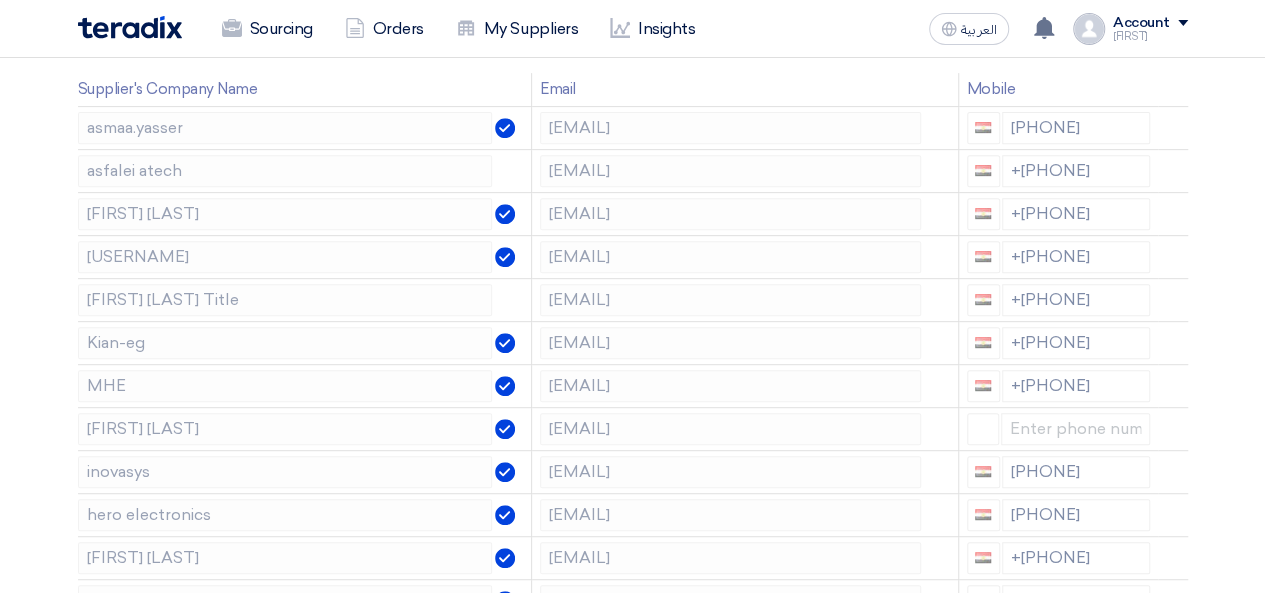 scroll, scrollTop: 200, scrollLeft: 0, axis: vertical 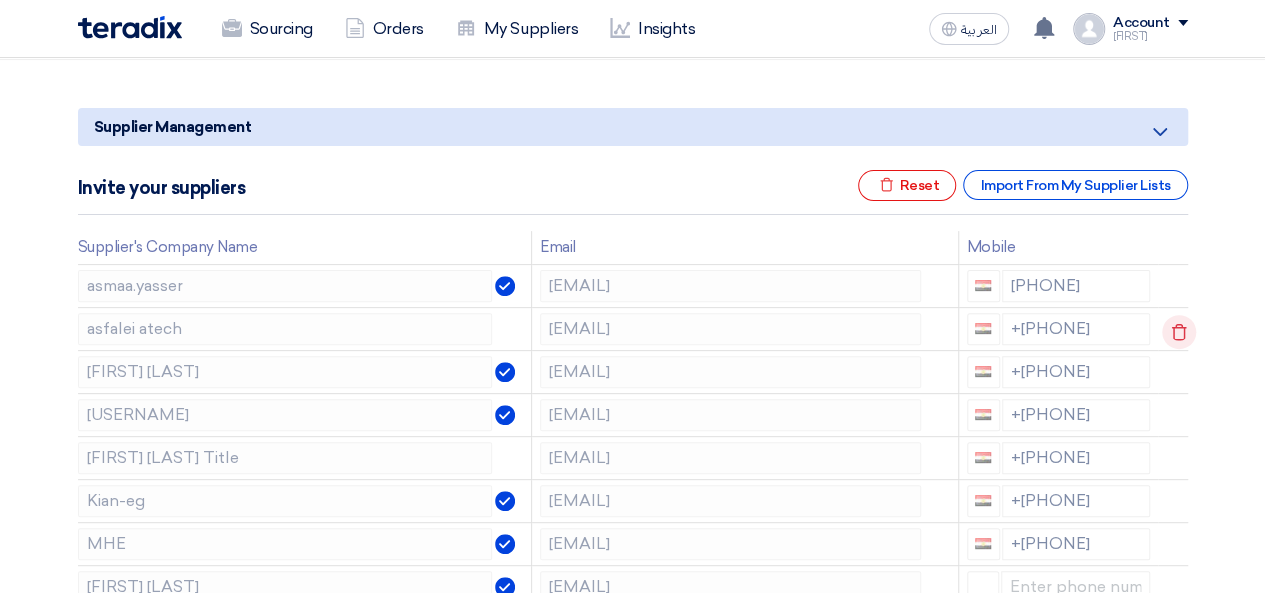click 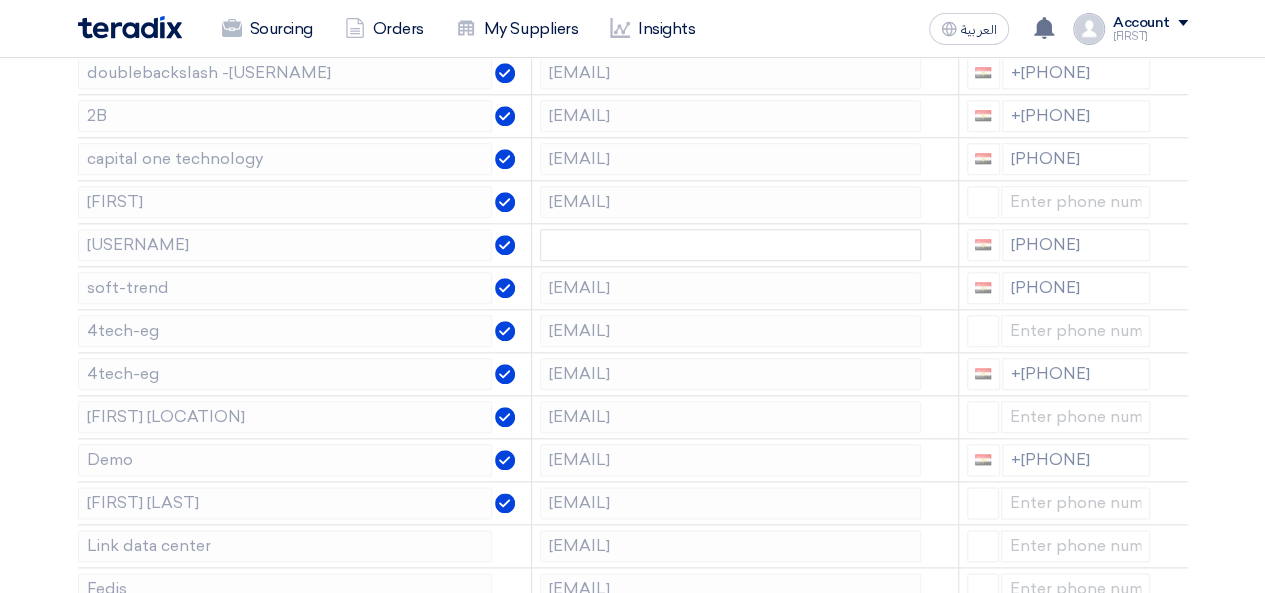 scroll, scrollTop: 1000, scrollLeft: 0, axis: vertical 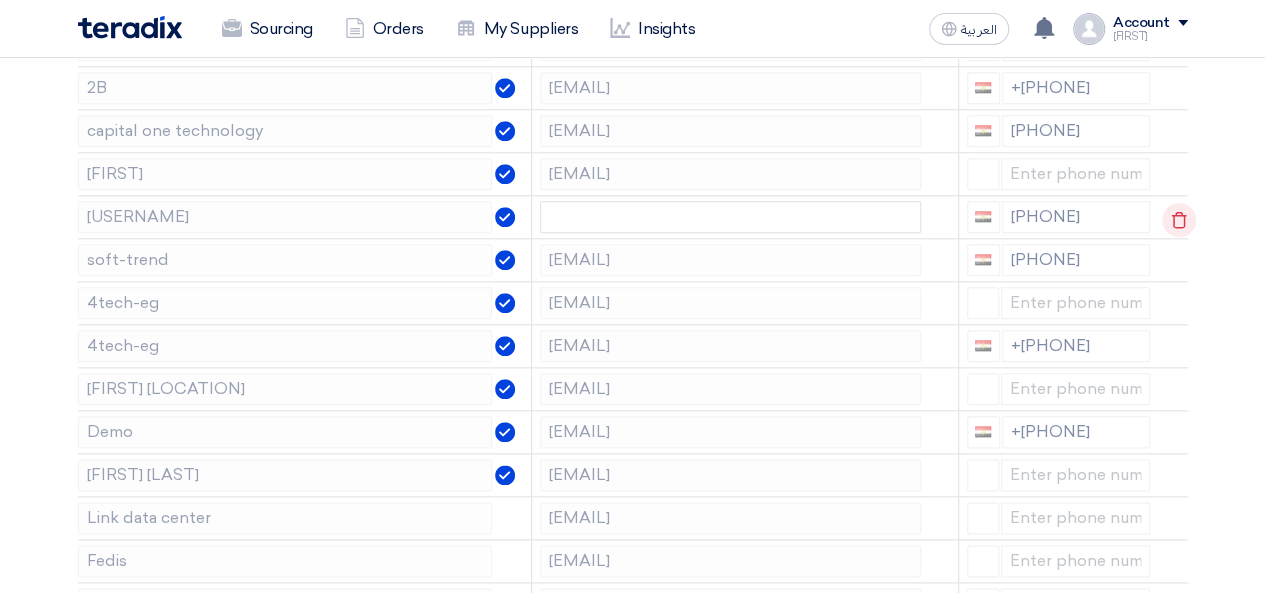 click 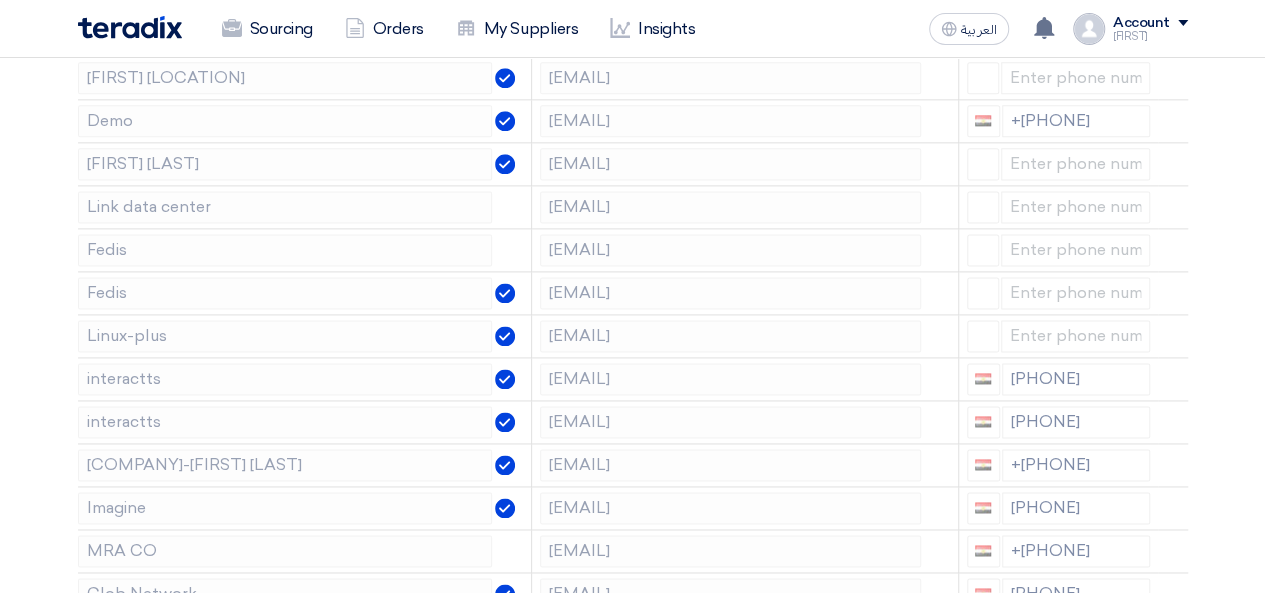 scroll, scrollTop: 1300, scrollLeft: 0, axis: vertical 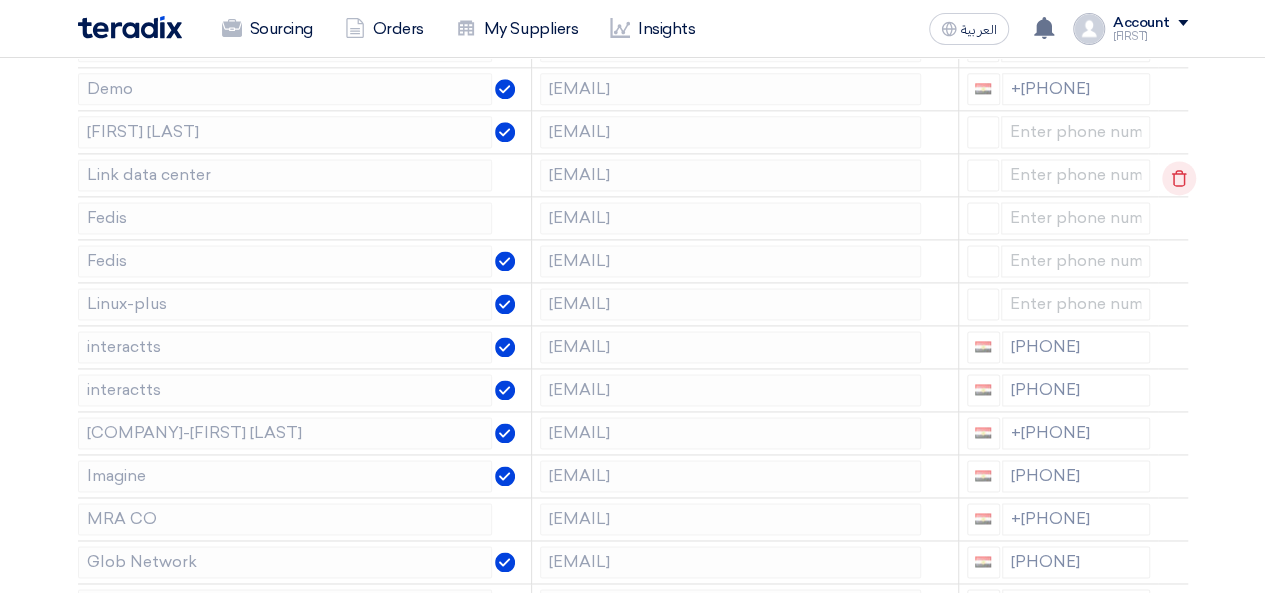 click 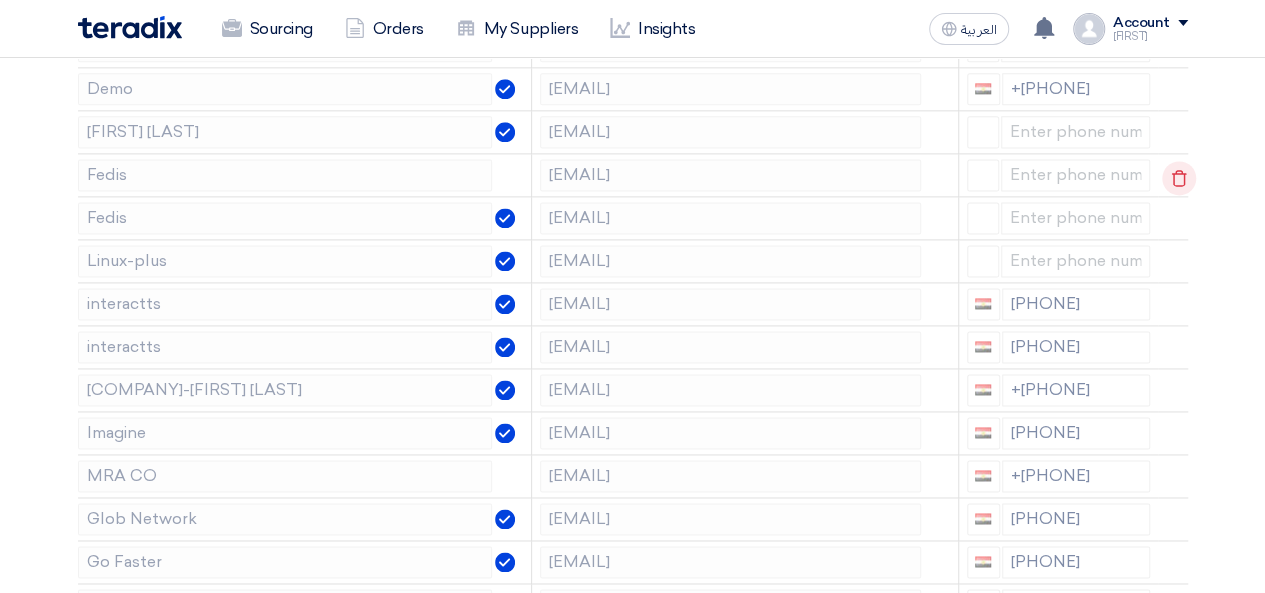click 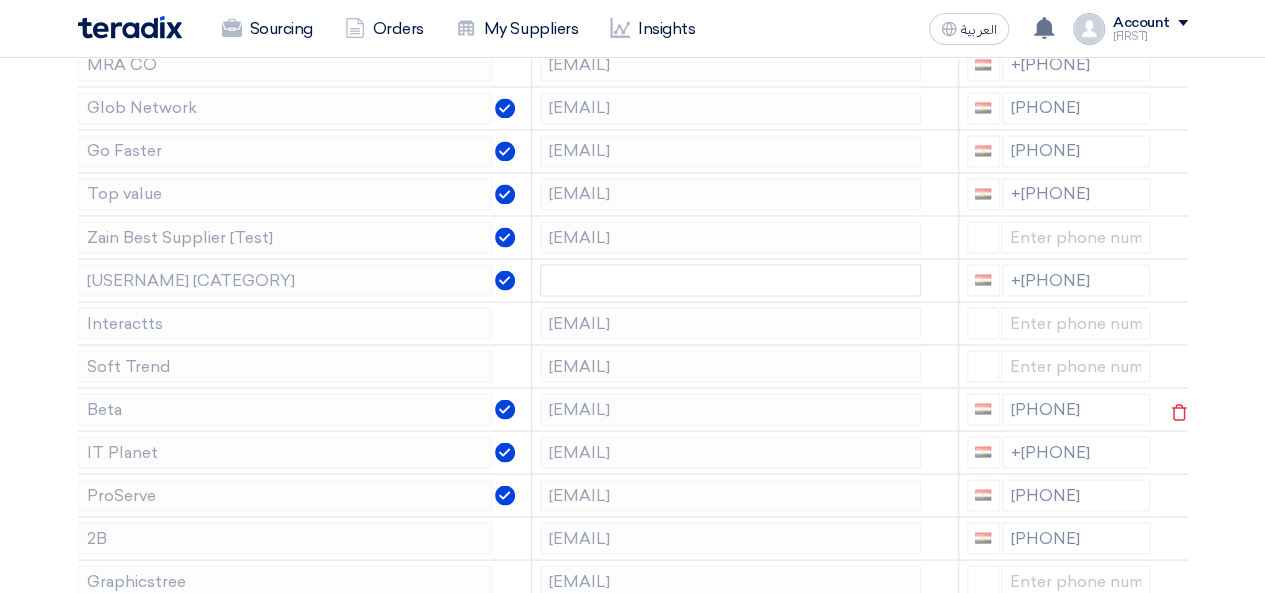 scroll, scrollTop: 1700, scrollLeft: 0, axis: vertical 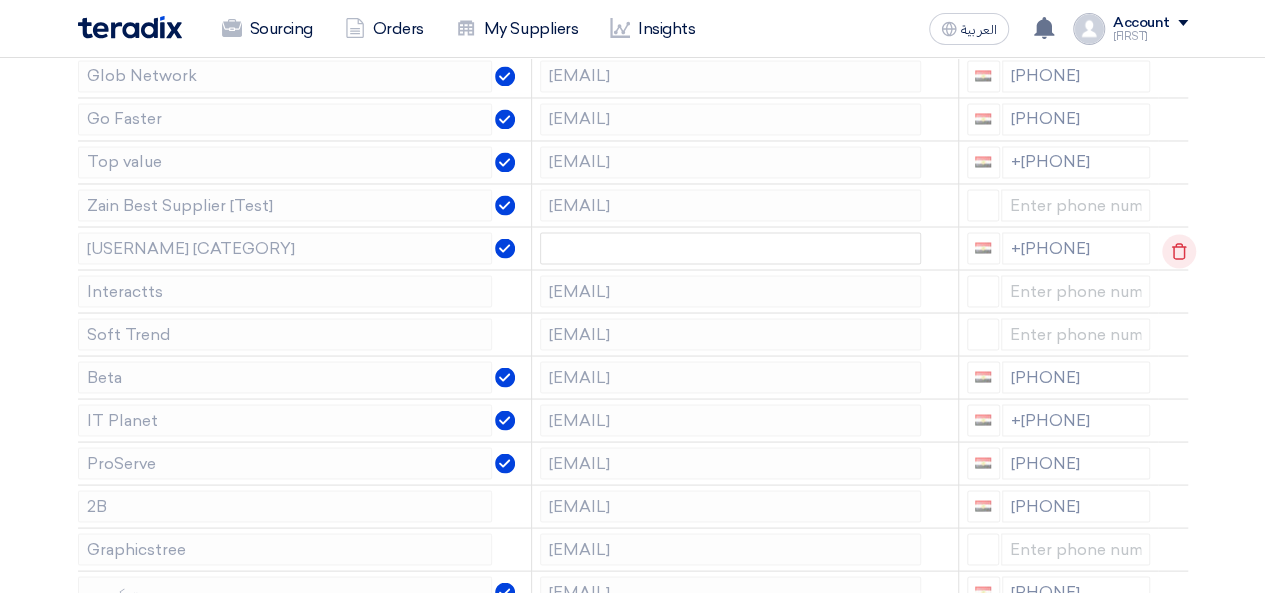 click 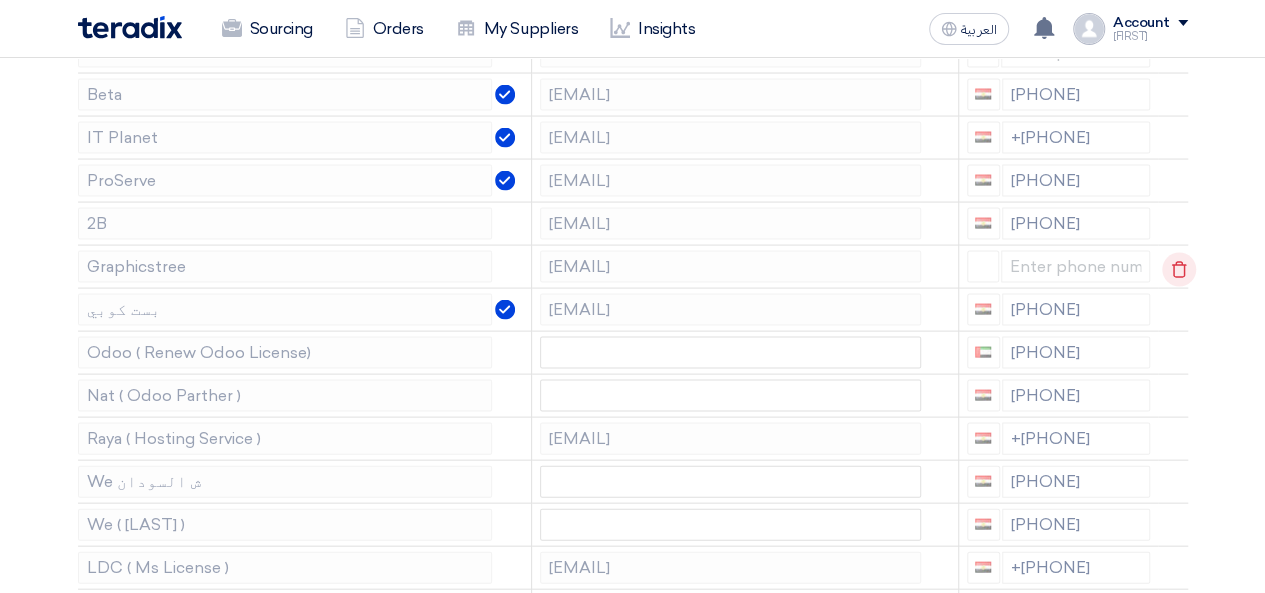 scroll, scrollTop: 2000, scrollLeft: 0, axis: vertical 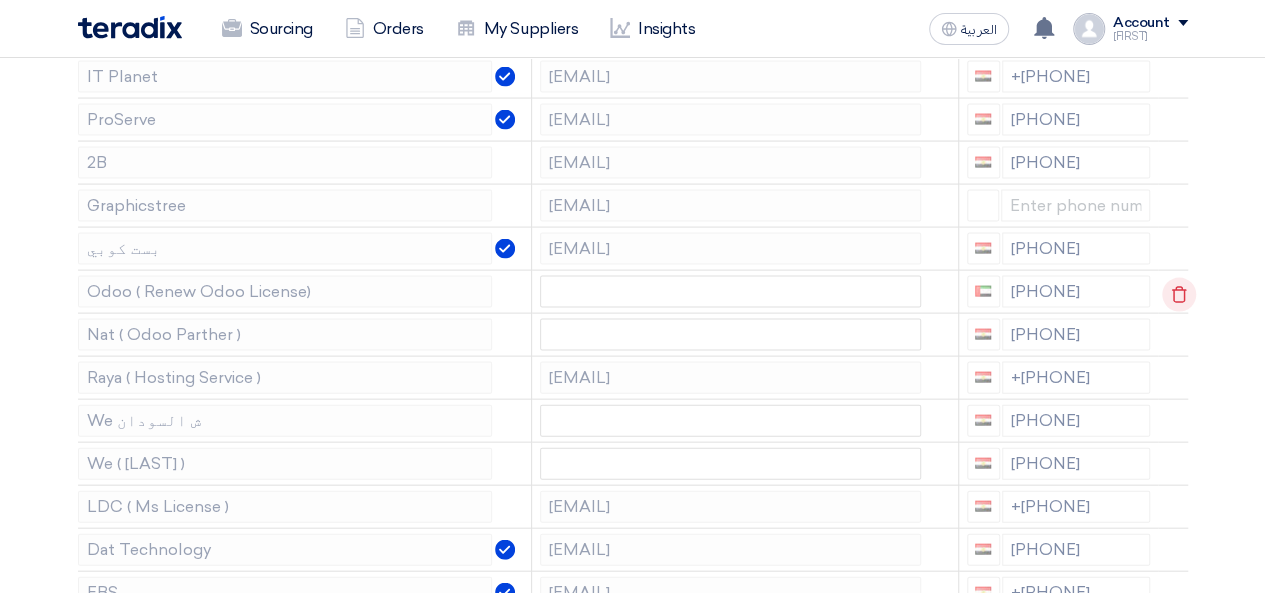 click 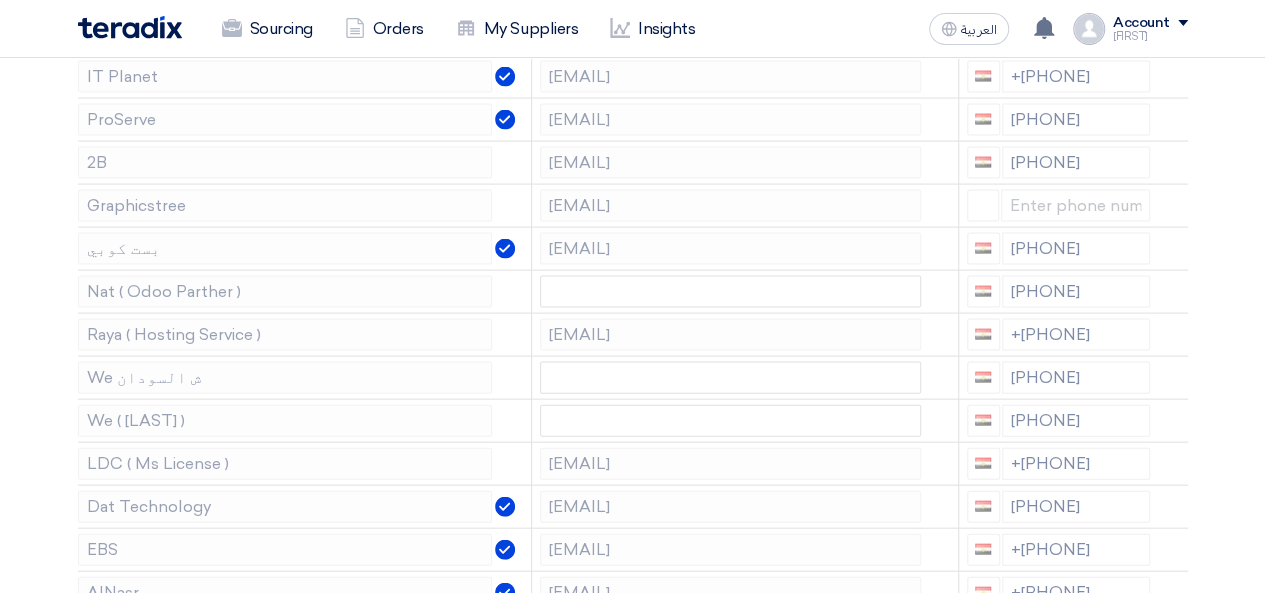 click 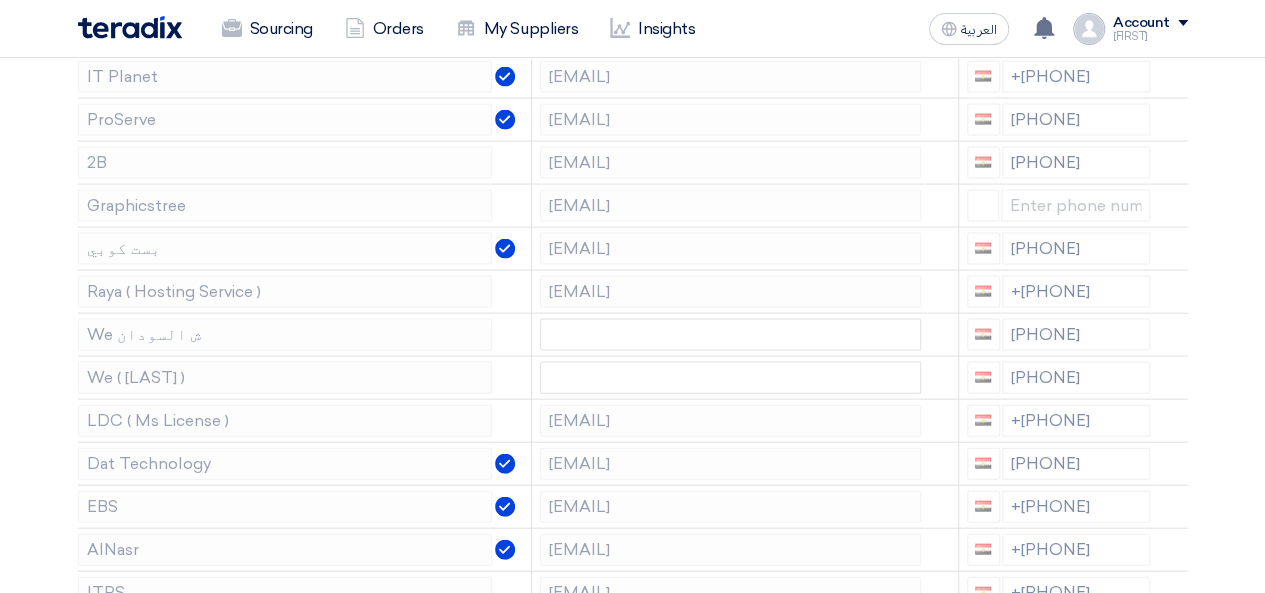 click 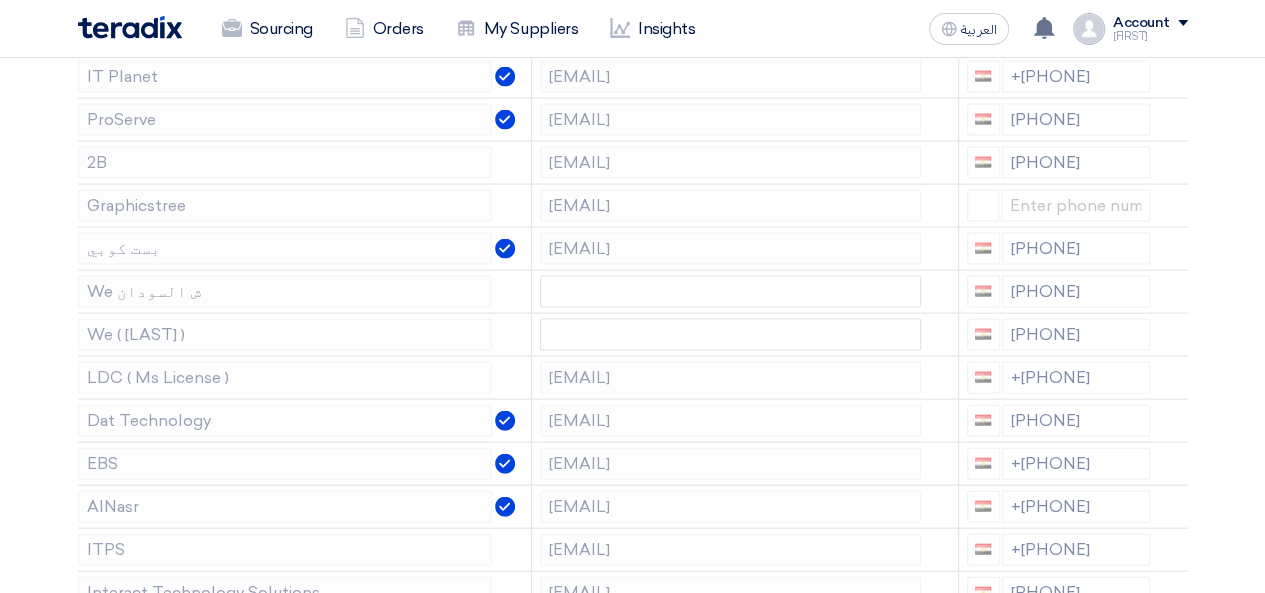 click 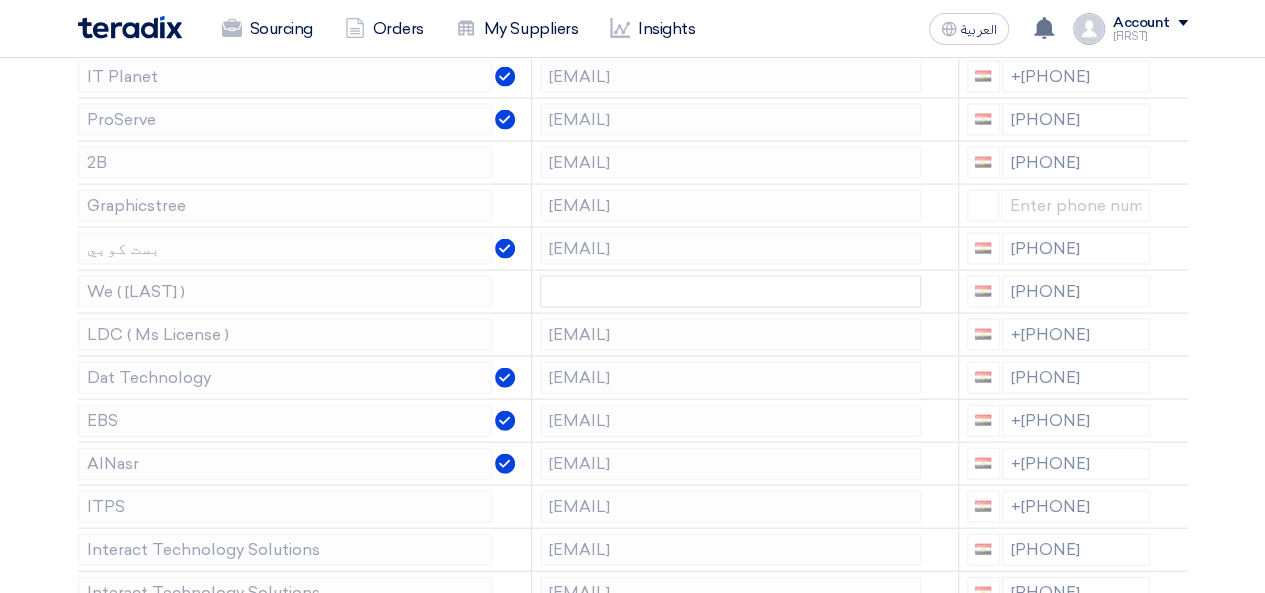 click 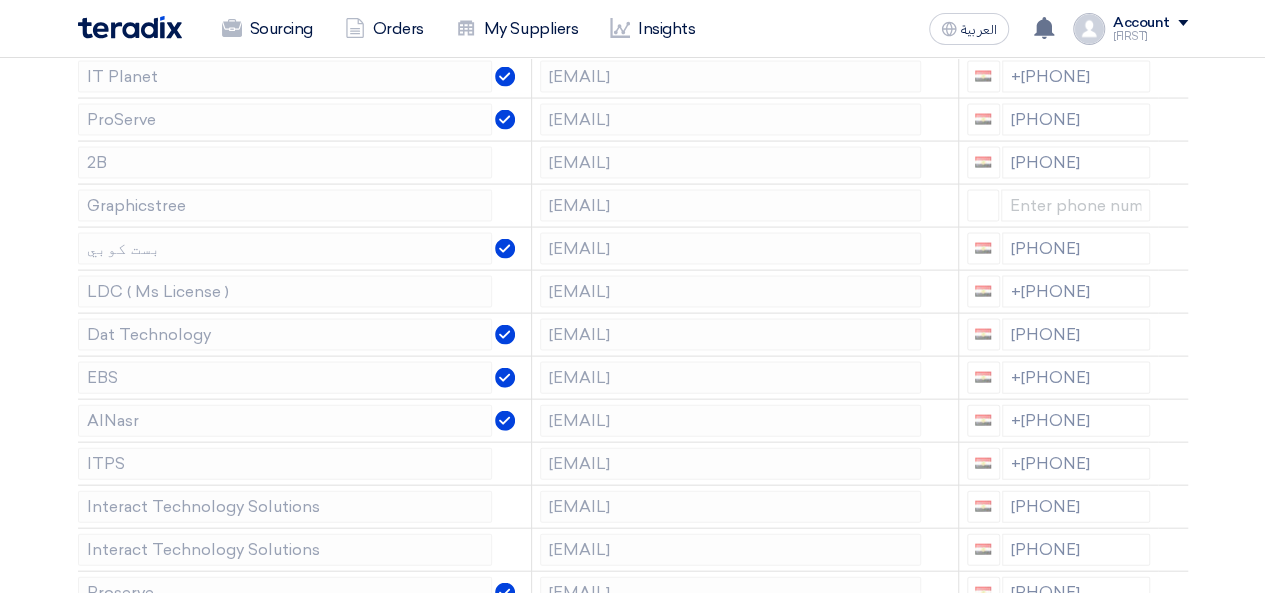click 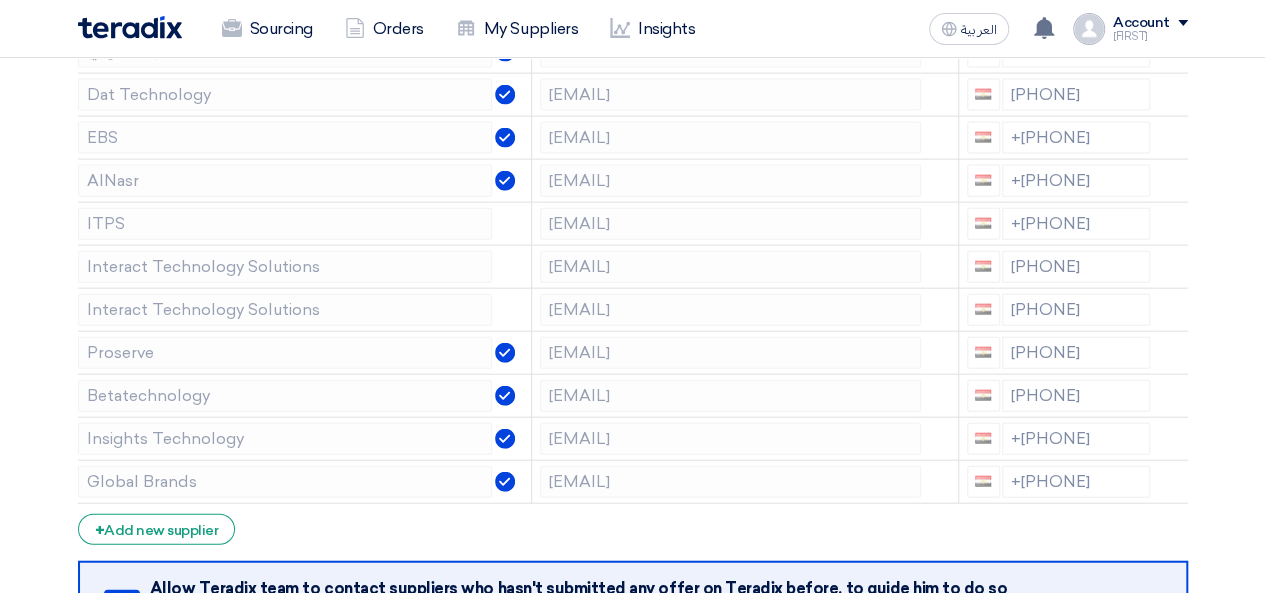 scroll, scrollTop: 2200, scrollLeft: 0, axis: vertical 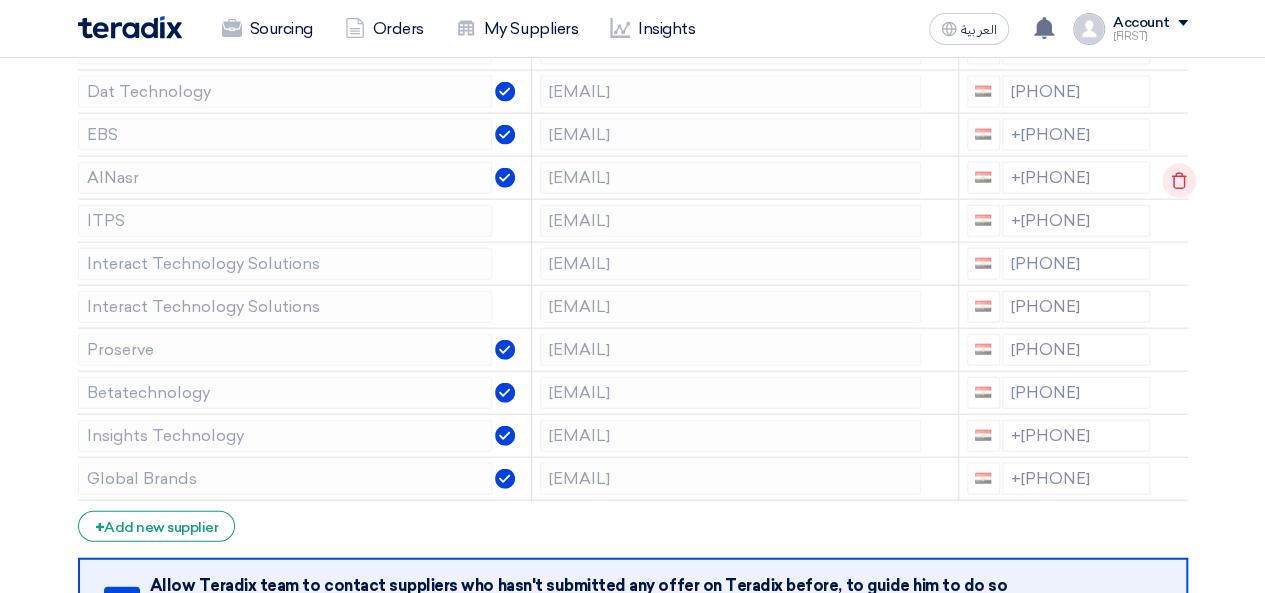 click 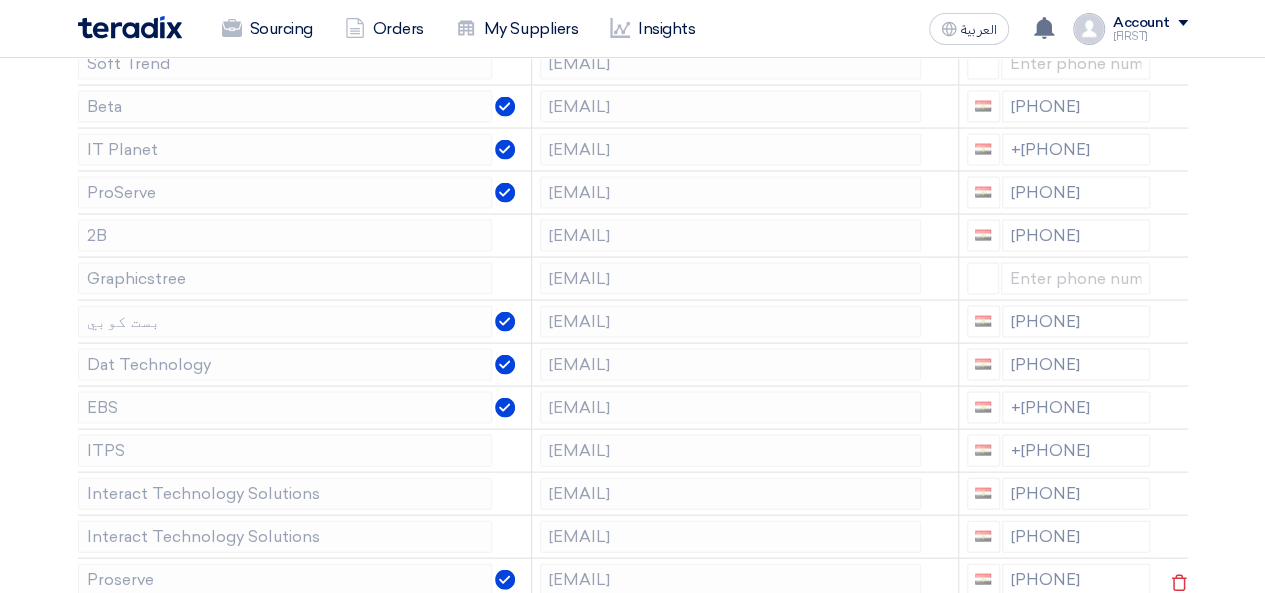 scroll, scrollTop: 1900, scrollLeft: 0, axis: vertical 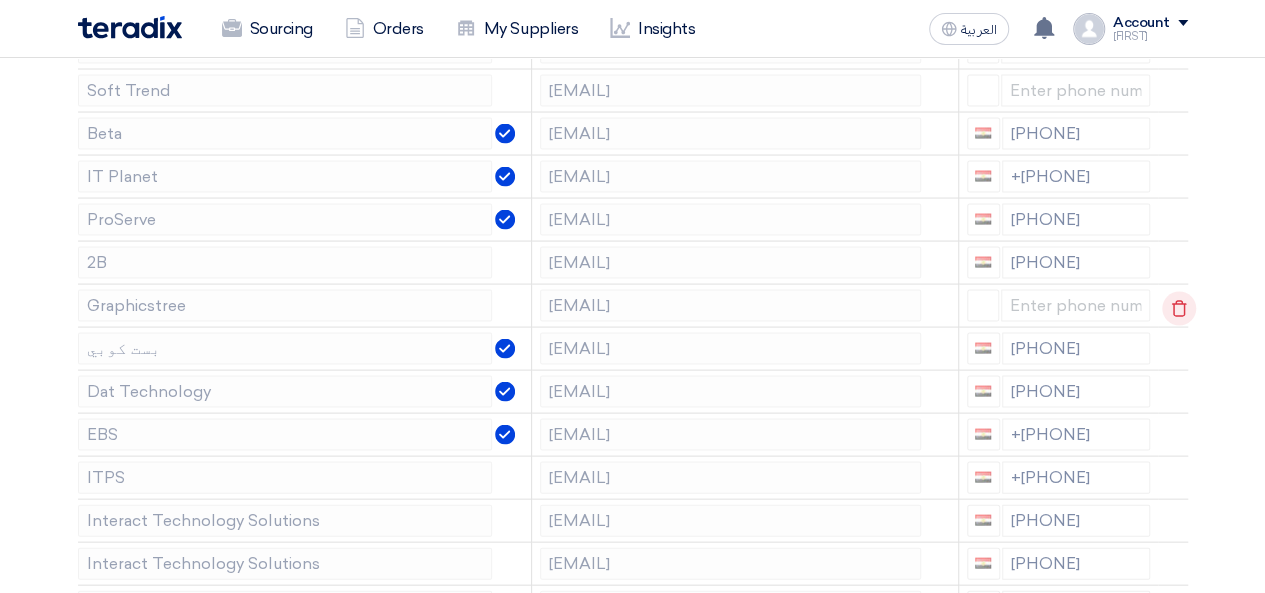 click 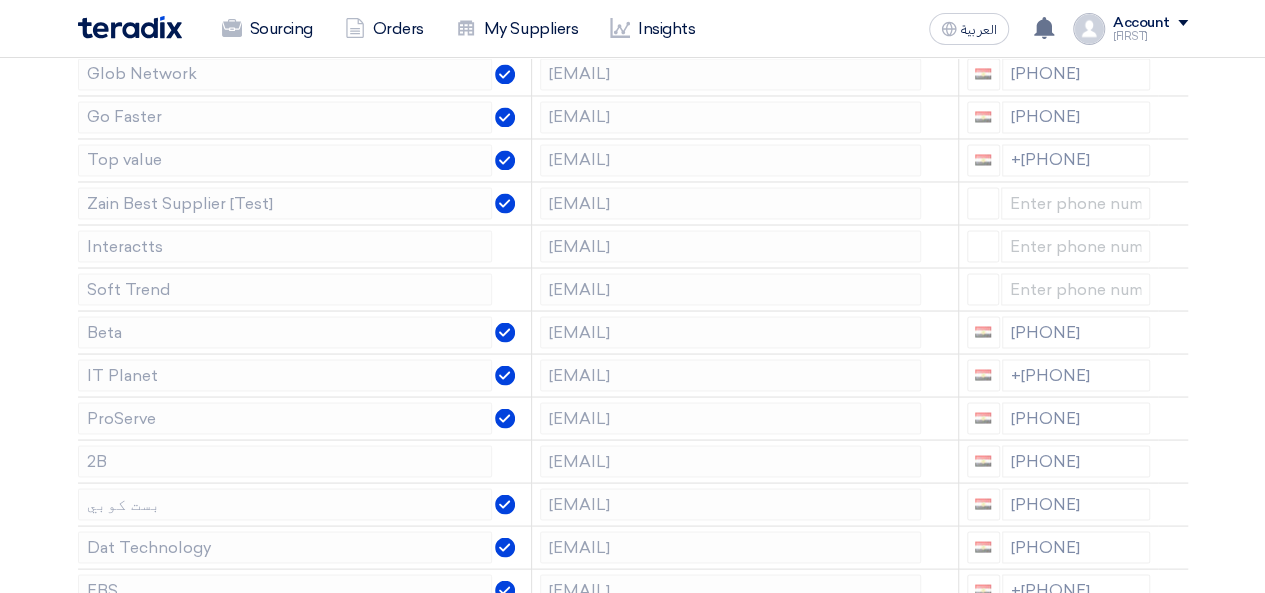 scroll, scrollTop: 1700, scrollLeft: 0, axis: vertical 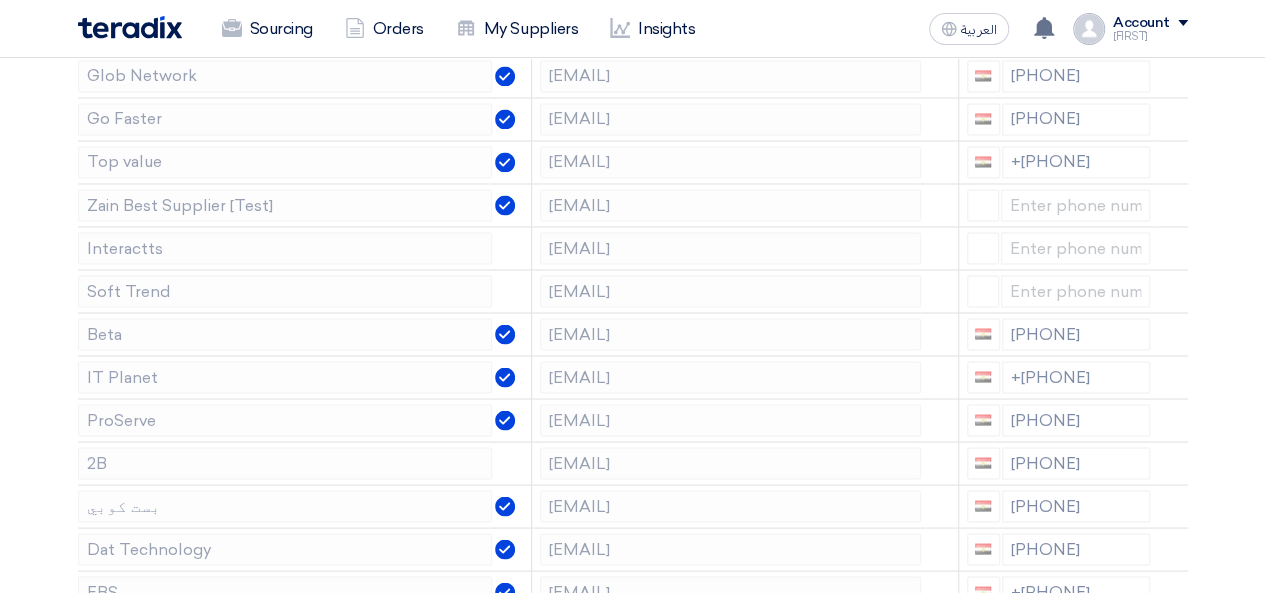 click 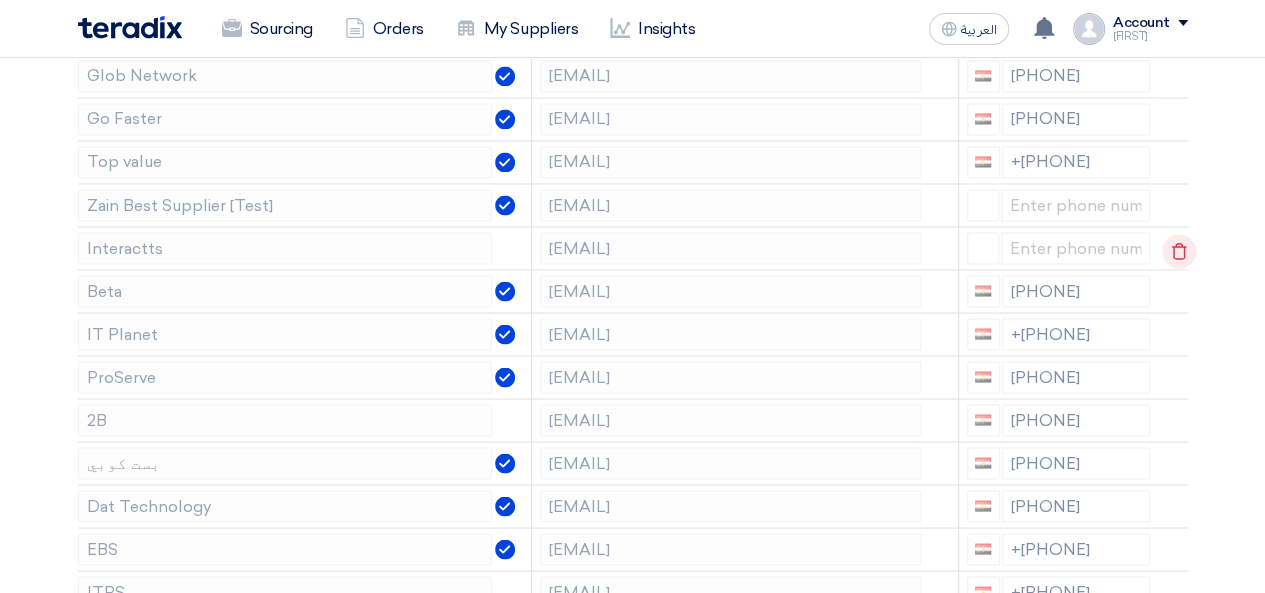 click 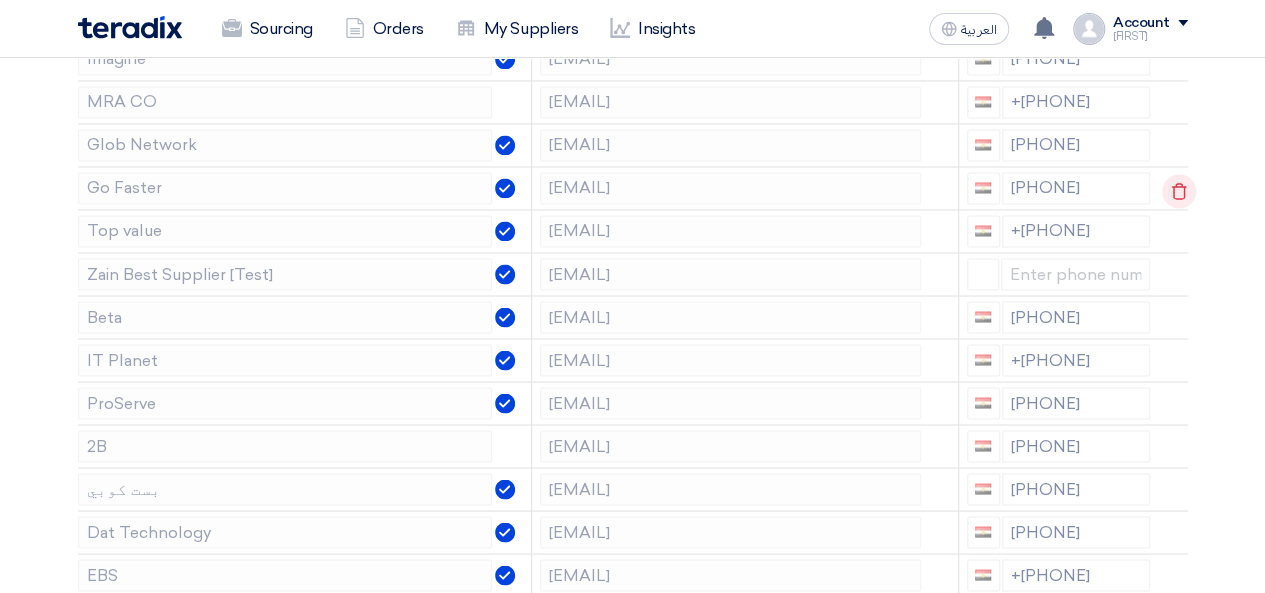 scroll, scrollTop: 1600, scrollLeft: 0, axis: vertical 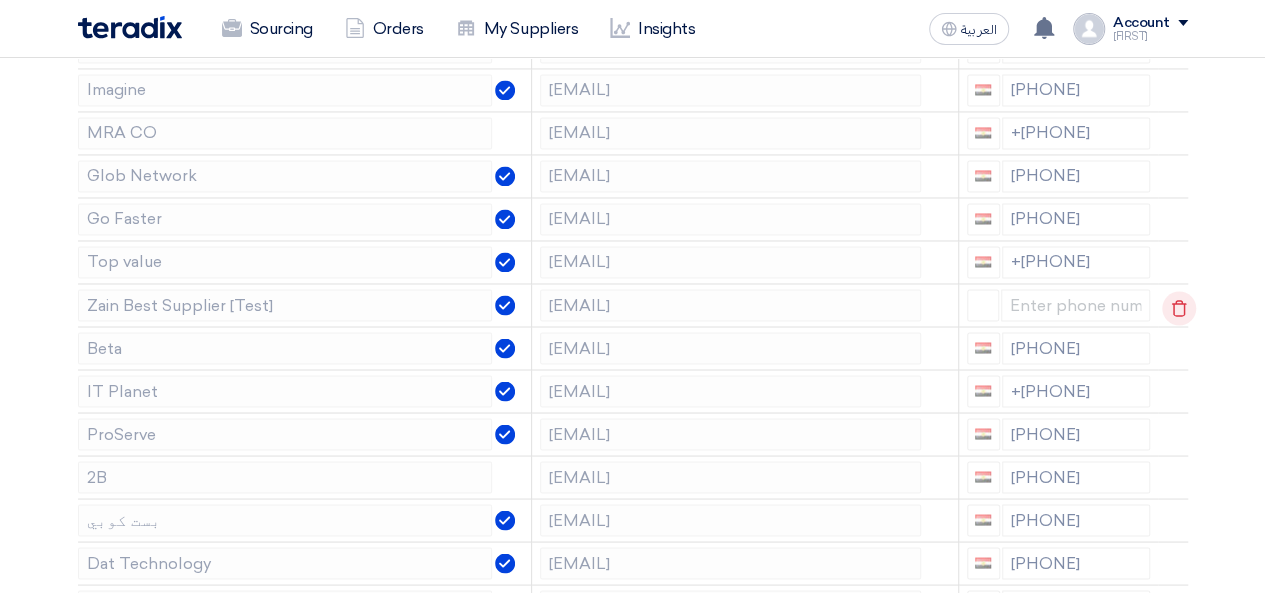click 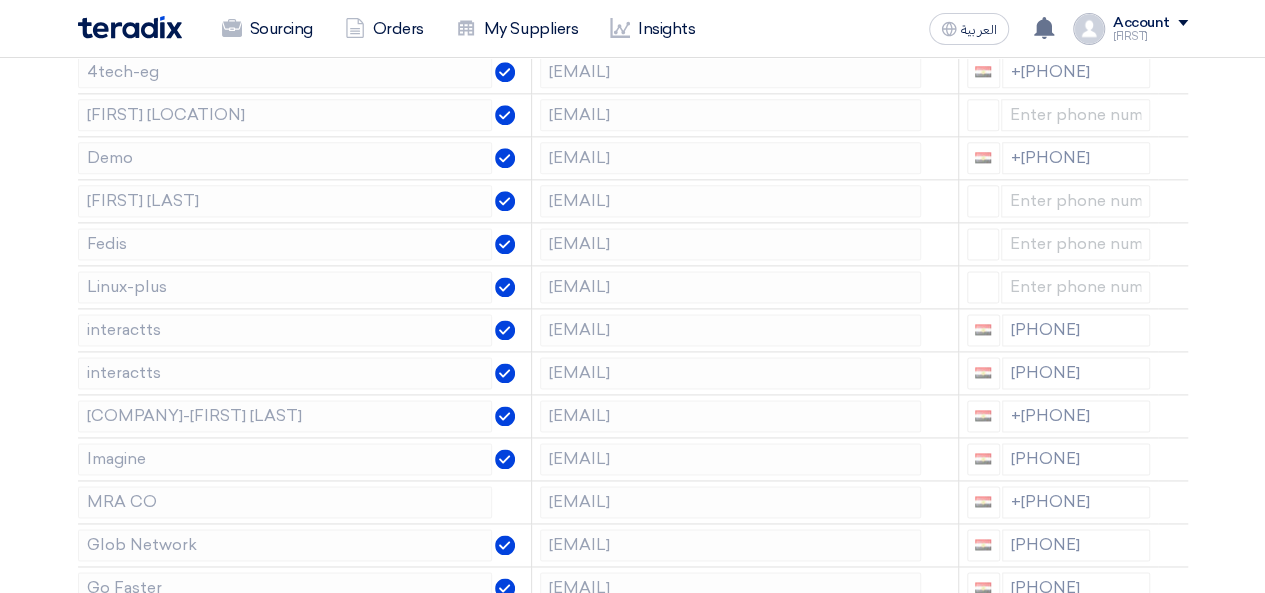 scroll, scrollTop: 1200, scrollLeft: 0, axis: vertical 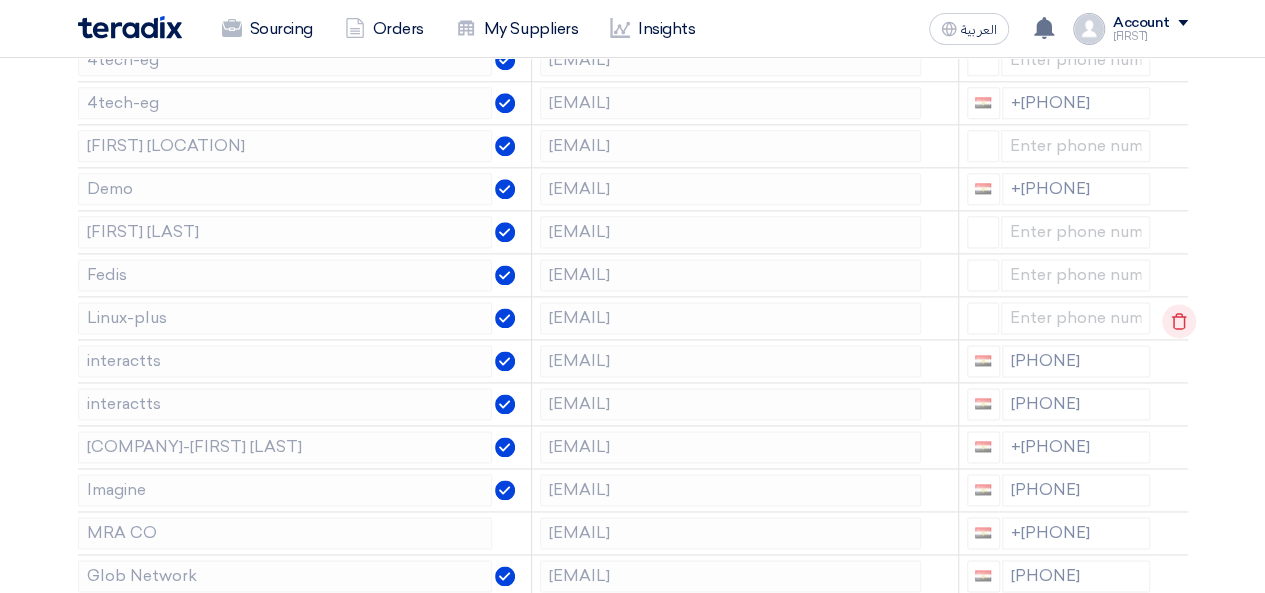 click 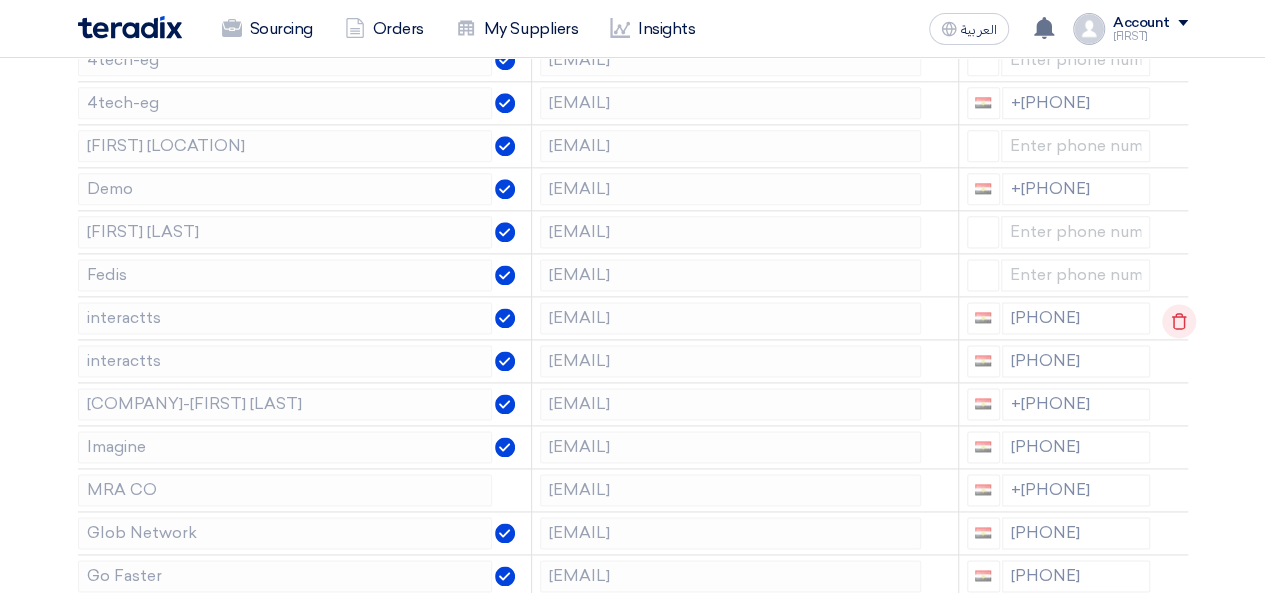 click 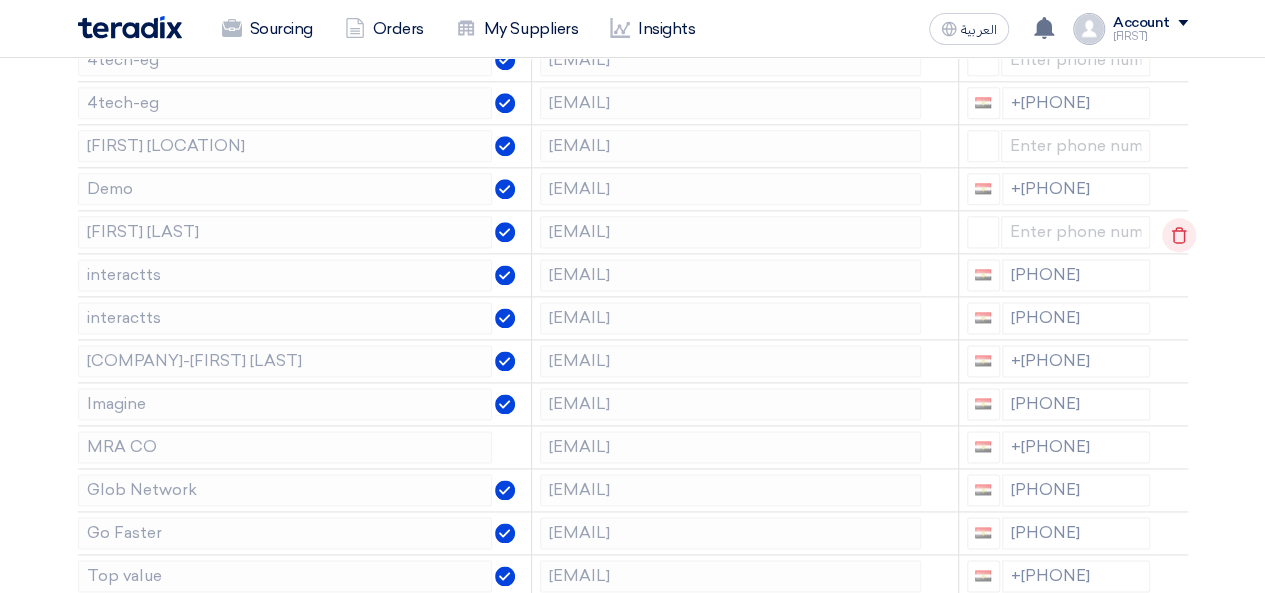 click 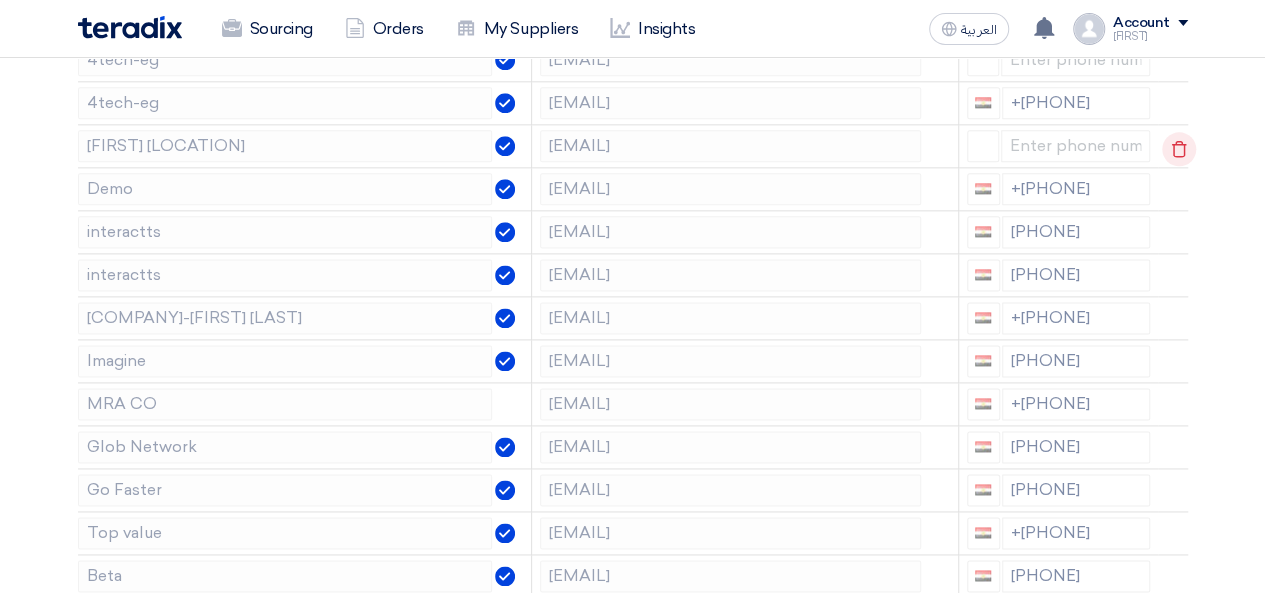 click 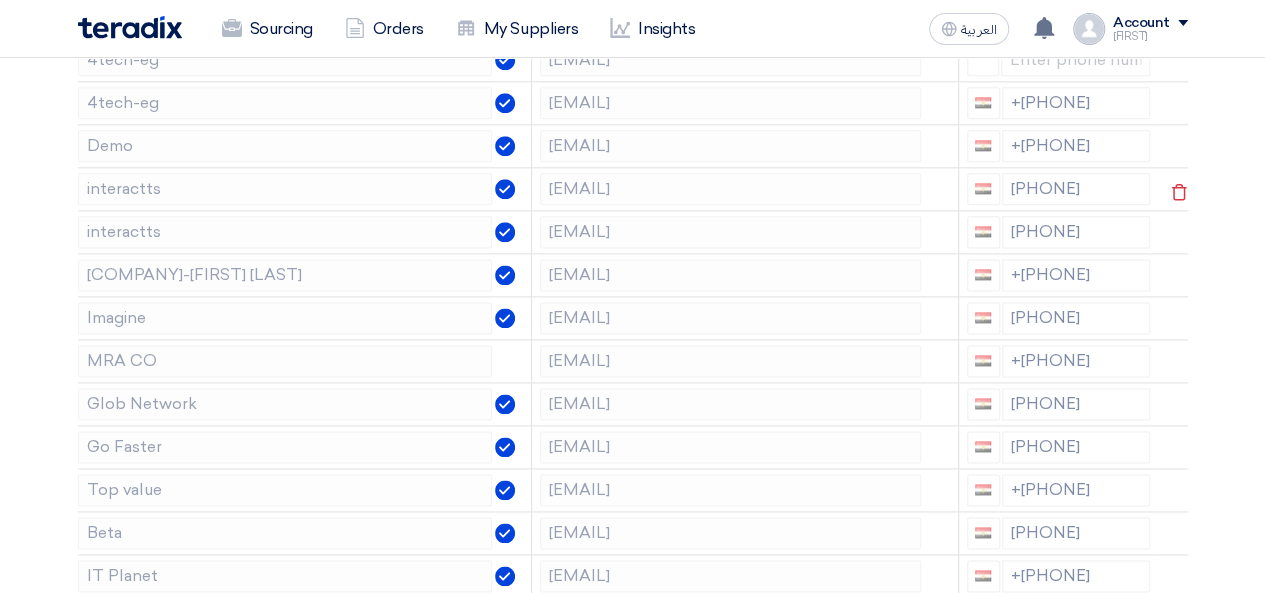 scroll, scrollTop: 1000, scrollLeft: 0, axis: vertical 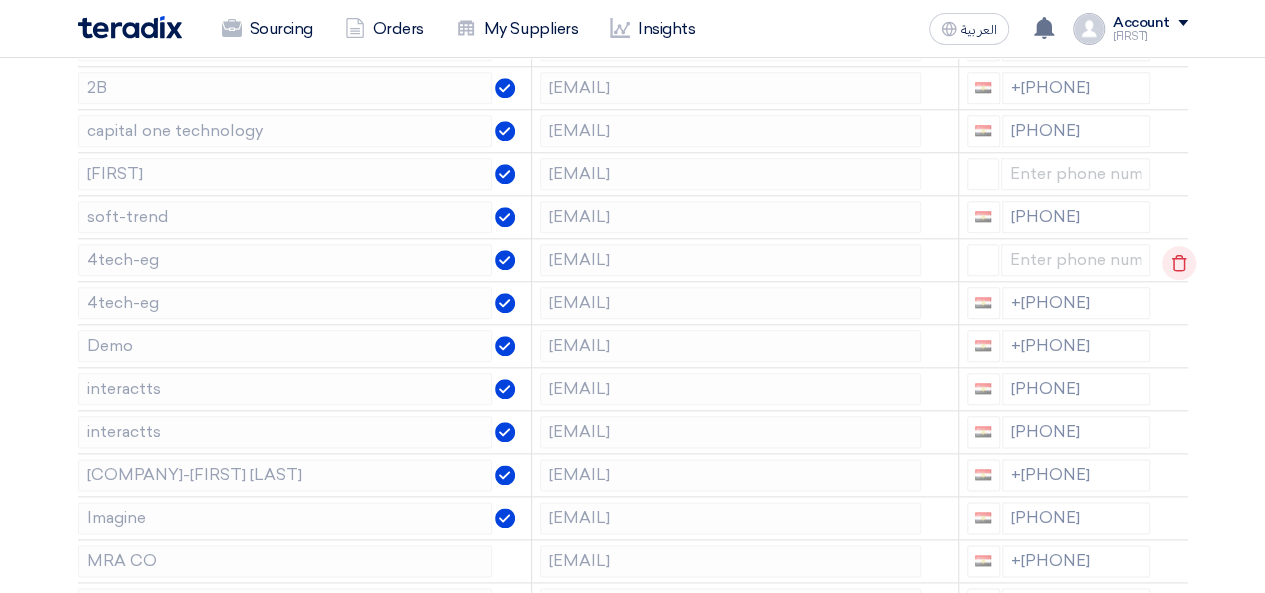 click 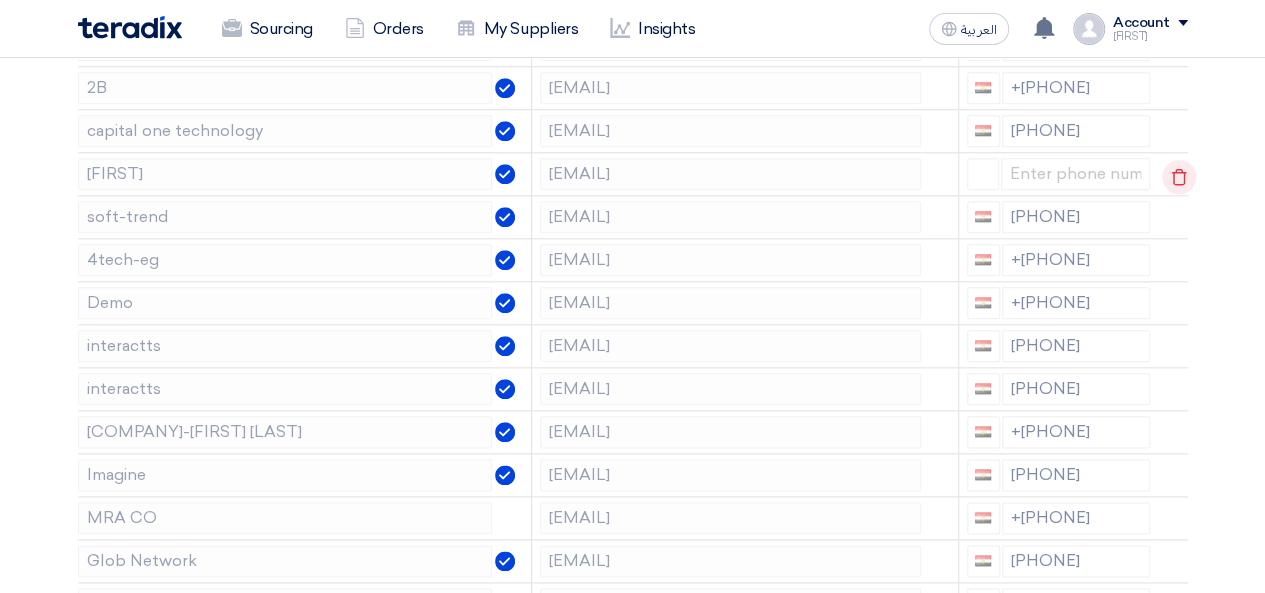 click 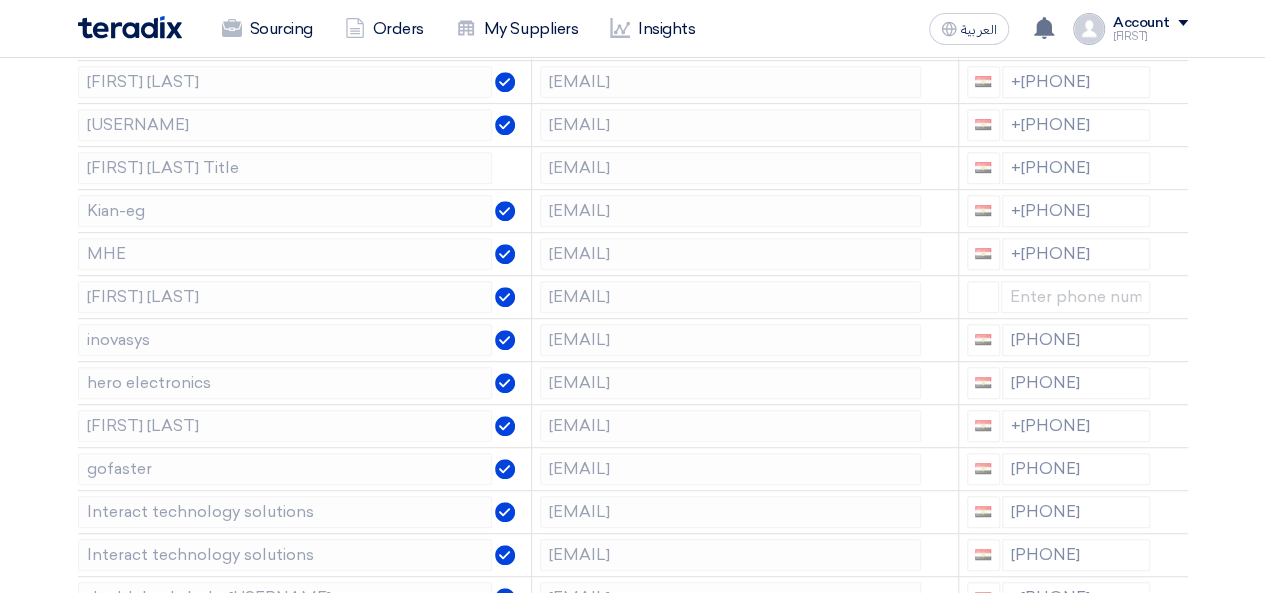 scroll, scrollTop: 400, scrollLeft: 0, axis: vertical 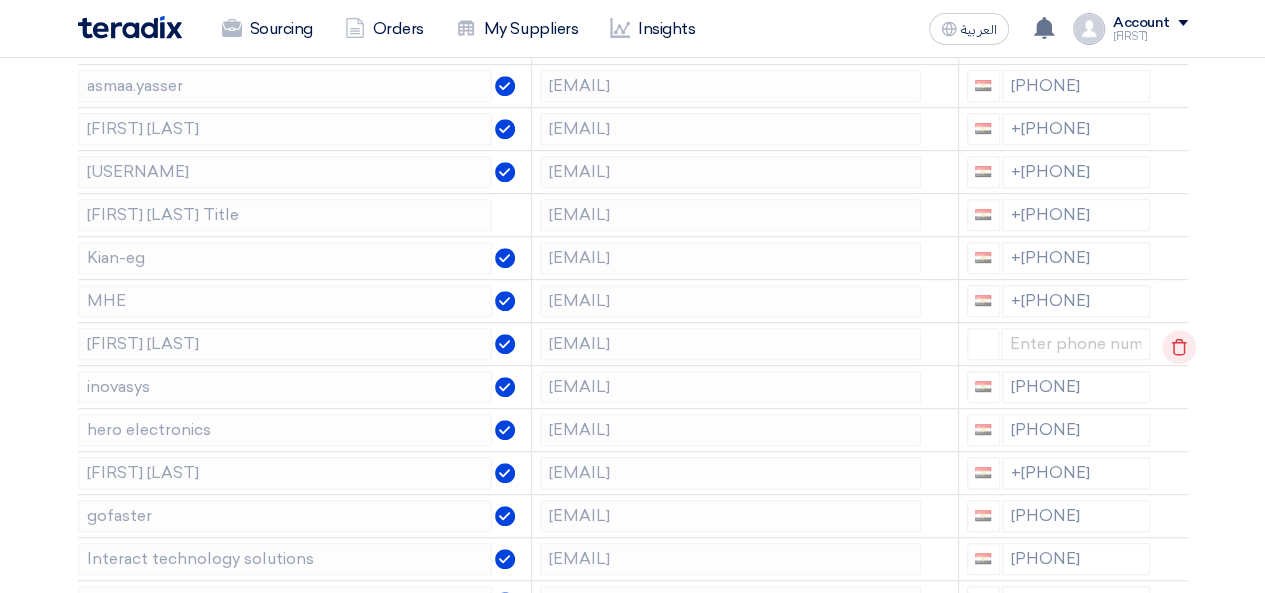 click 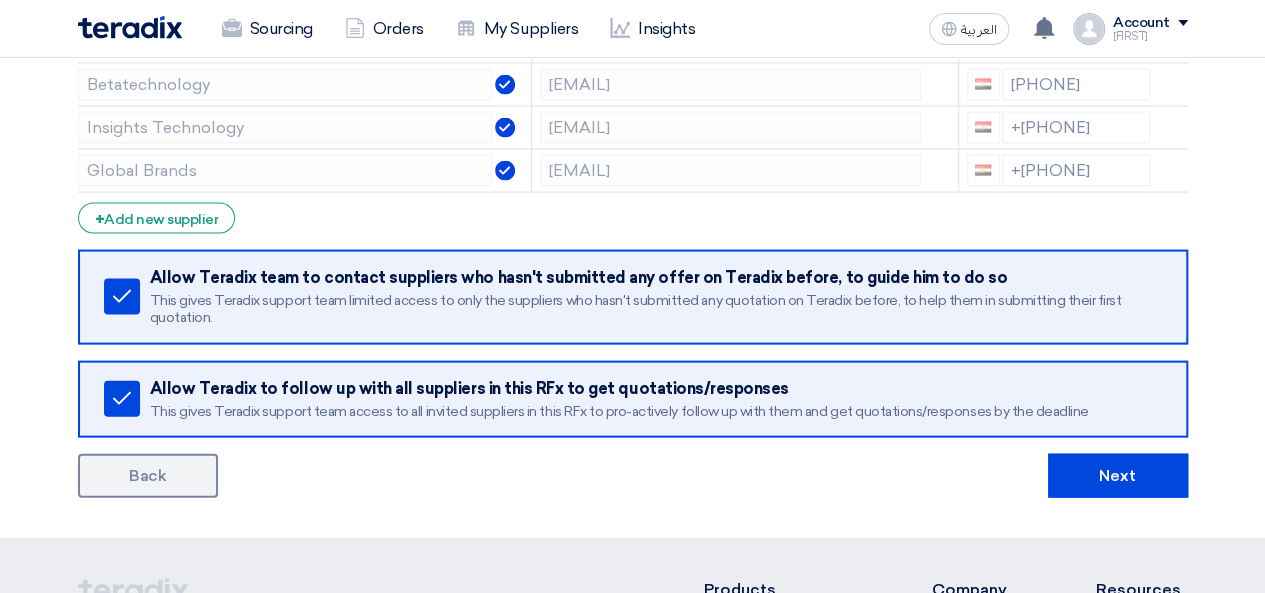 scroll, scrollTop: 2000, scrollLeft: 0, axis: vertical 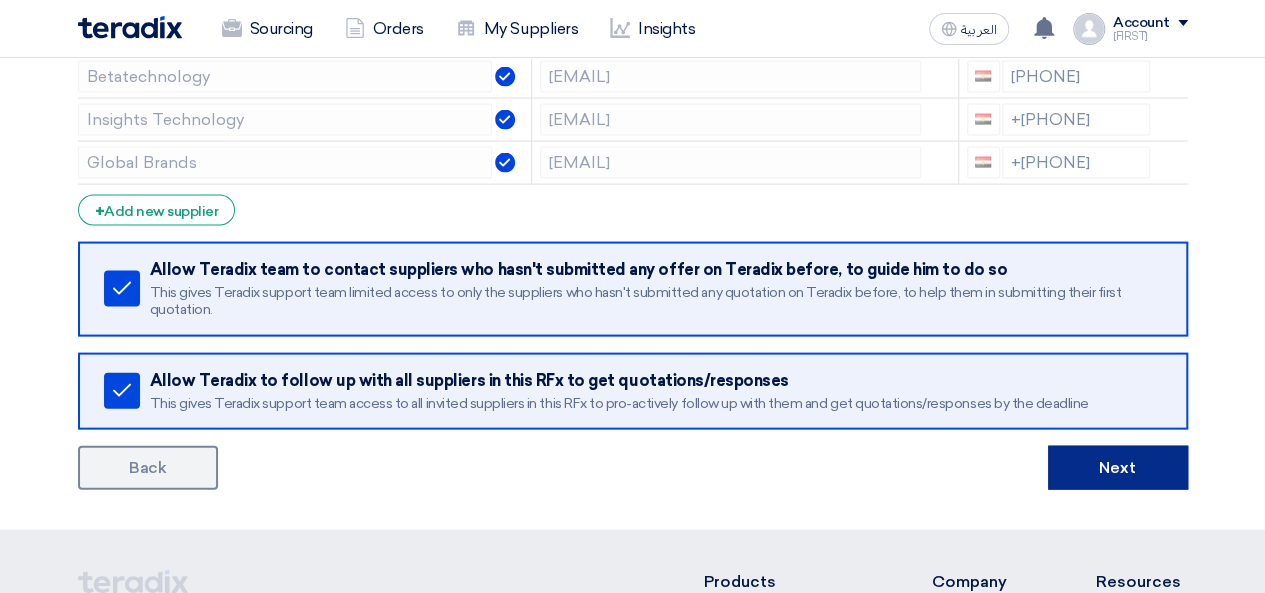 click on "Next" 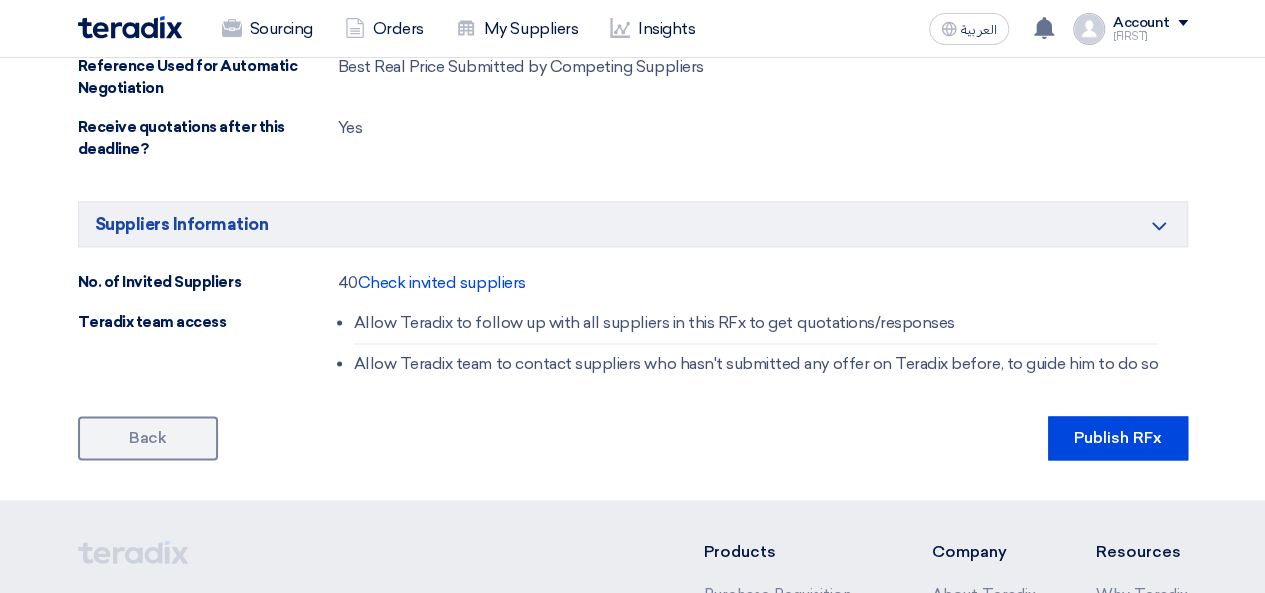 scroll, scrollTop: 1400, scrollLeft: 0, axis: vertical 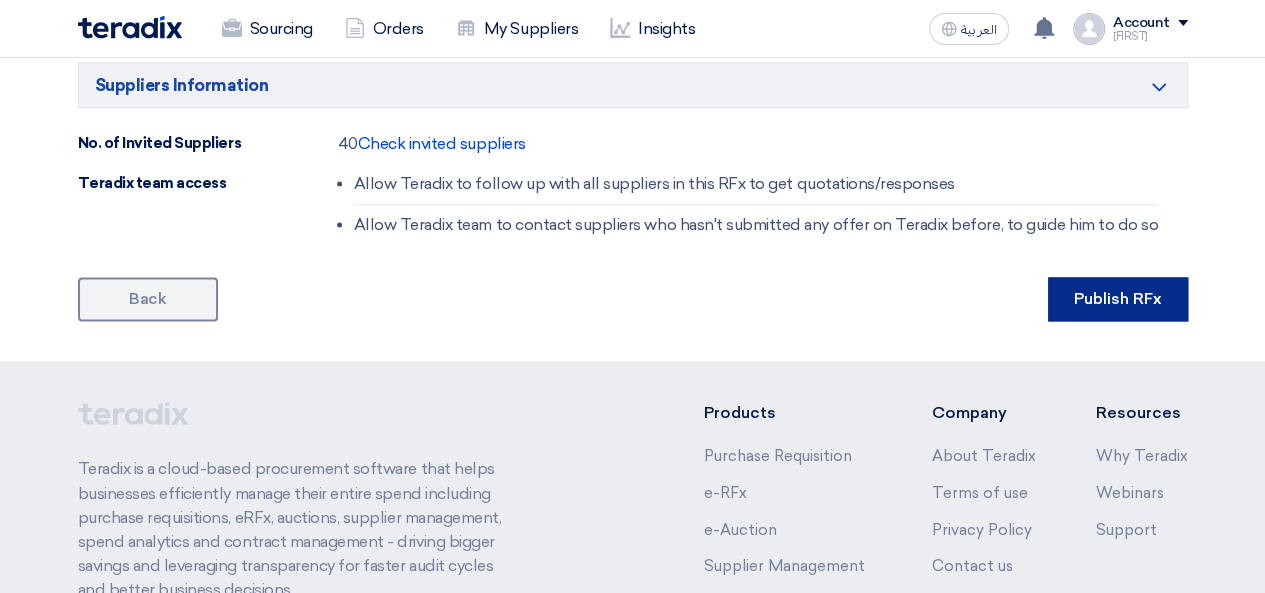 click on "Publish RFx" 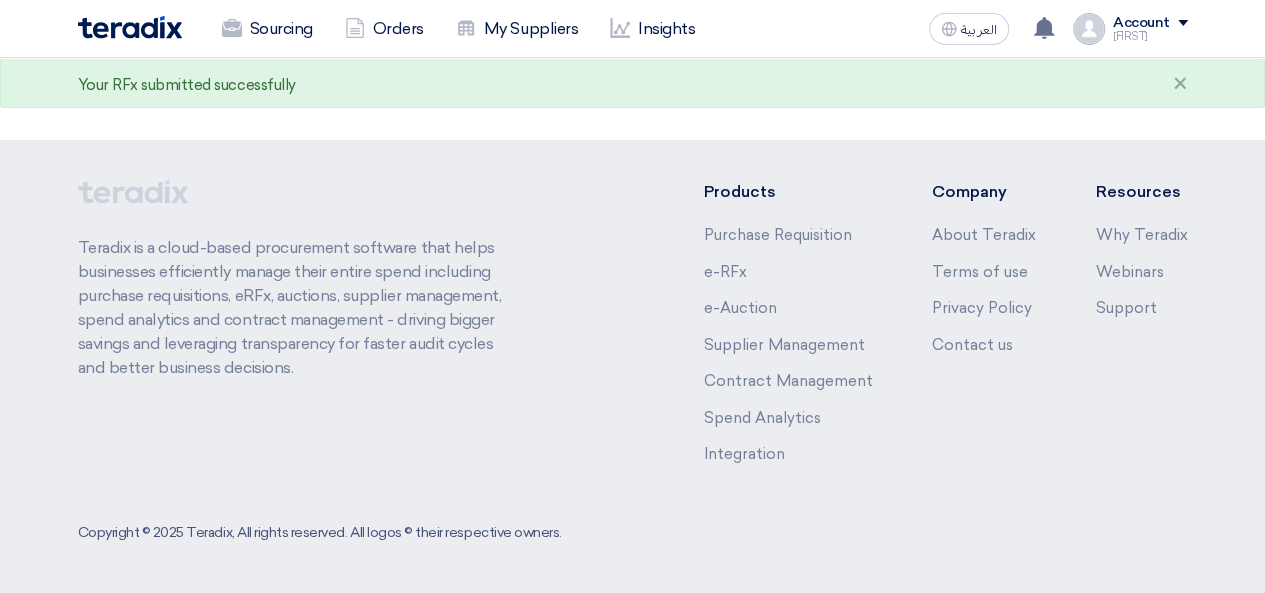 scroll, scrollTop: 3031, scrollLeft: 0, axis: vertical 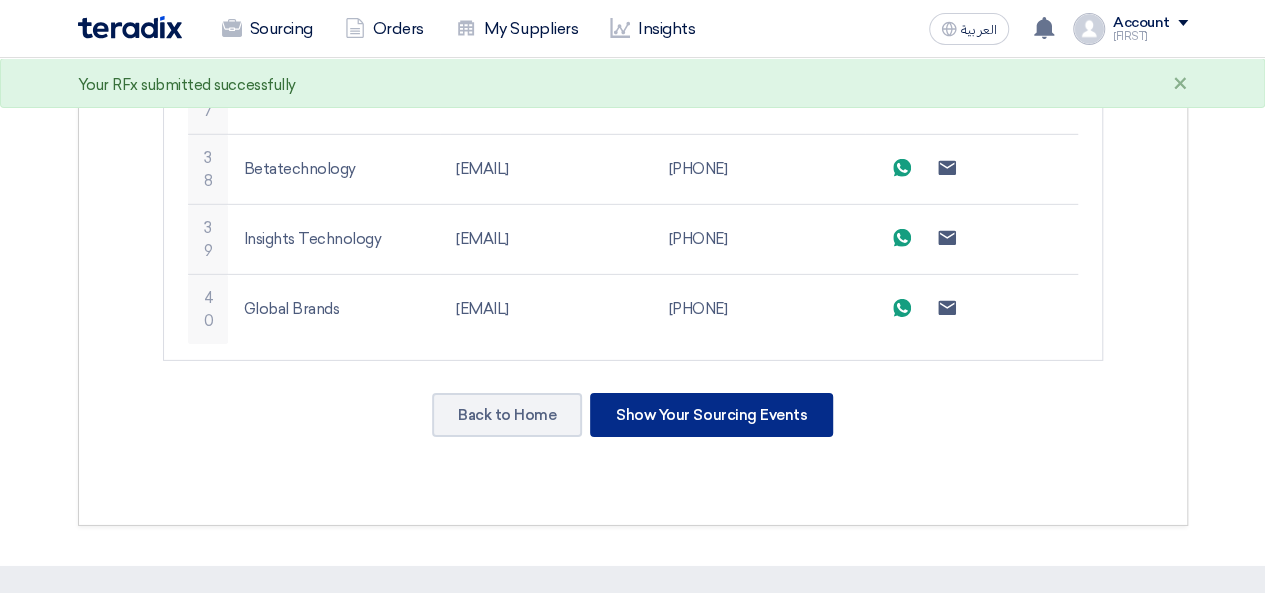 click on "Show Your Sourcing Events" 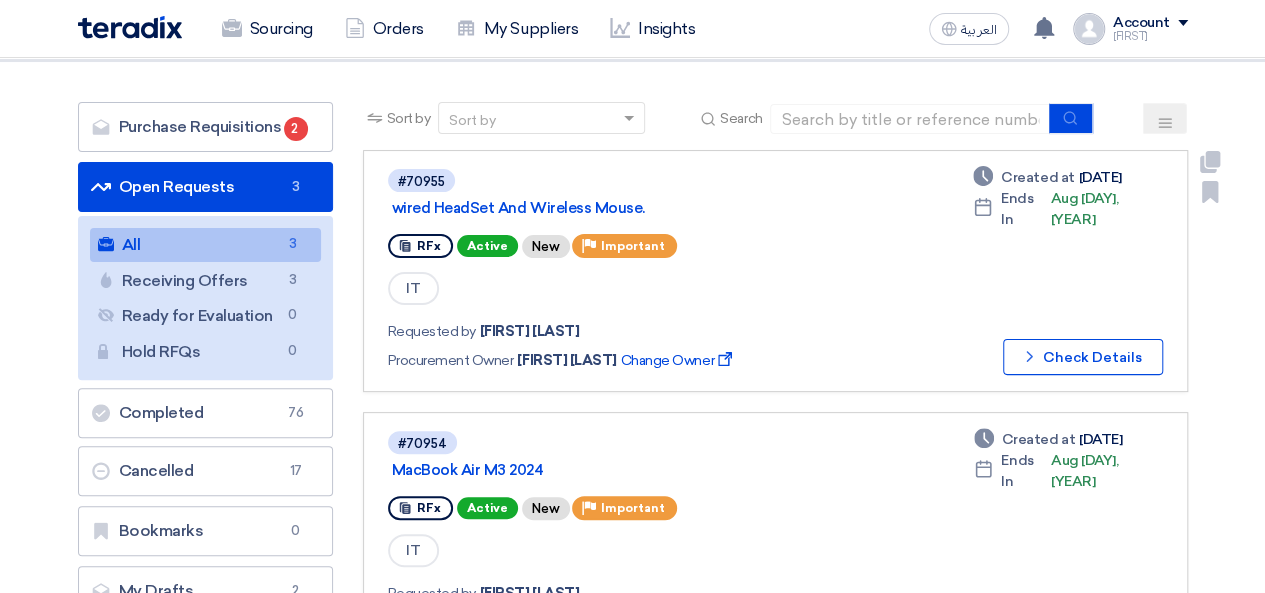 scroll, scrollTop: 200, scrollLeft: 0, axis: vertical 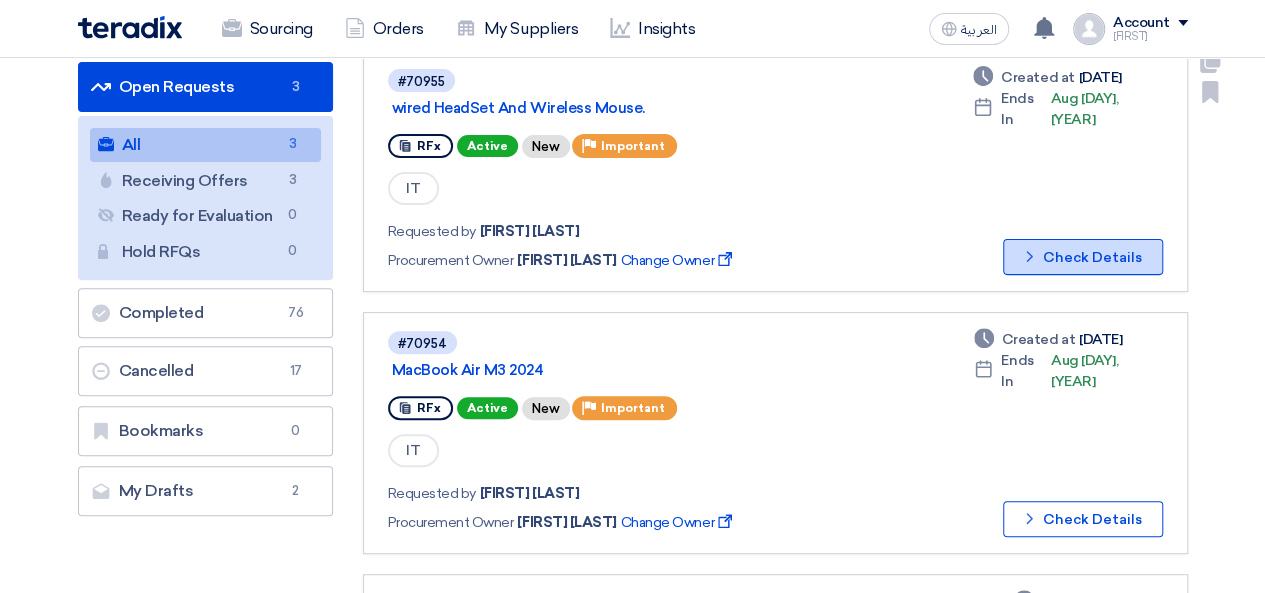 click on "Check details
Check Details" 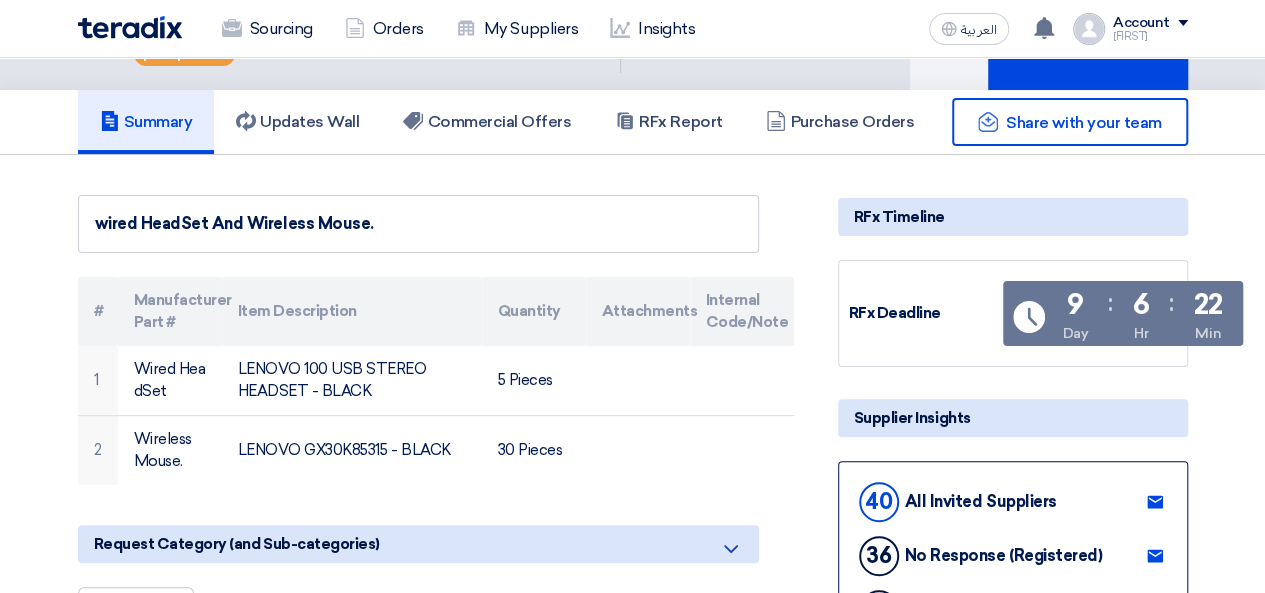 scroll, scrollTop: 0, scrollLeft: 0, axis: both 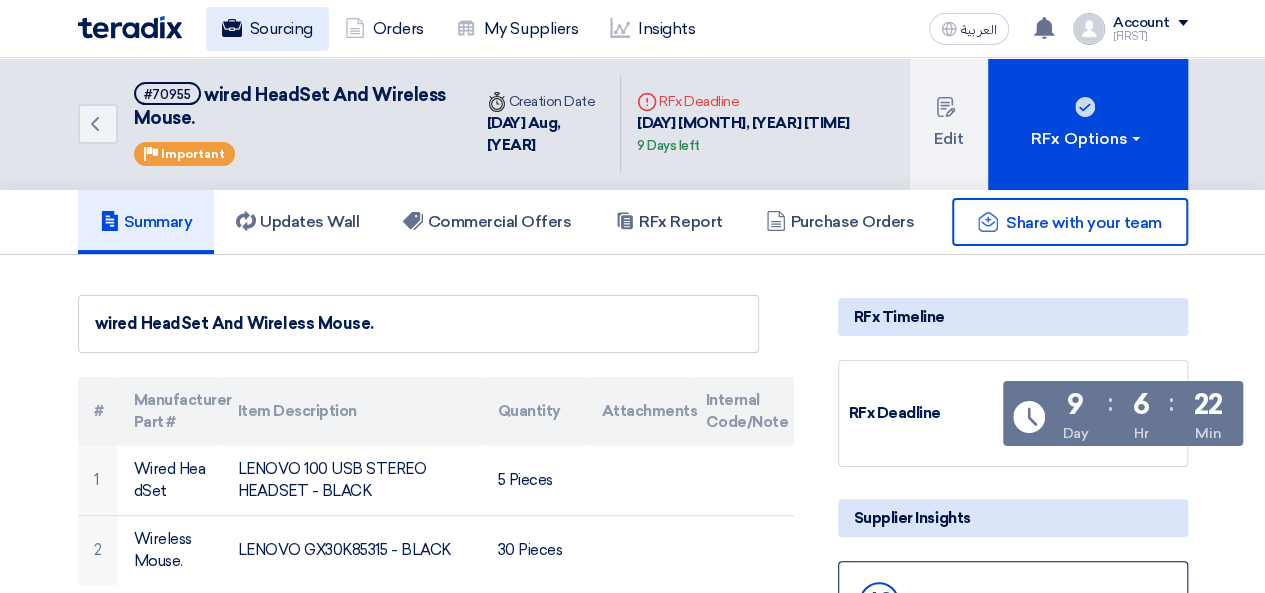 click on "Sourcing" 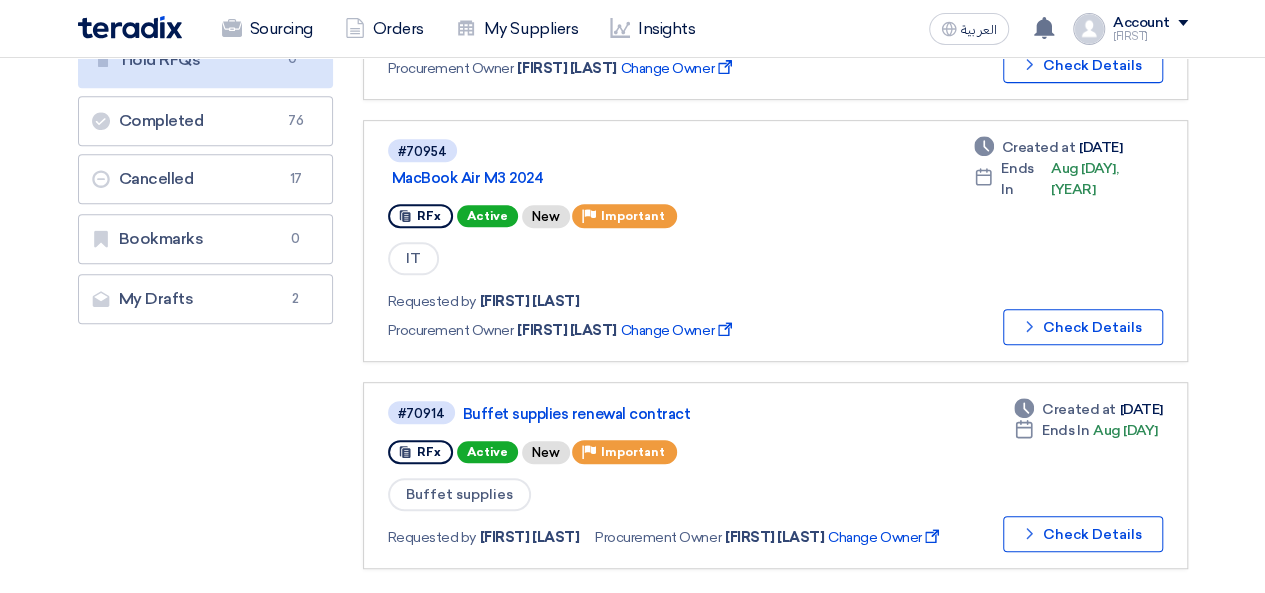 scroll, scrollTop: 400, scrollLeft: 0, axis: vertical 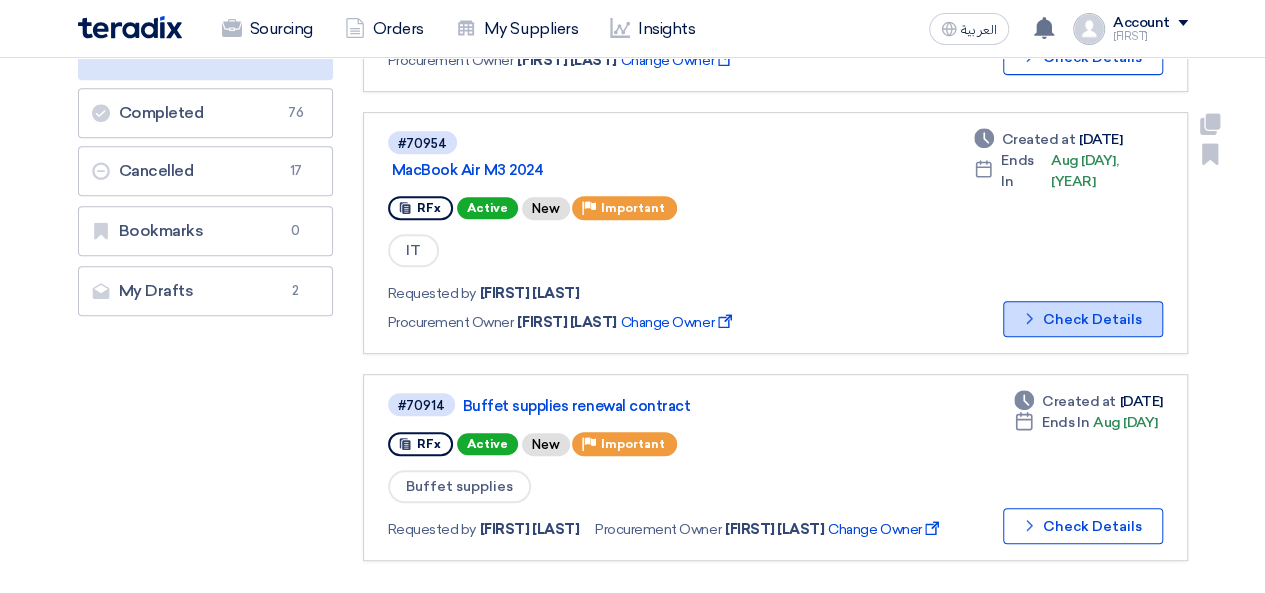 click on "Check details
Check Details" 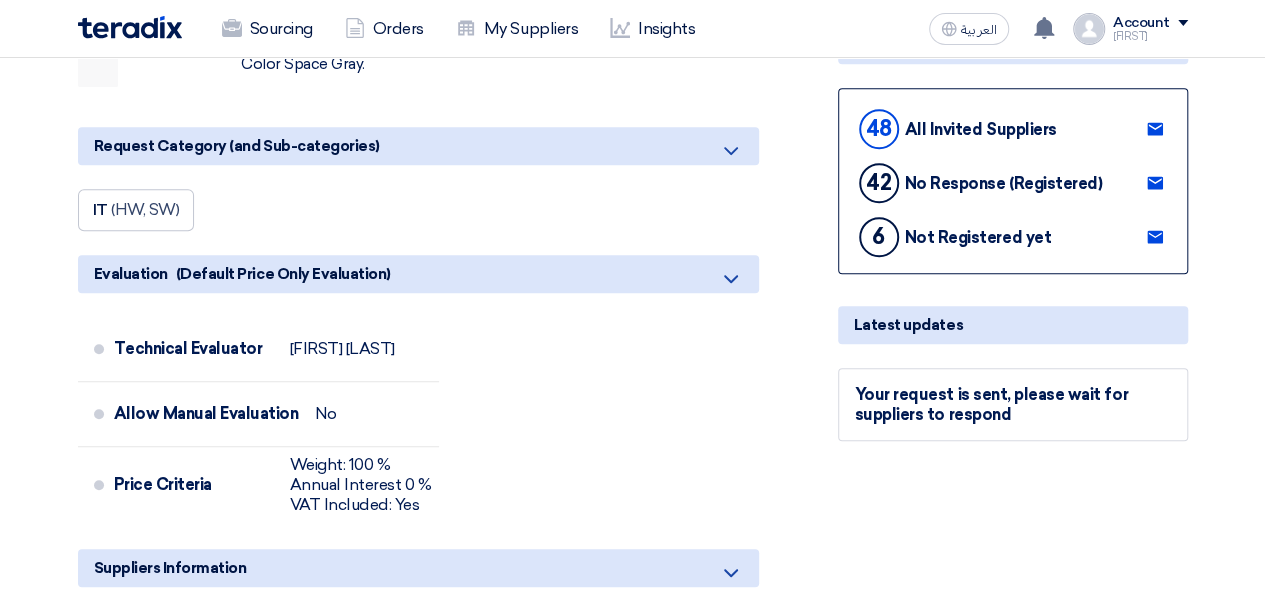 scroll, scrollTop: 200, scrollLeft: 0, axis: vertical 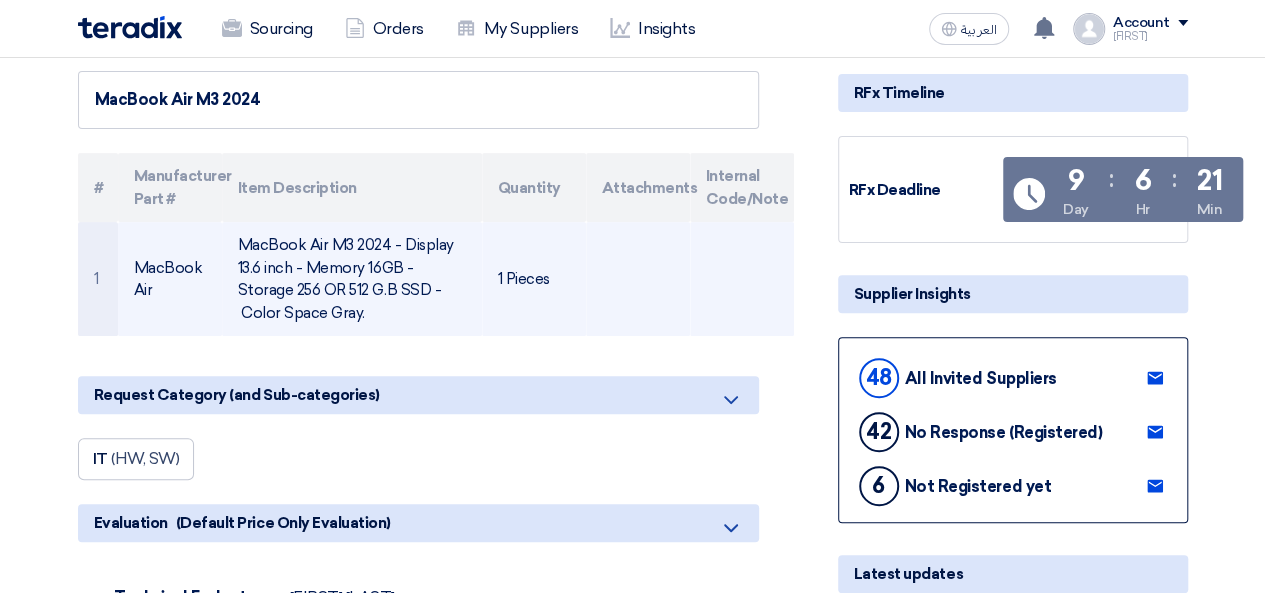 drag, startPoint x: 238, startPoint y: 245, endPoint x: 394, endPoint y: 311, distance: 169.38713 